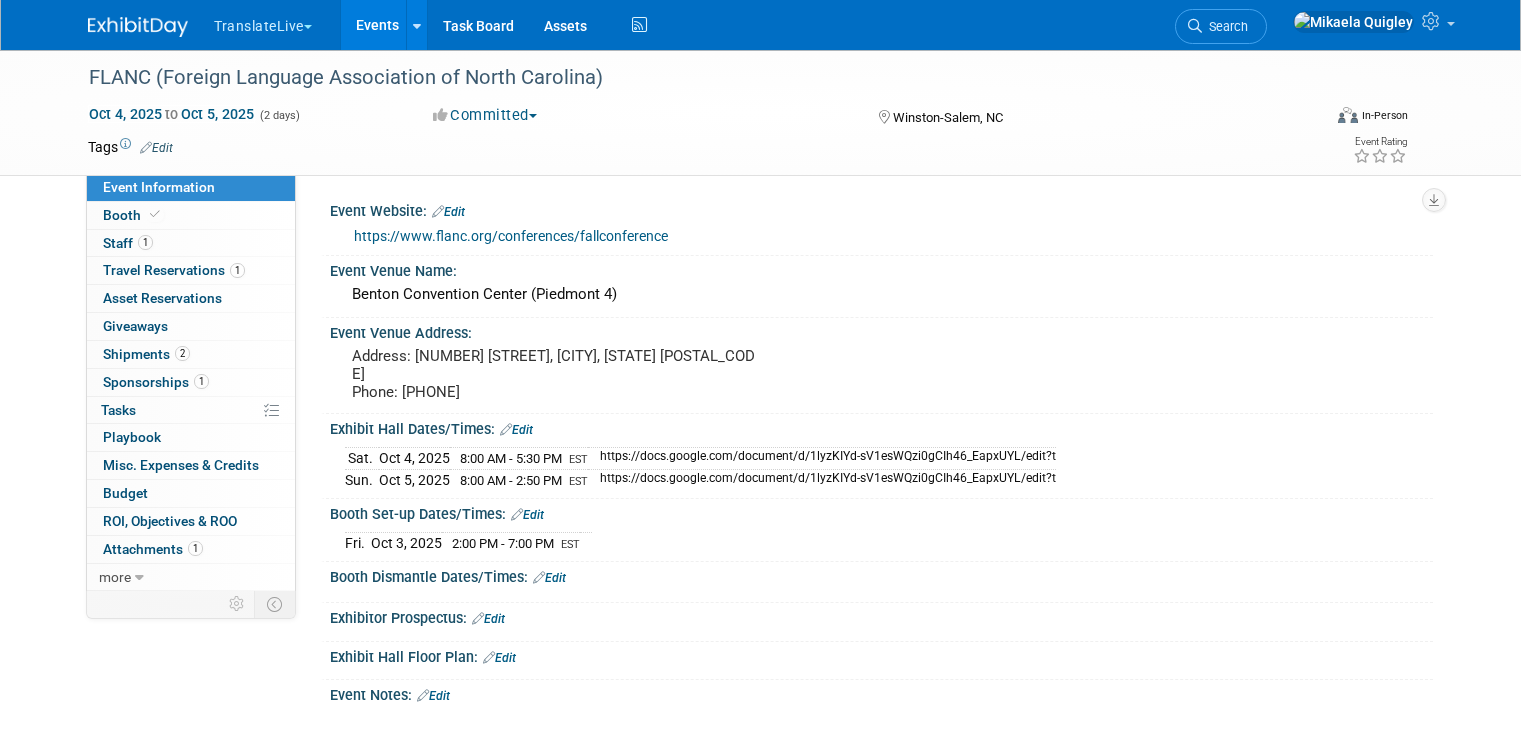scroll, scrollTop: 0, scrollLeft: 0, axis: both 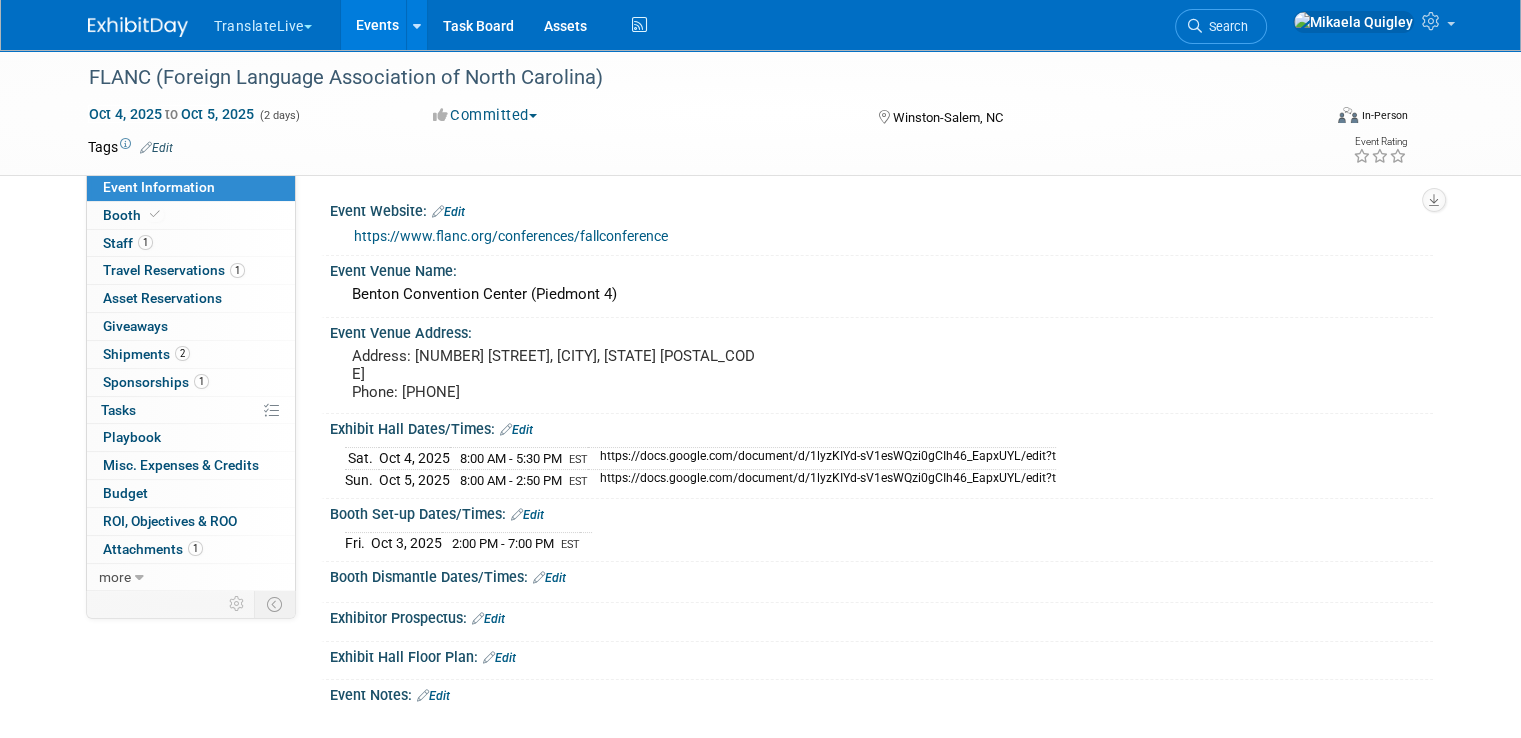 click on "Events" at bounding box center (377, 25) 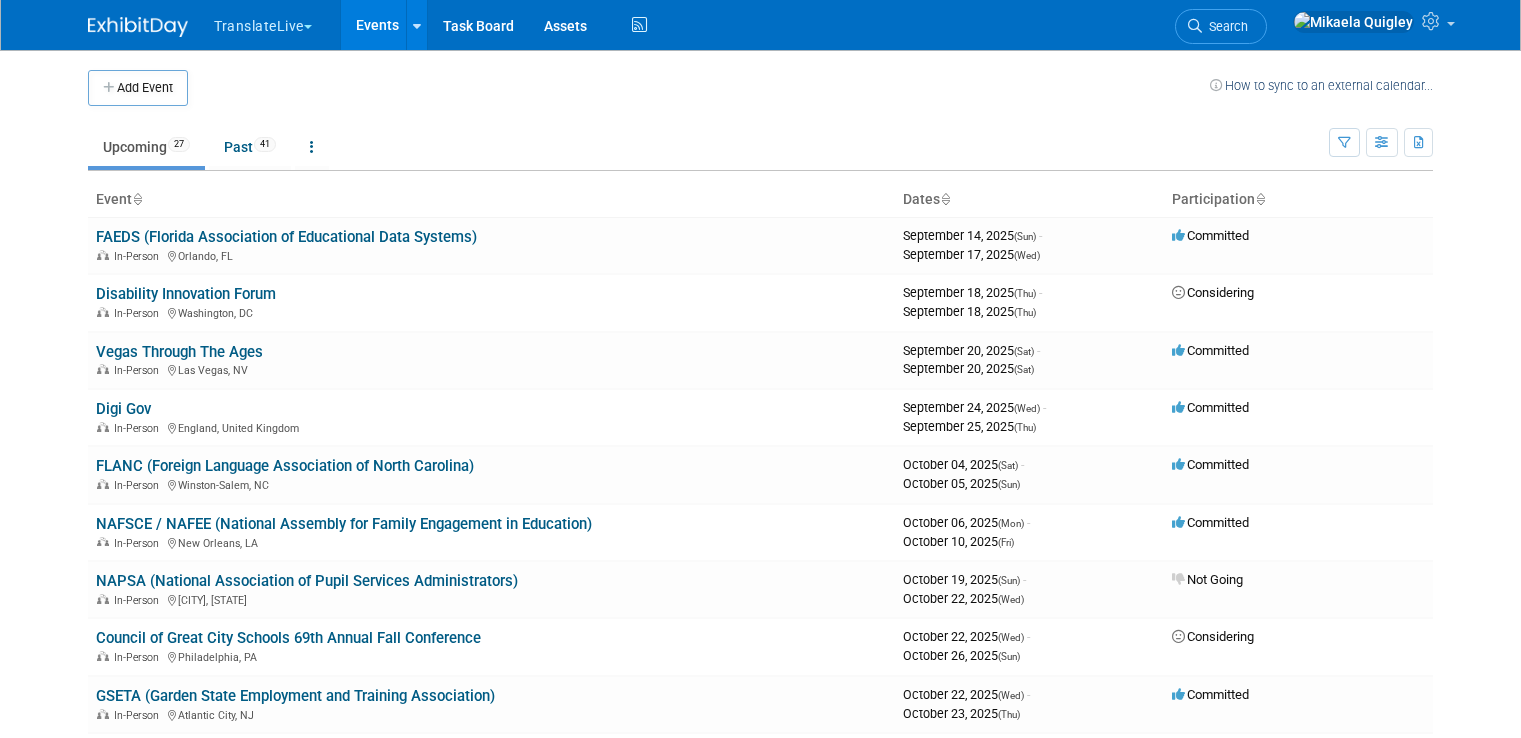 scroll, scrollTop: 0, scrollLeft: 0, axis: both 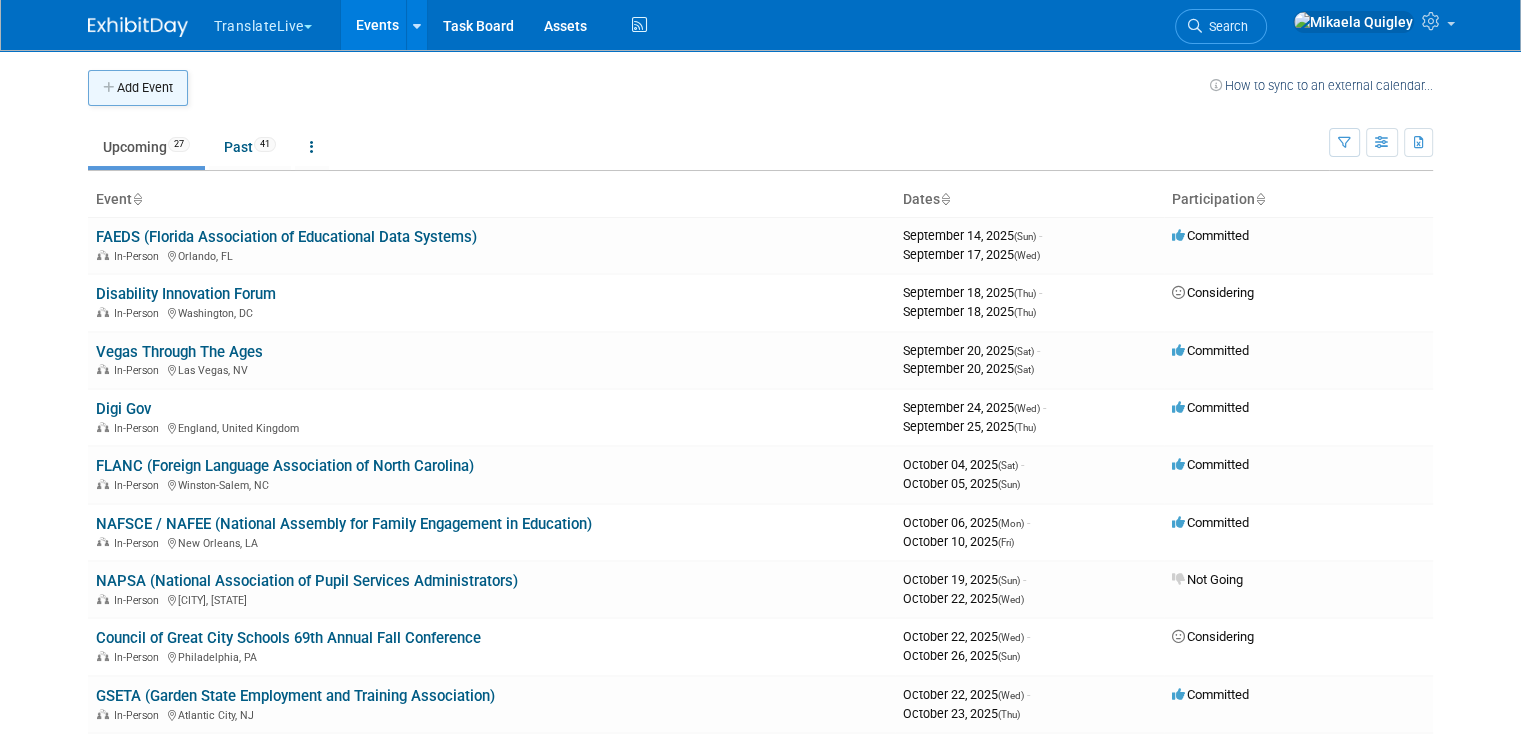click on "Add Event" at bounding box center (138, 88) 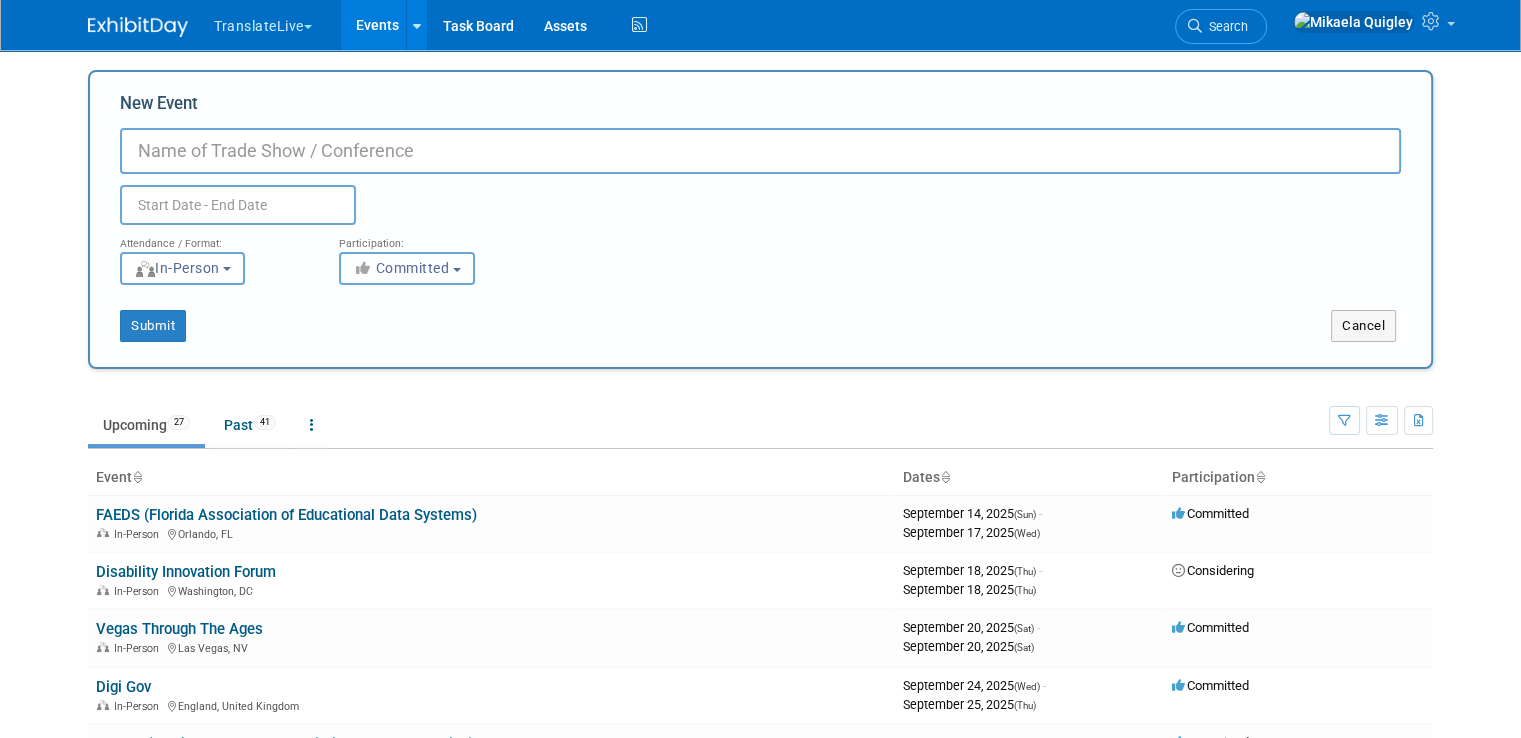 click on "Committed" at bounding box center [407, 268] 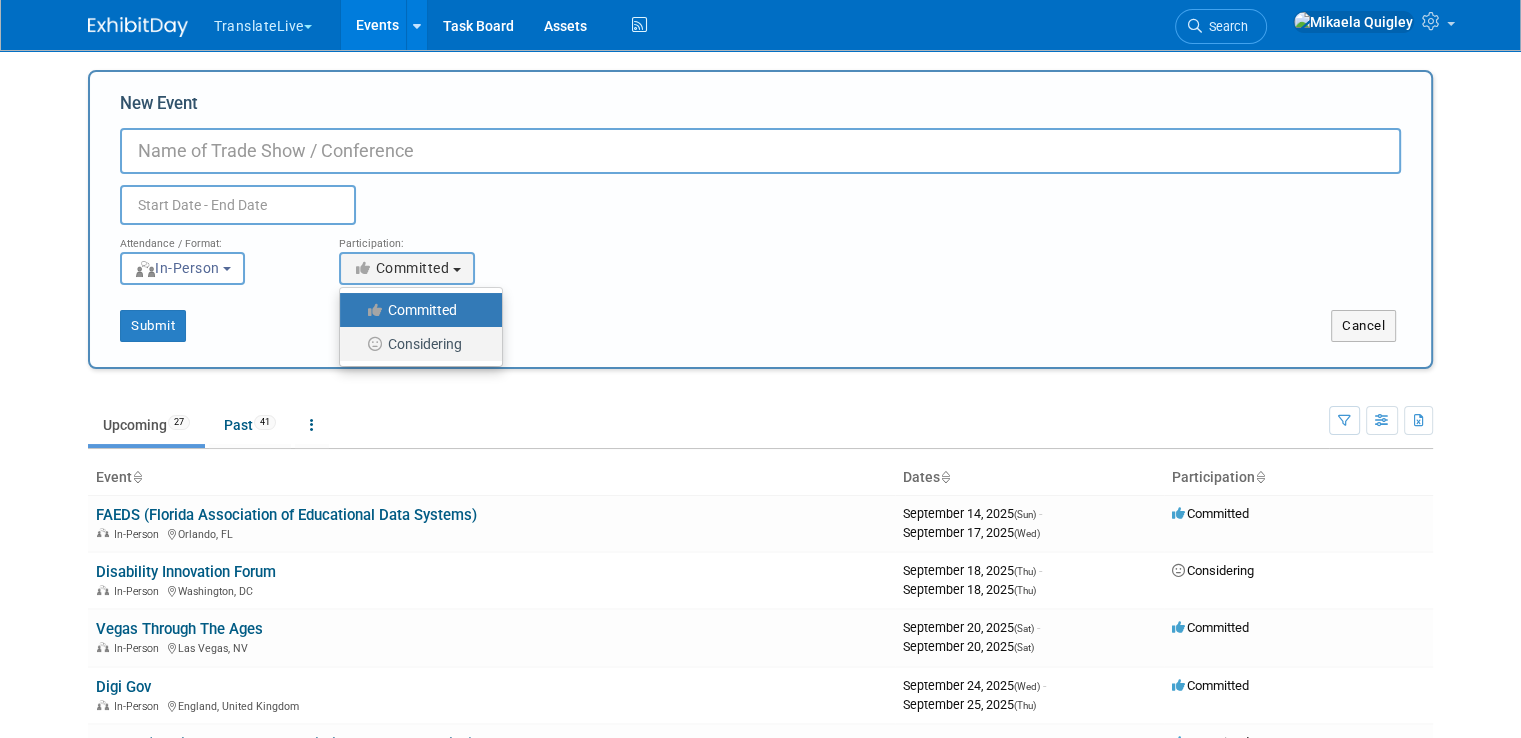 click on "Considering" at bounding box center (416, 344) 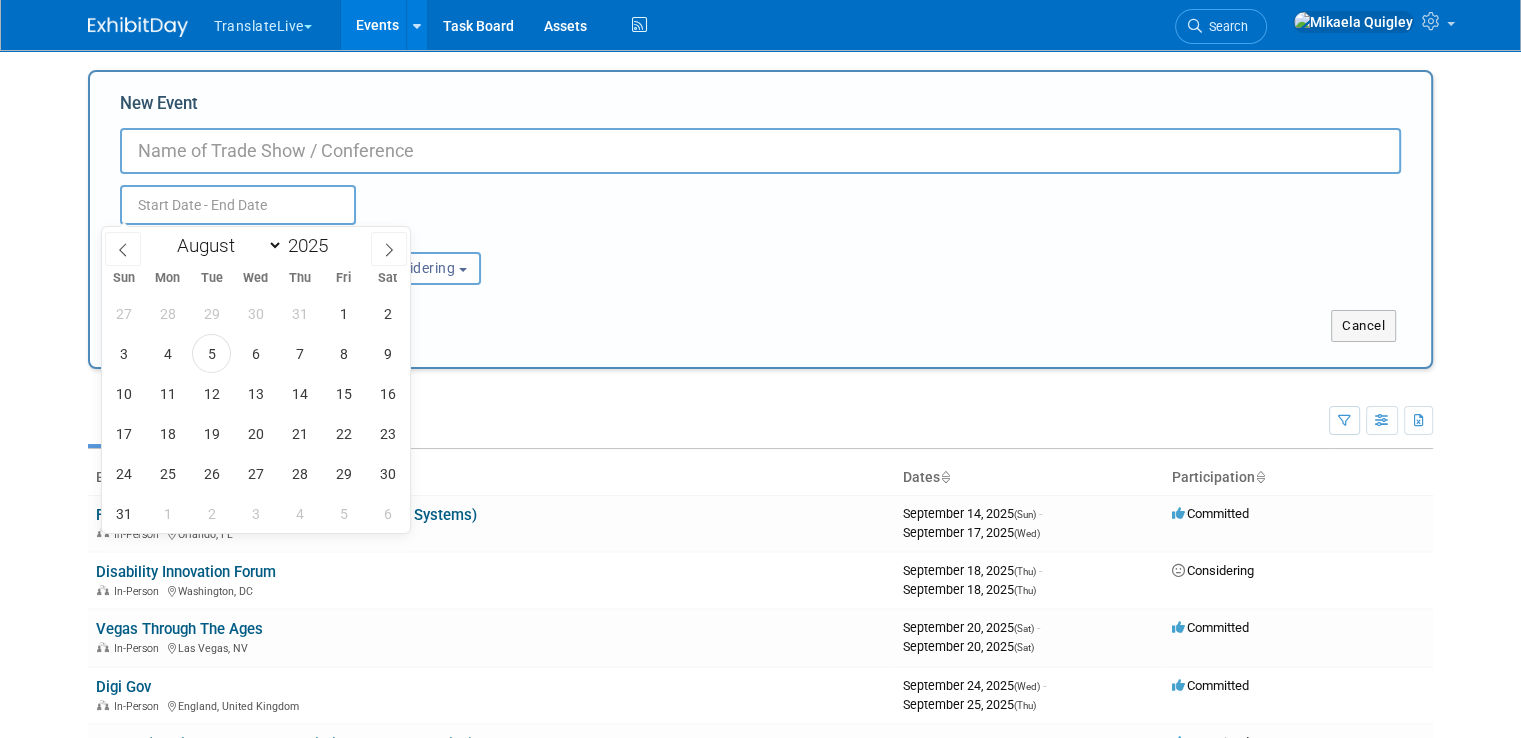 click at bounding box center [238, 205] 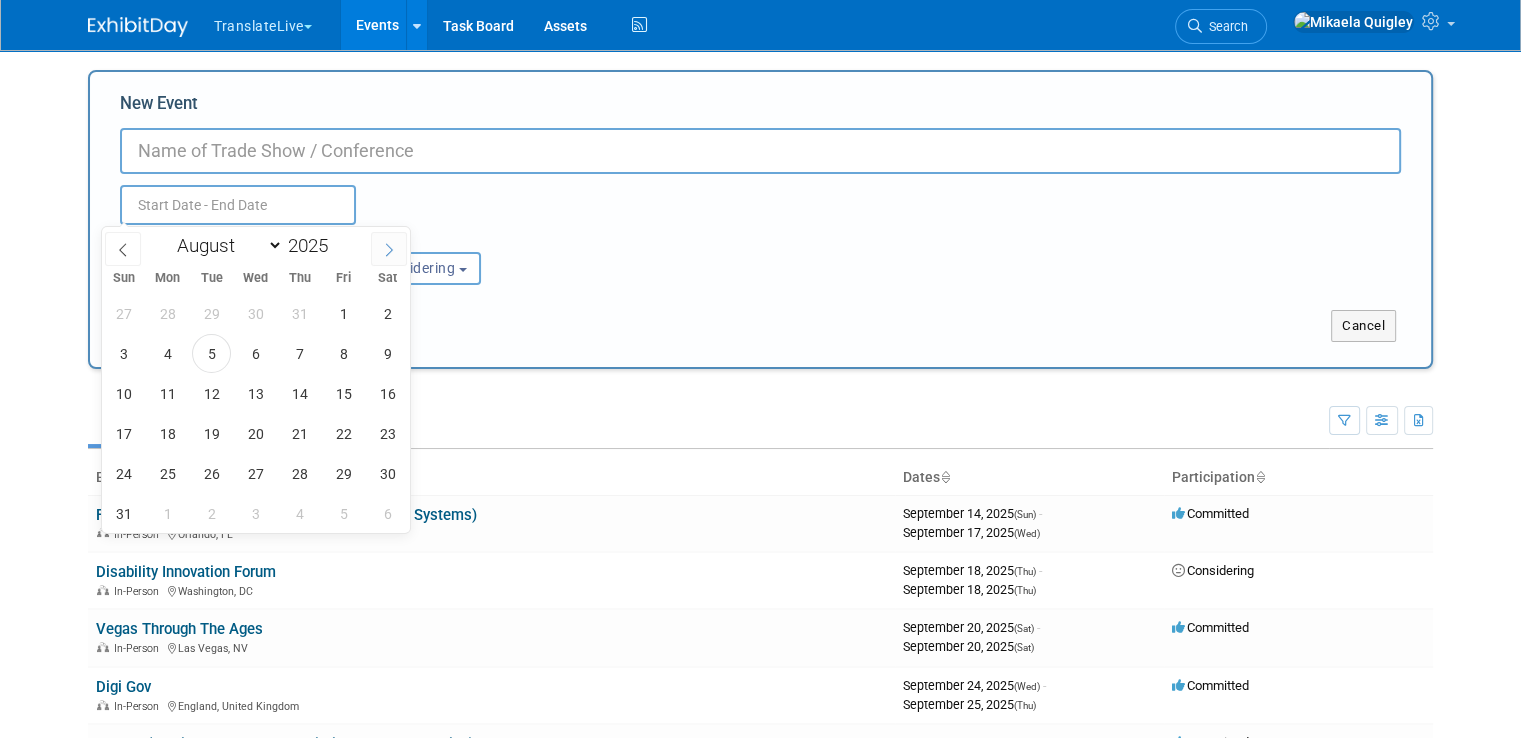 click 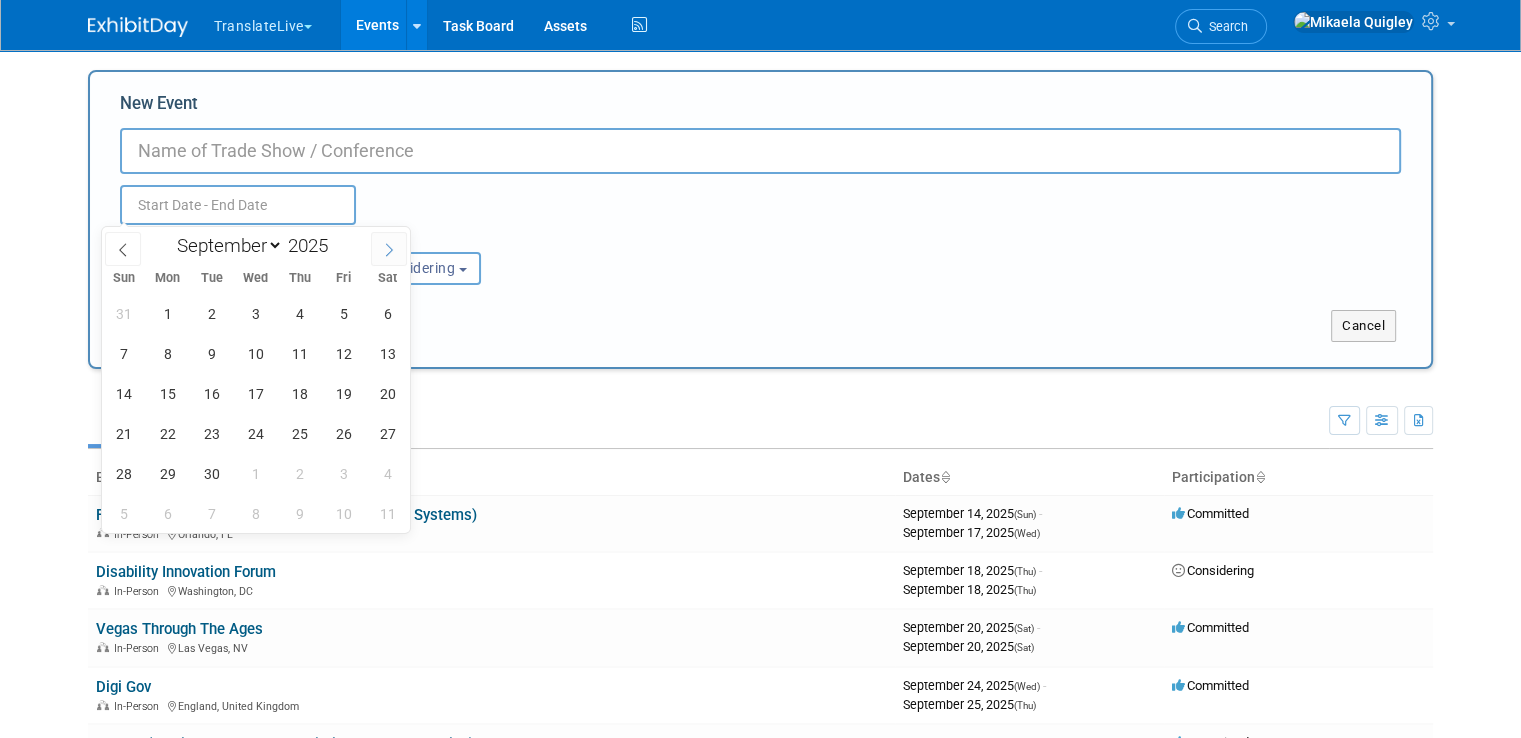 click 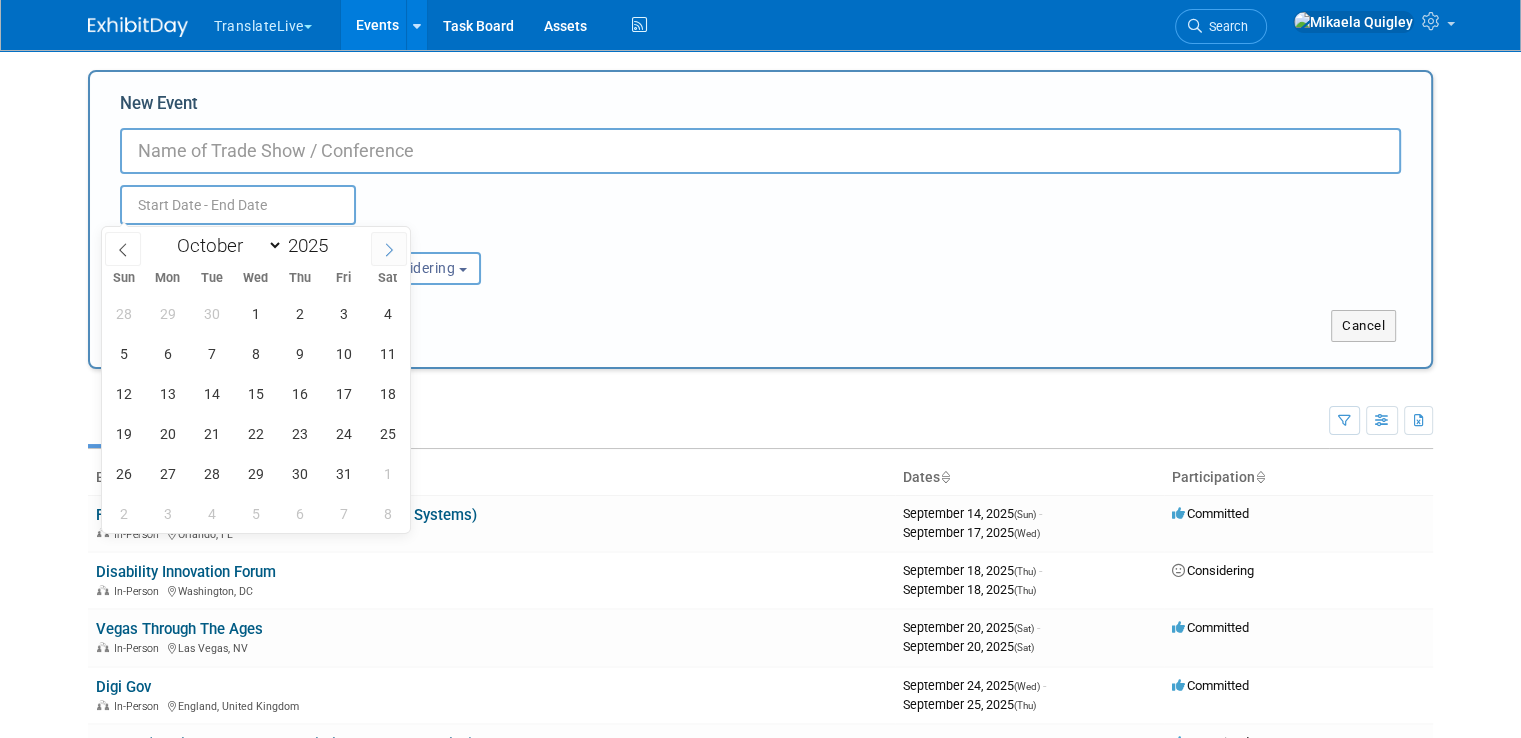 click 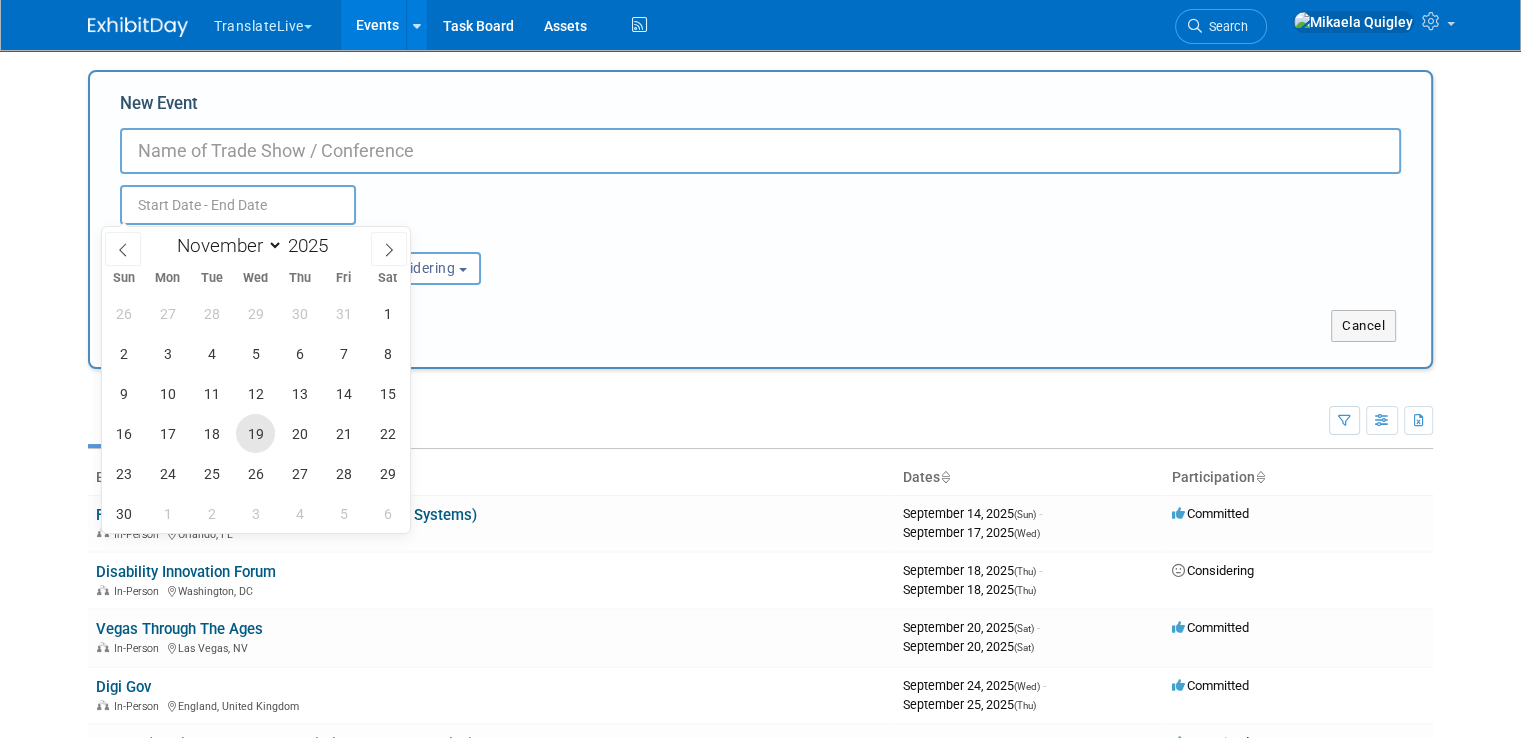 click on "19" at bounding box center (255, 433) 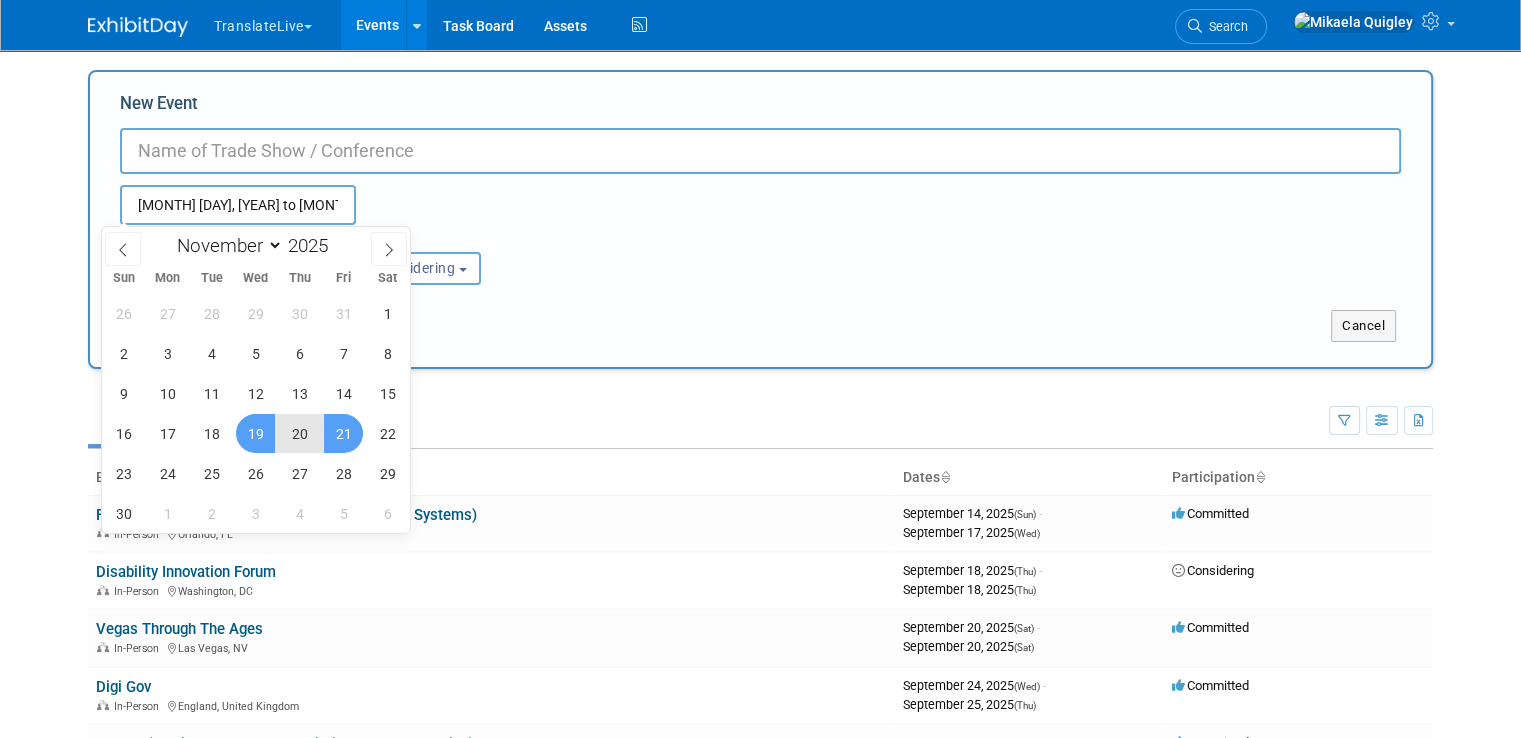 click on "21" at bounding box center [343, 433] 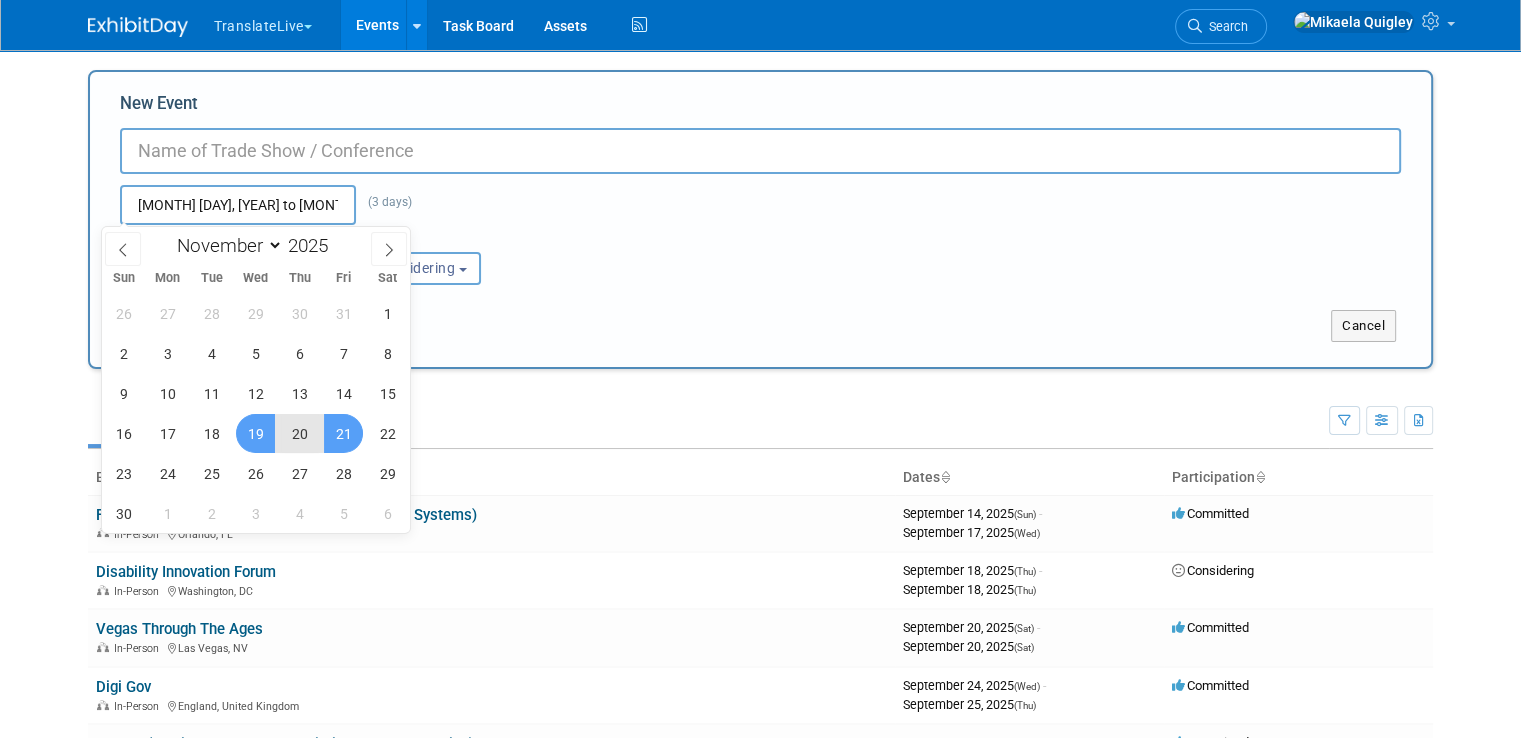 click on "New Event" at bounding box center (760, 151) 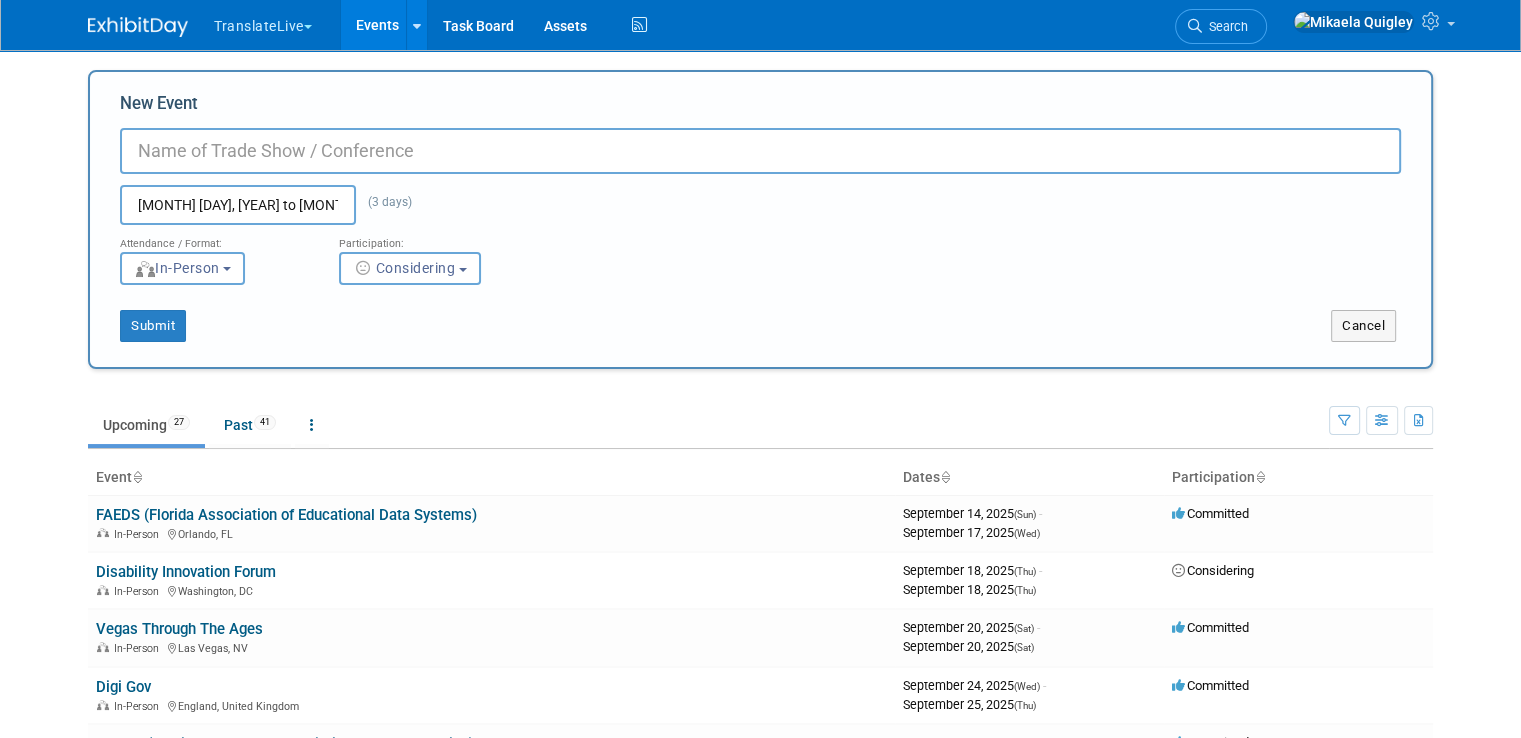 paste on "Smart Cities Connect" 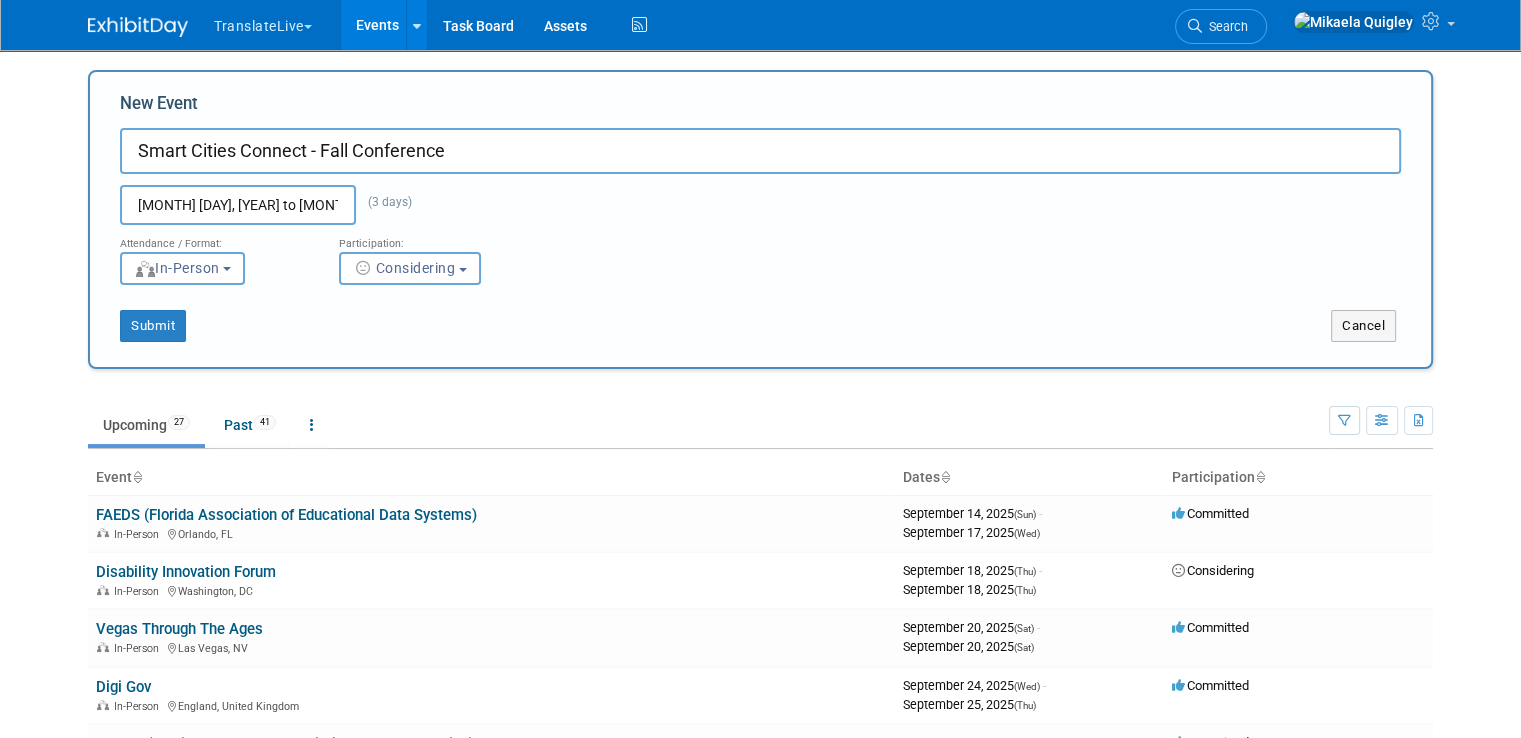 click on "Smart Cities Connect - Fall Conference" at bounding box center (760, 151) 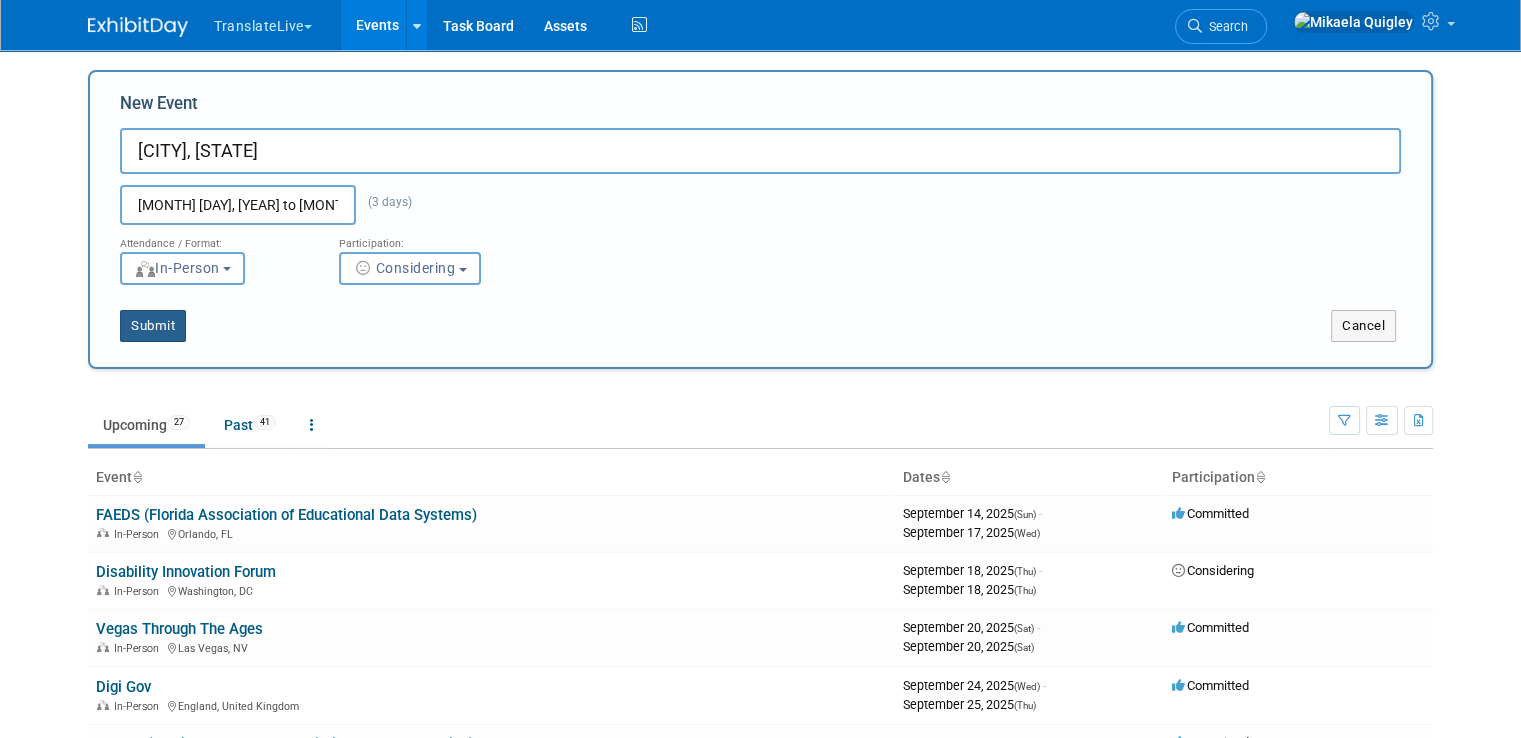 click on "Submit" at bounding box center (153, 326) 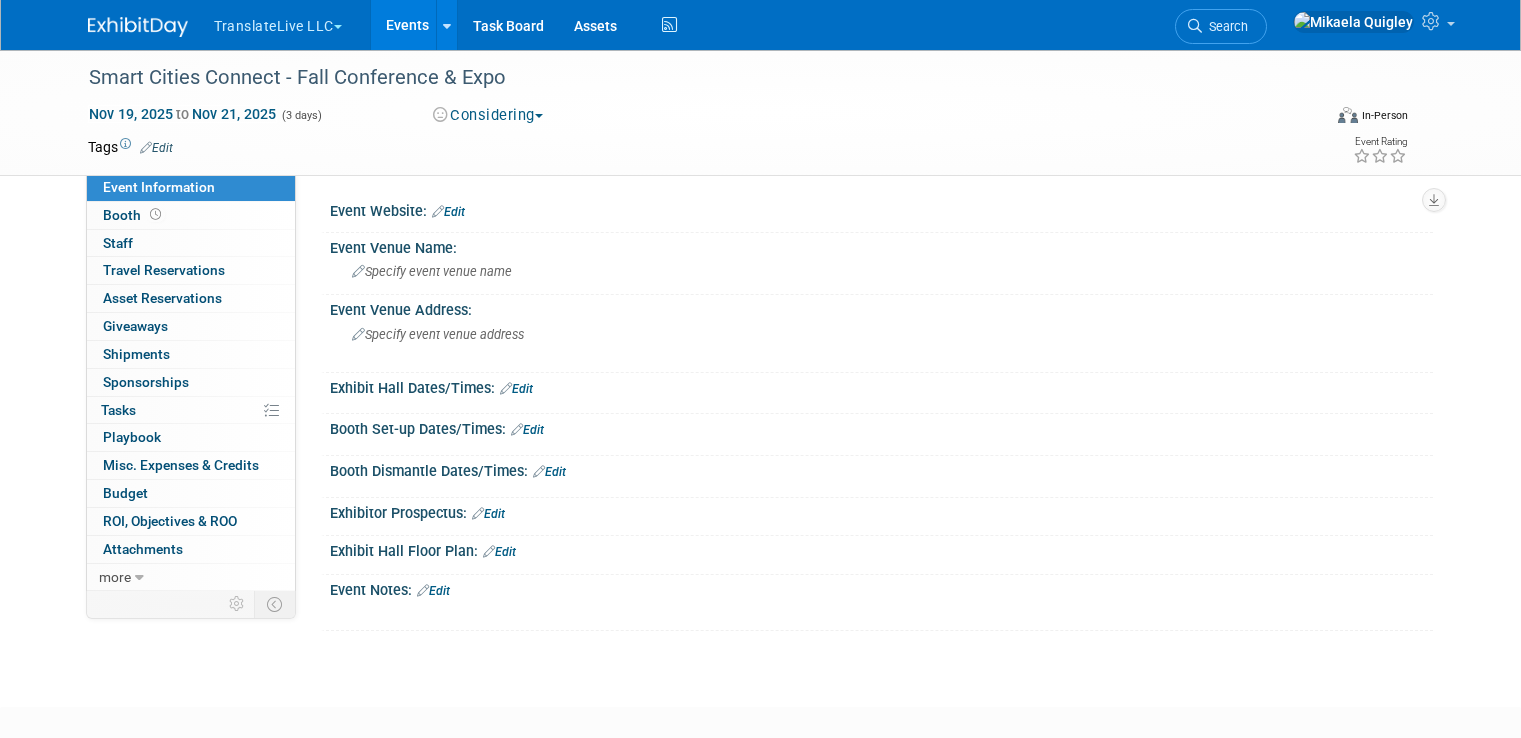 scroll, scrollTop: 0, scrollLeft: 0, axis: both 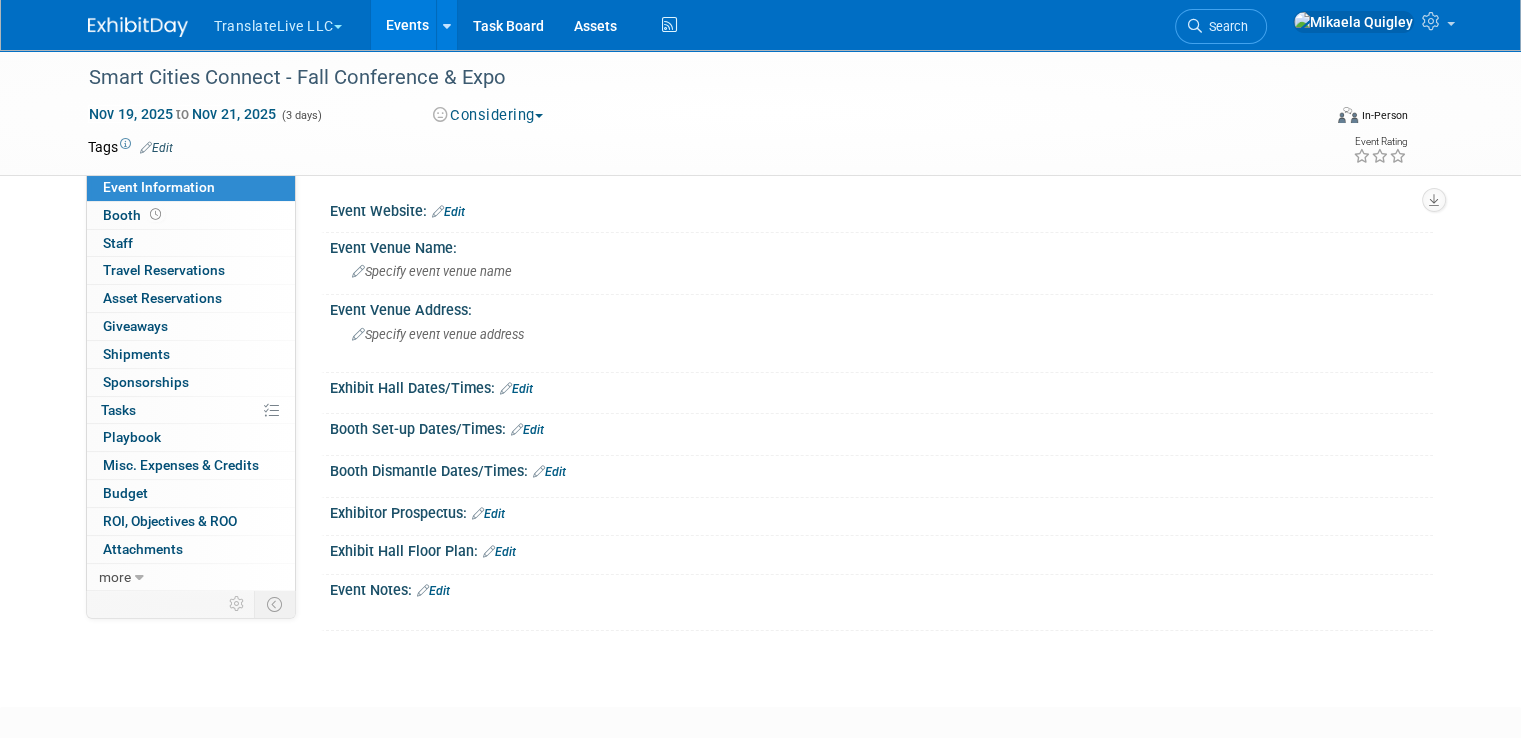 click on "Edit" at bounding box center (448, 212) 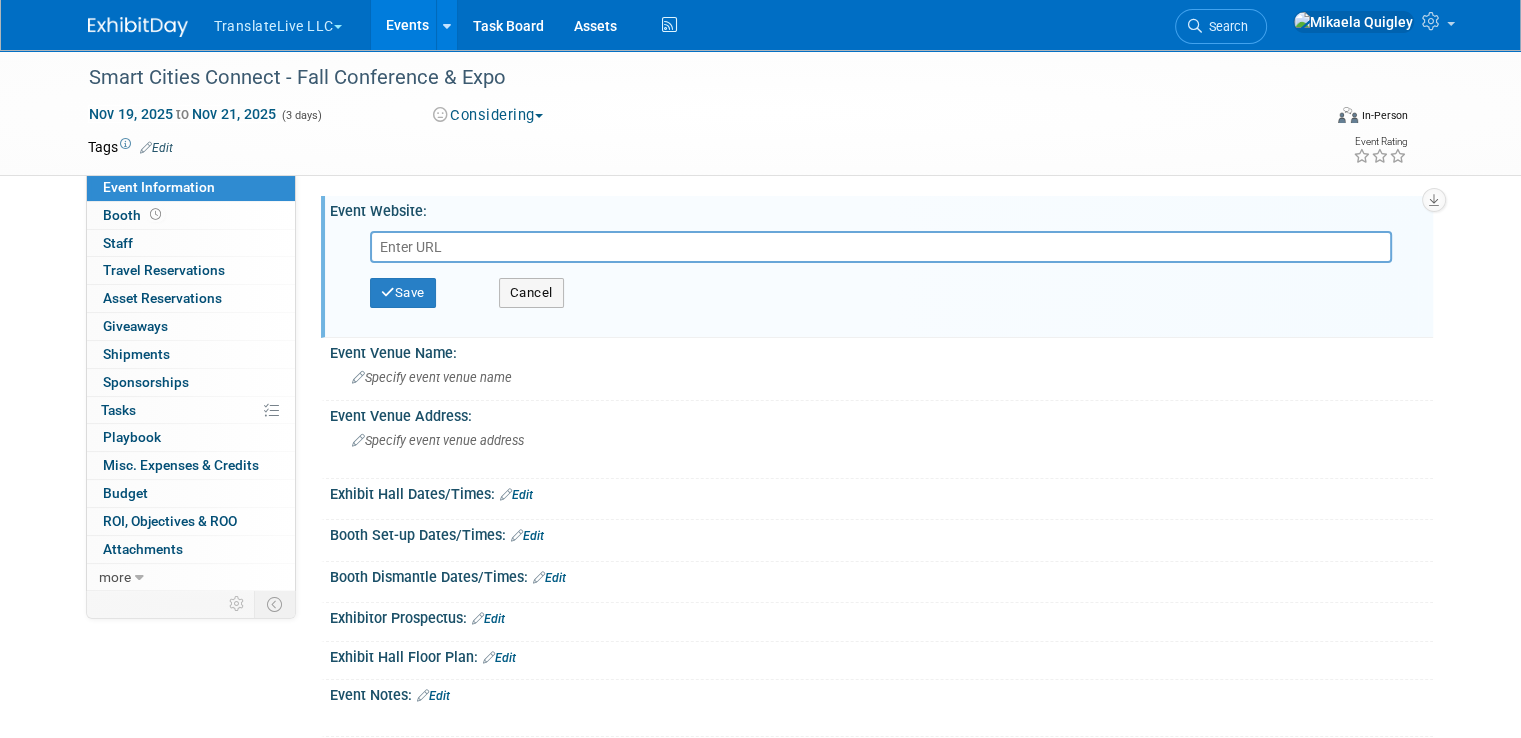 click at bounding box center (881, 247) 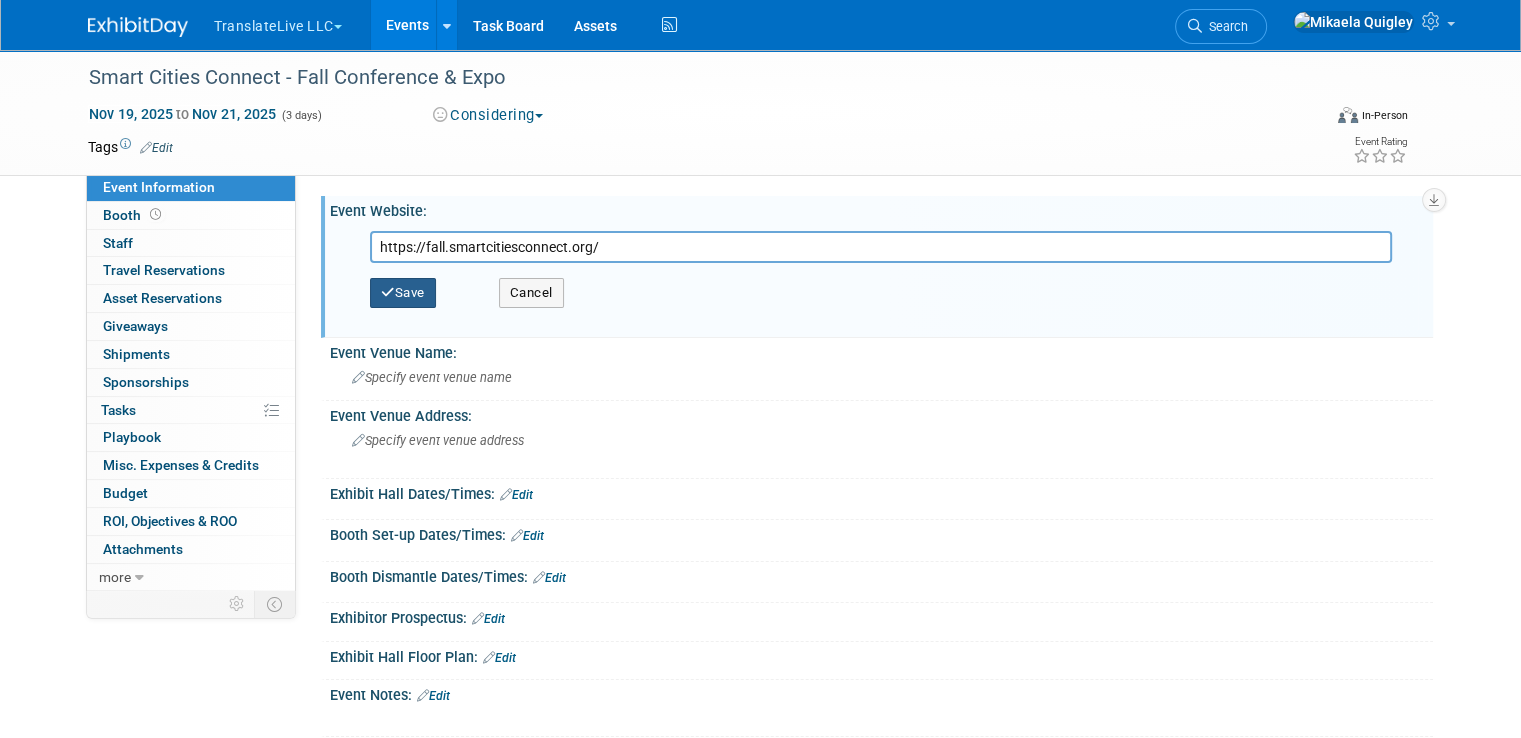 type on "https://fall.smartcitiesconnect.org/" 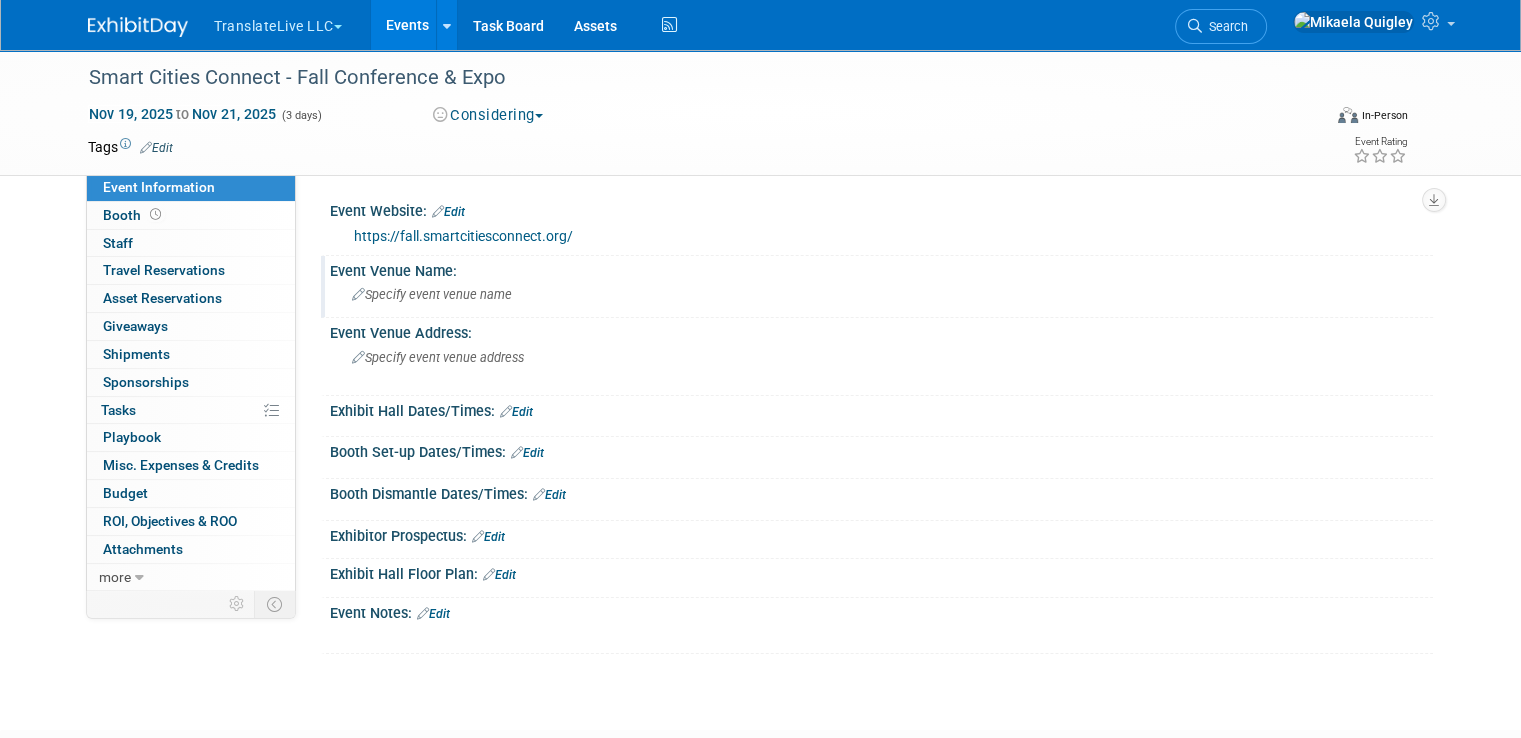 click on "Specify event venue name" at bounding box center [432, 294] 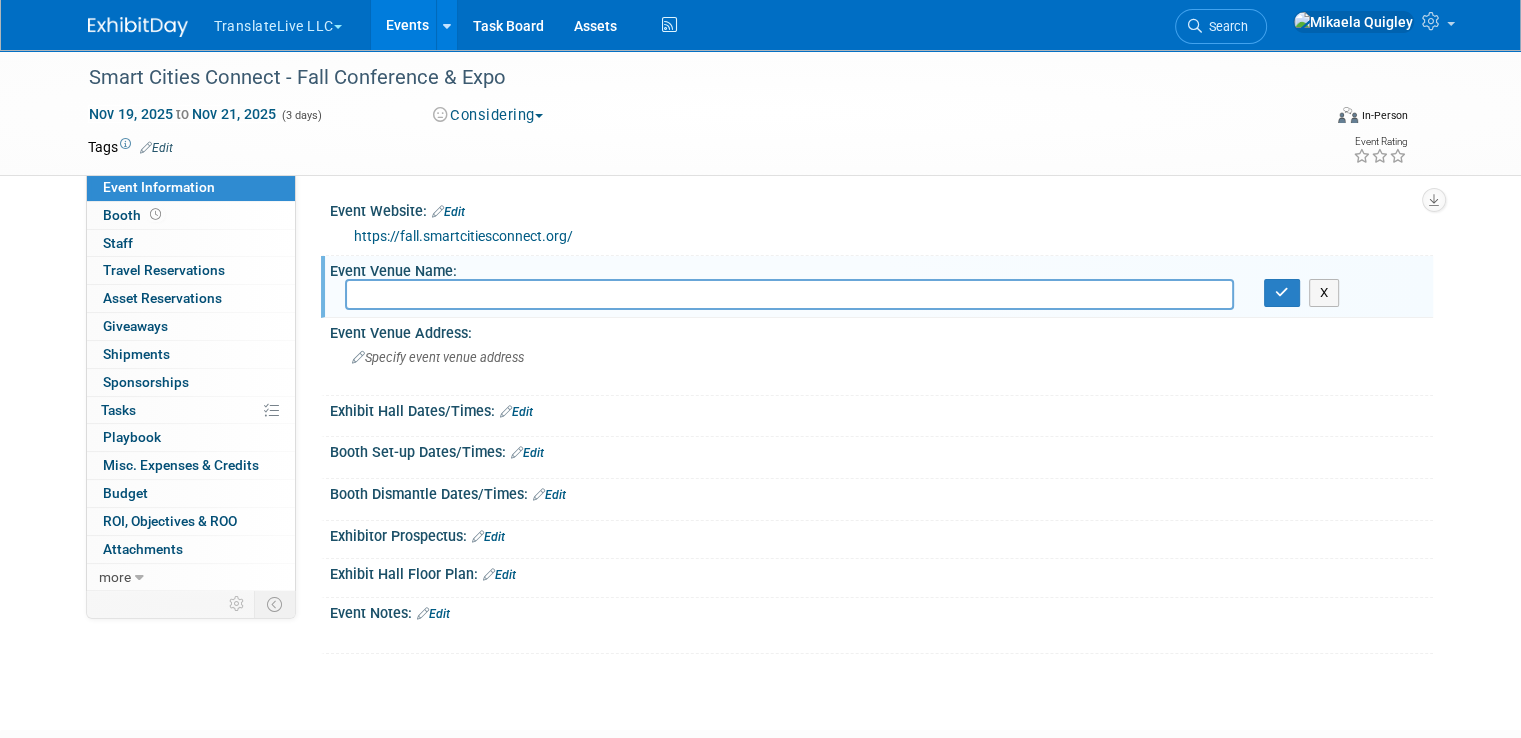 click at bounding box center (789, 294) 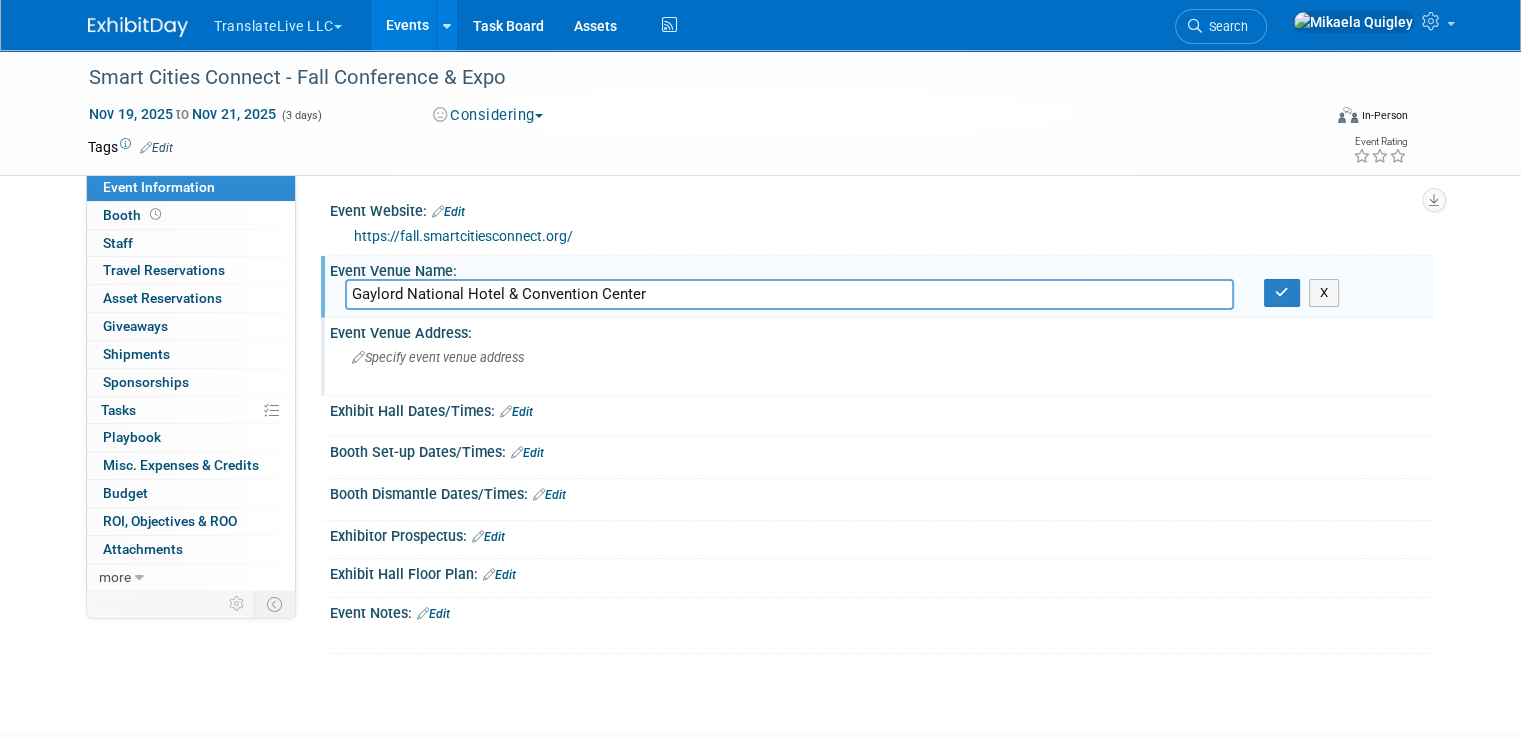 type on "Gaylord National Hotel & Convention Center" 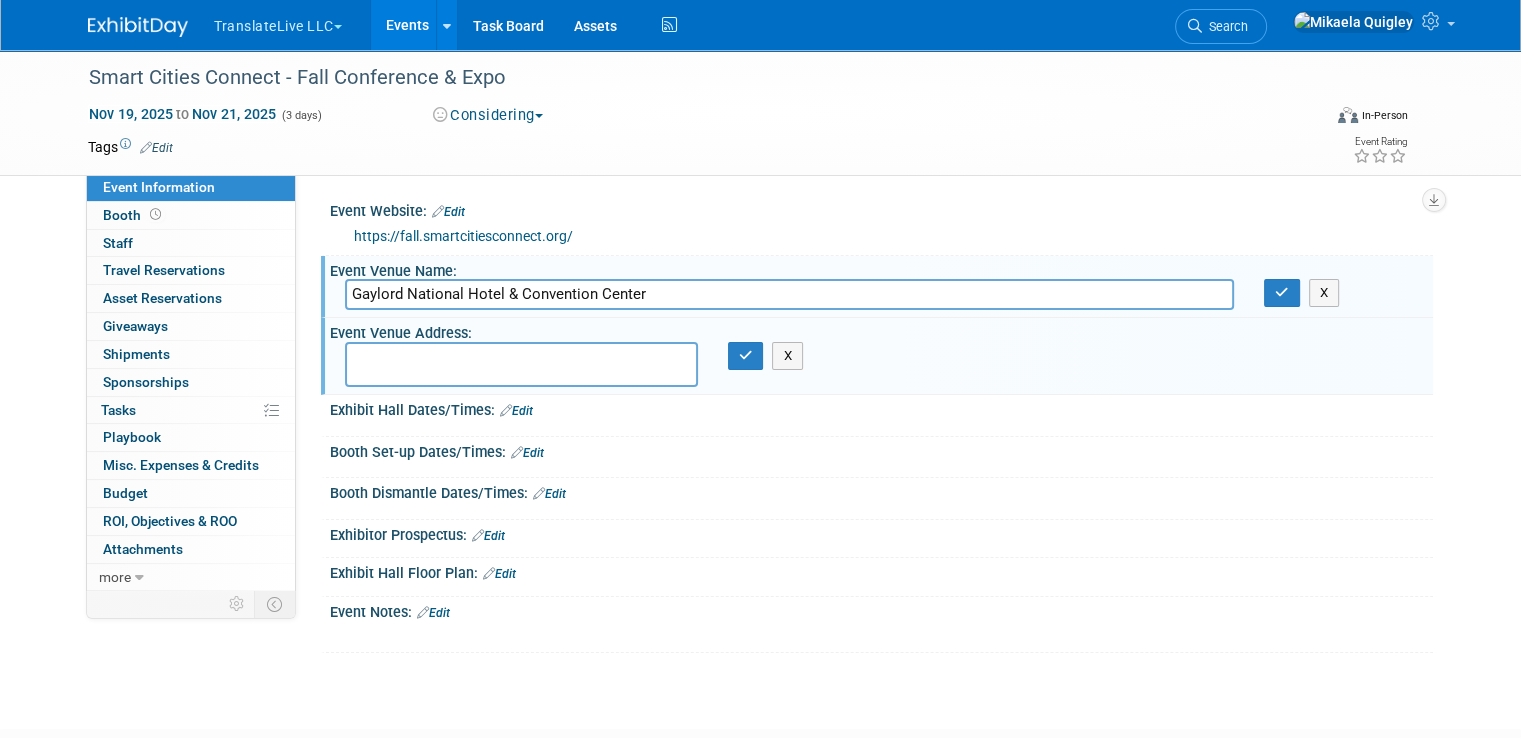 paste on "201 Waterfront St, Oxon Hill, MD 20745" 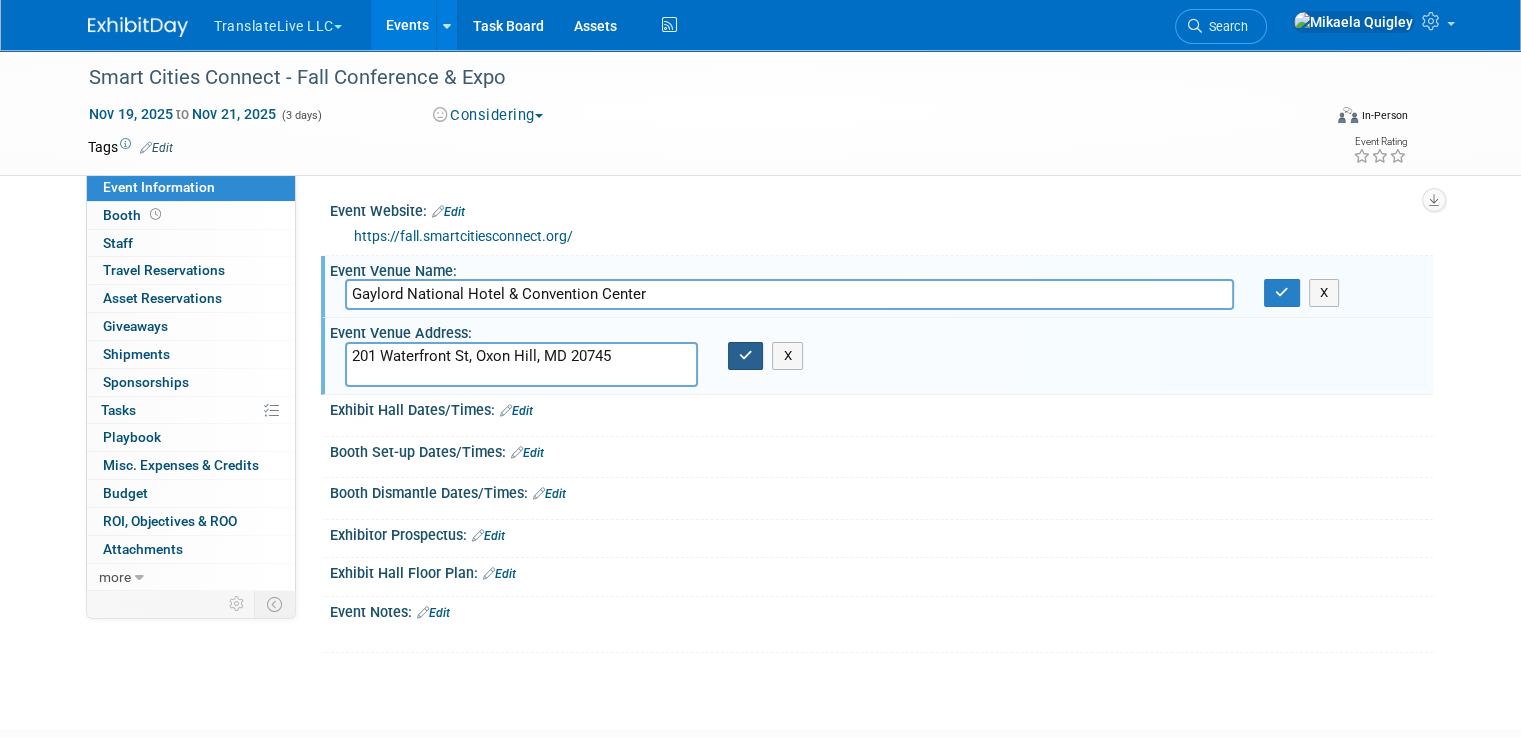 type on "201 Waterfront St, Oxon Hill, MD 20745" 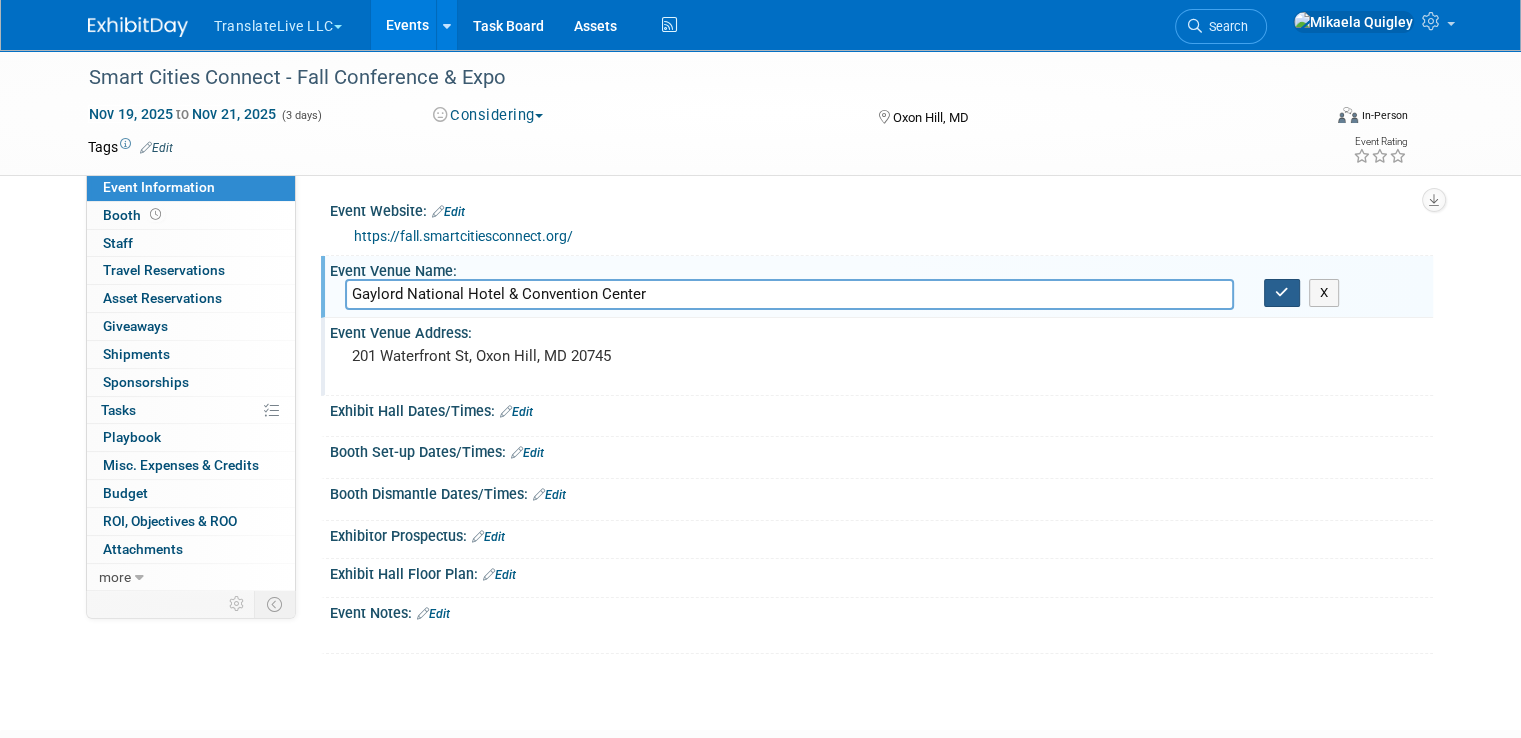 click at bounding box center [1282, 292] 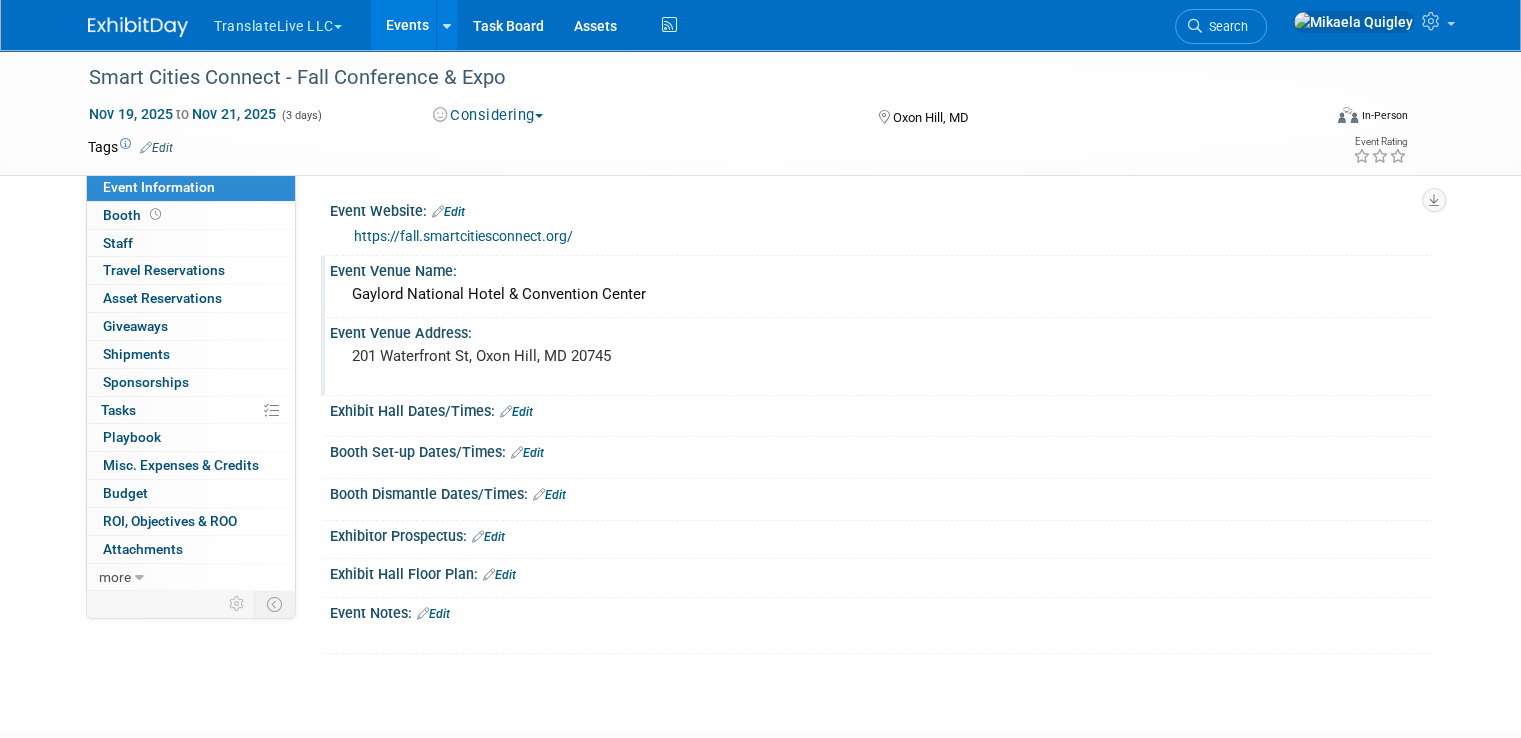 click on "Edit" at bounding box center [516, 412] 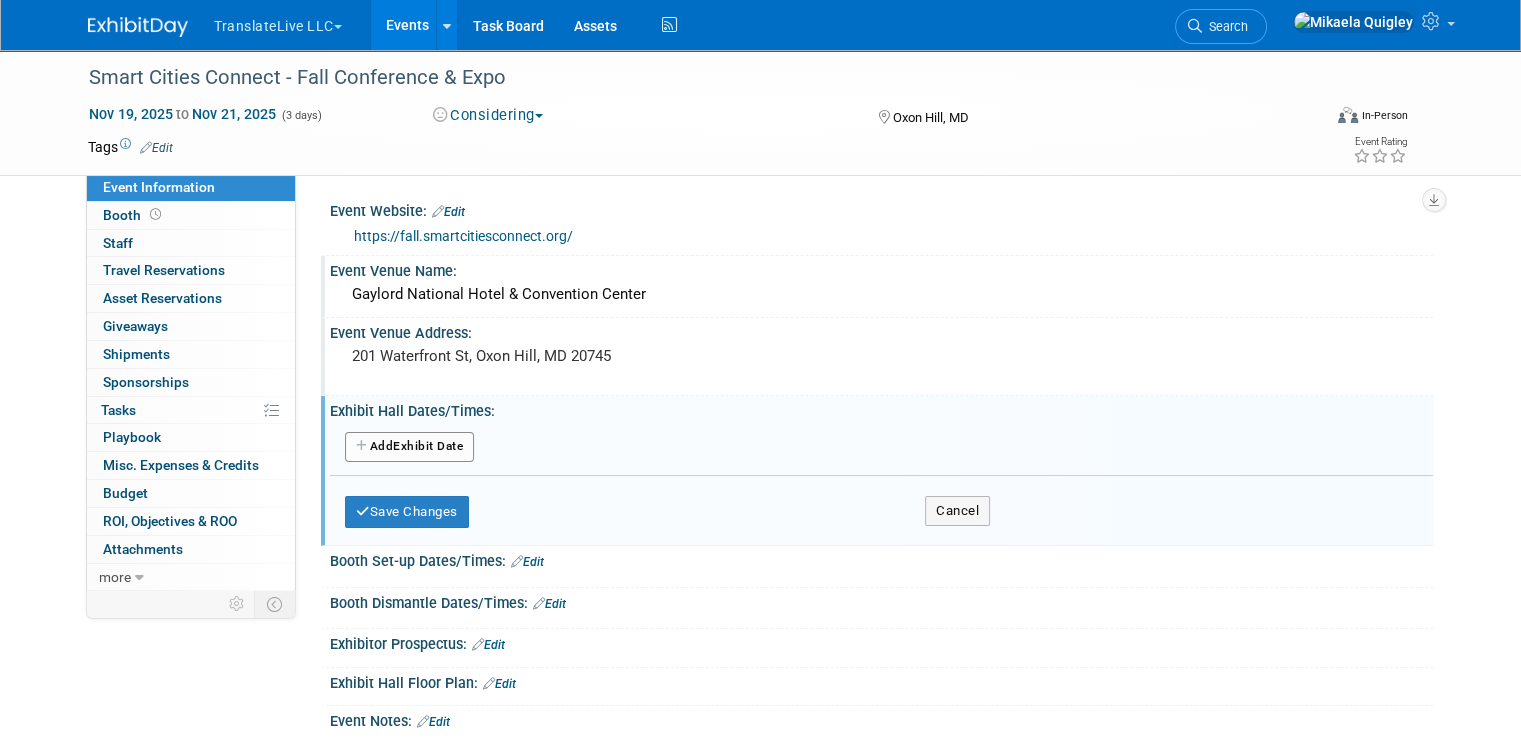 click on "Add  Another  Exhibit Date" at bounding box center (409, 447) 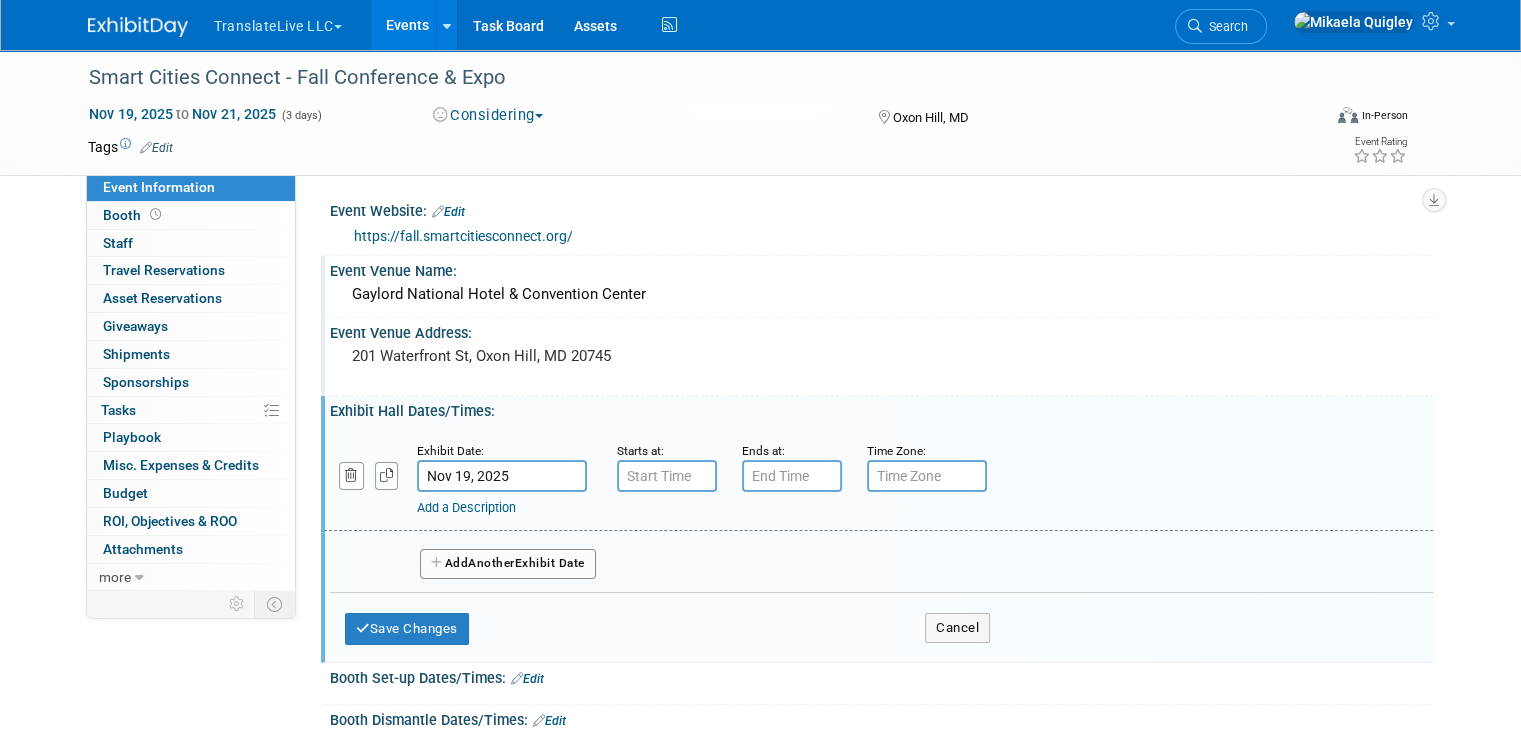 click on "Another" at bounding box center (491, 563) 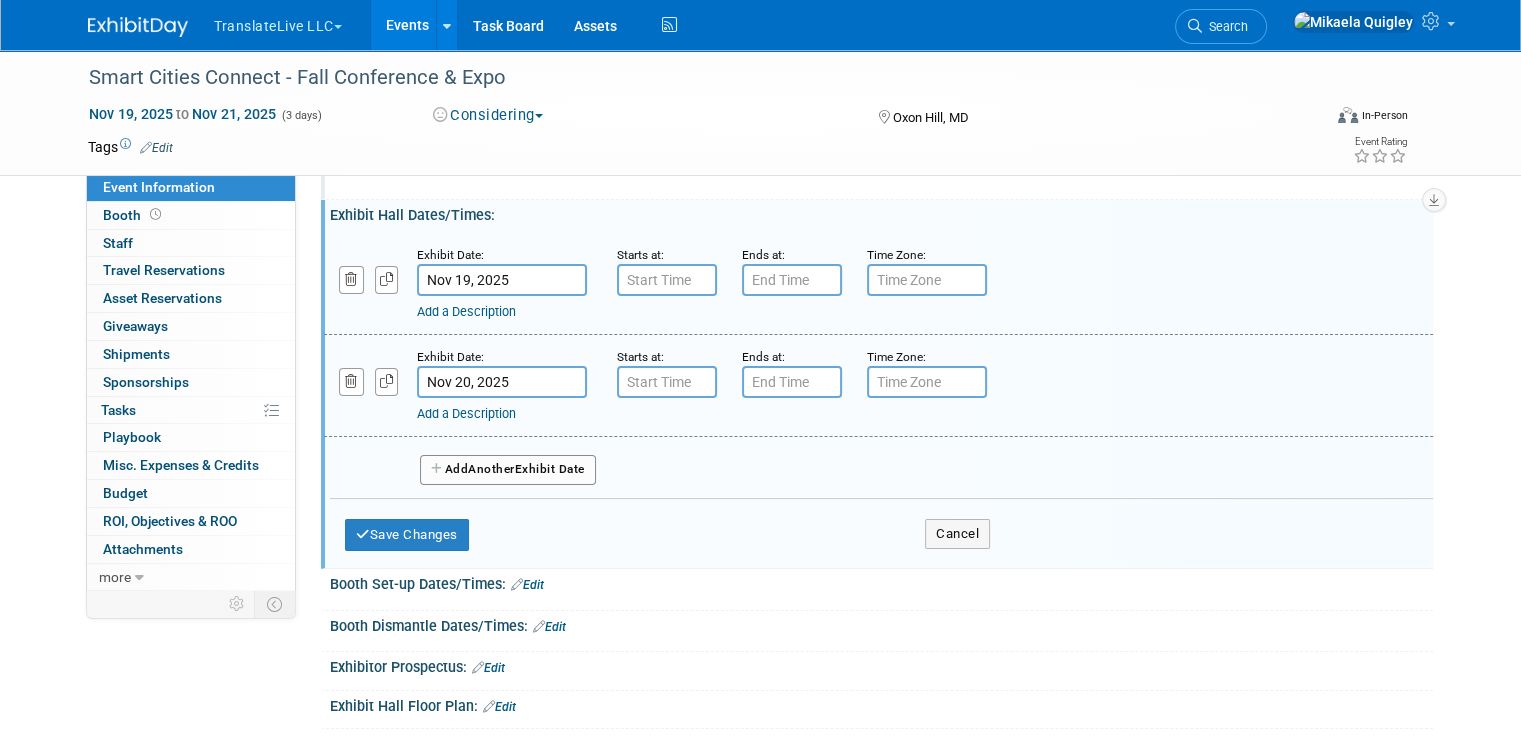 scroll, scrollTop: 200, scrollLeft: 0, axis: vertical 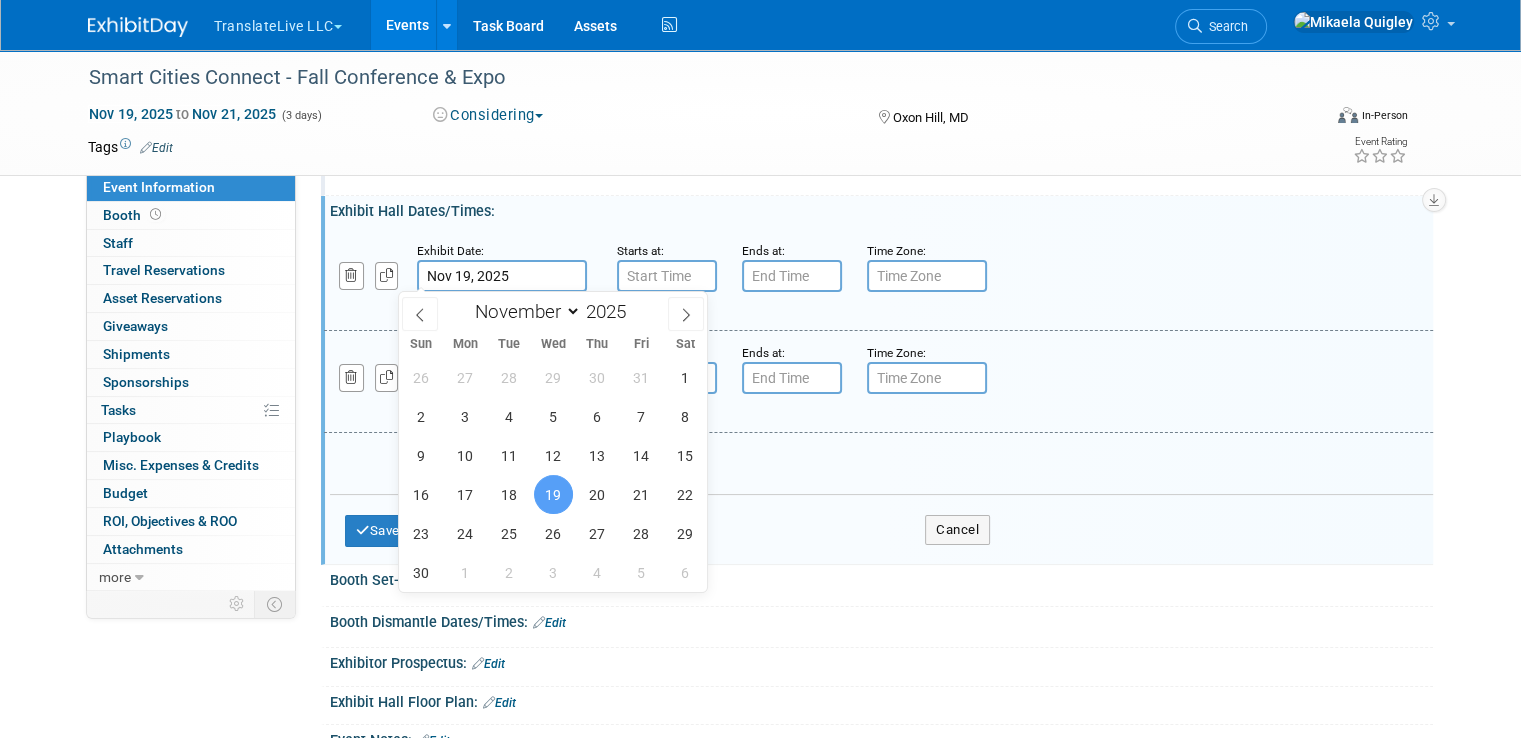 click on "Nov 19, 2025" at bounding box center (502, 276) 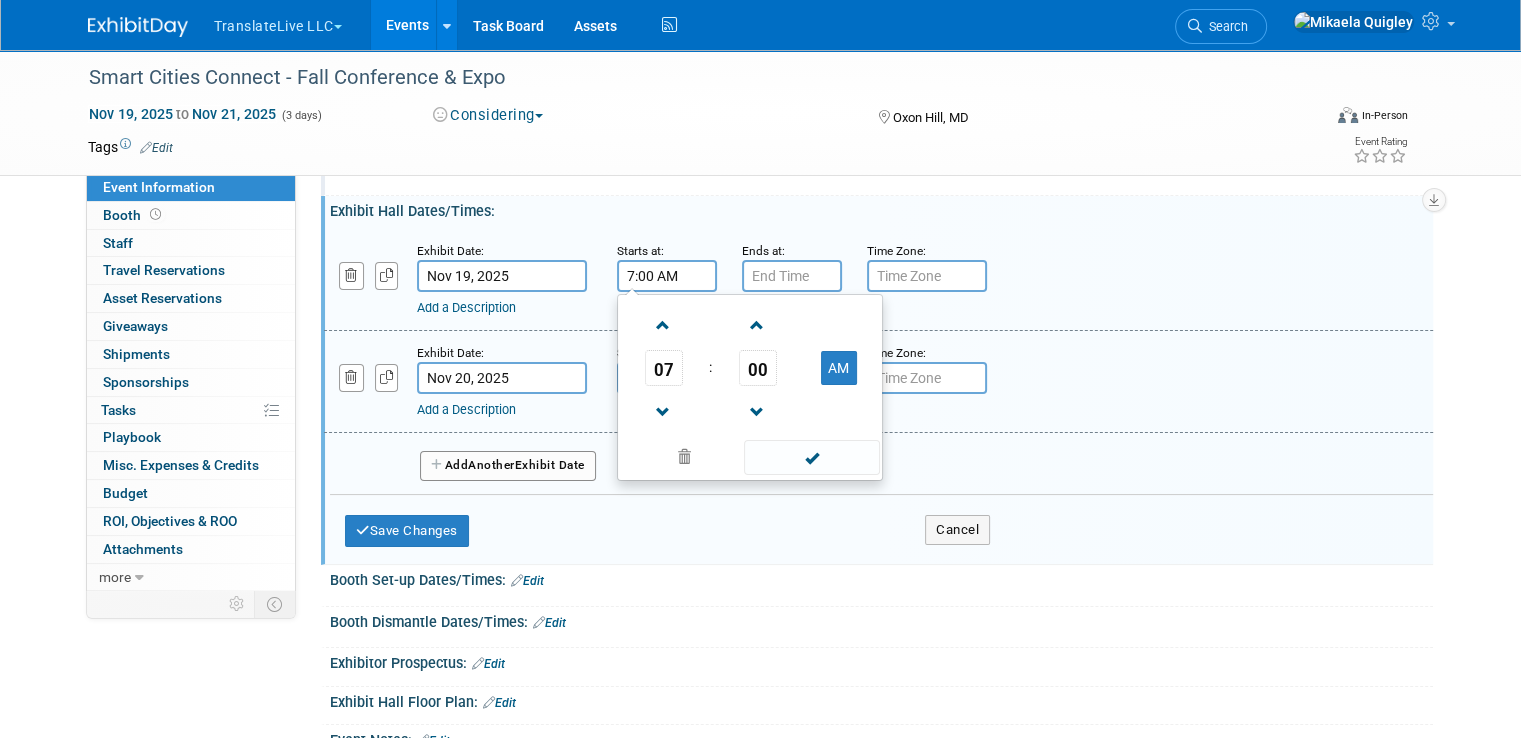 click on "7:00 AM" at bounding box center (667, 276) 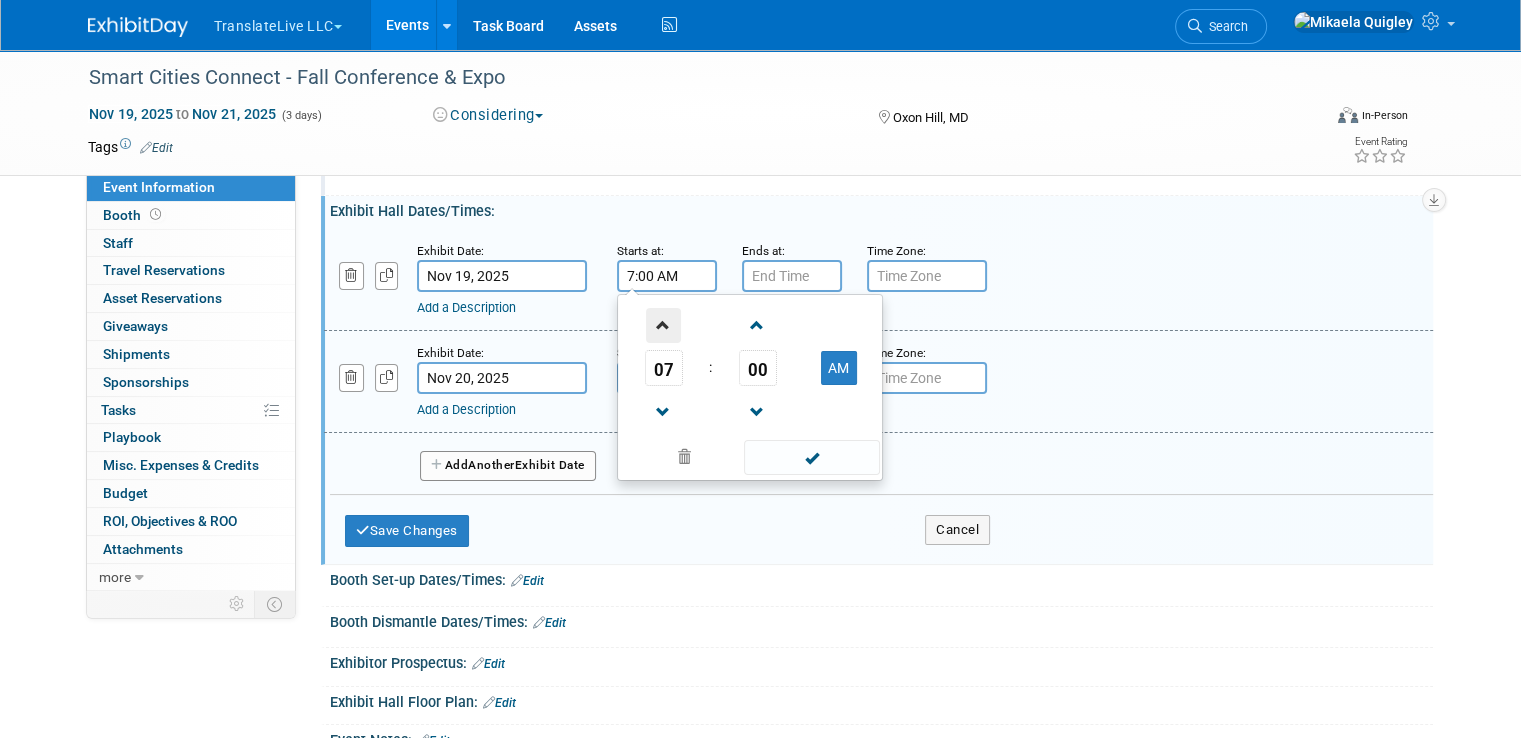 click at bounding box center [663, 325] 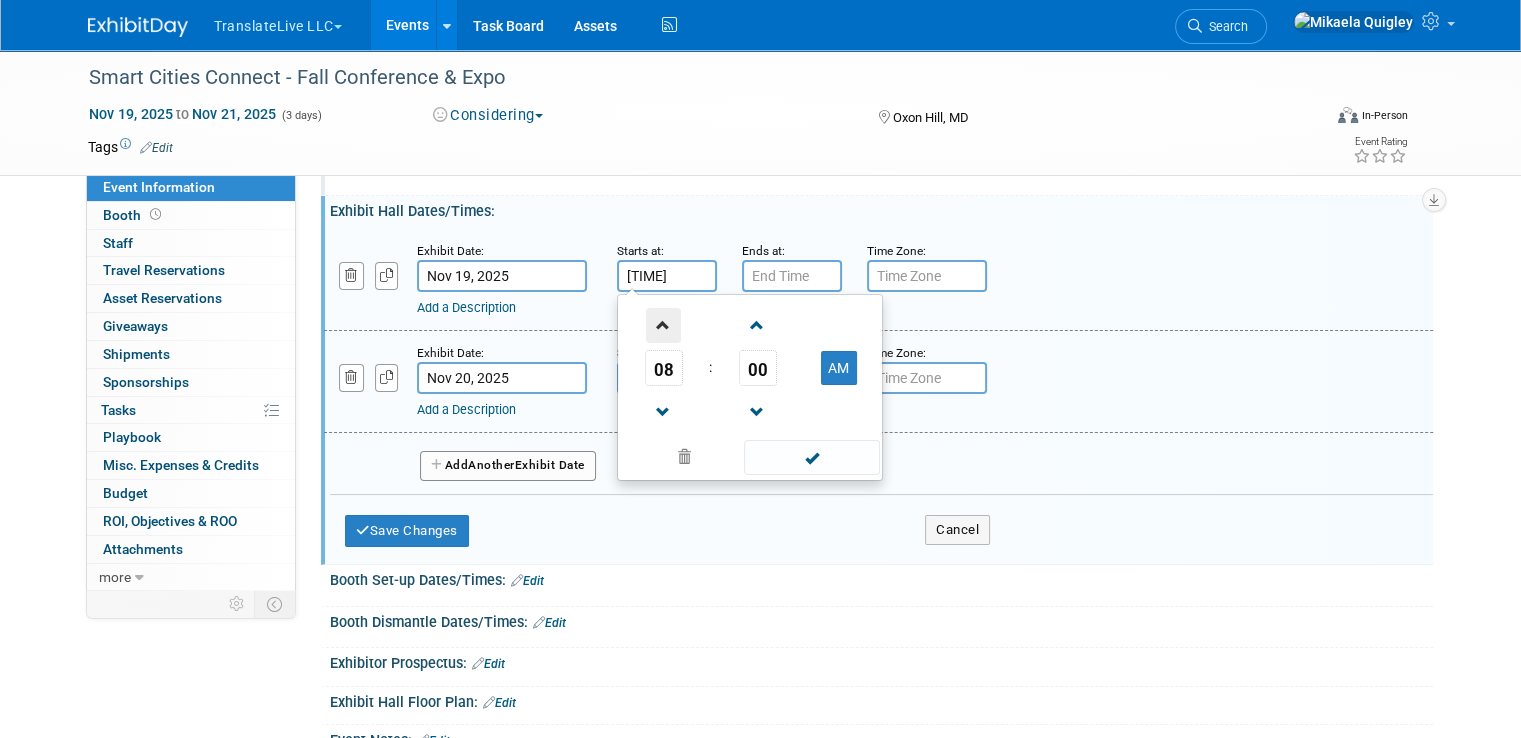 click at bounding box center (663, 325) 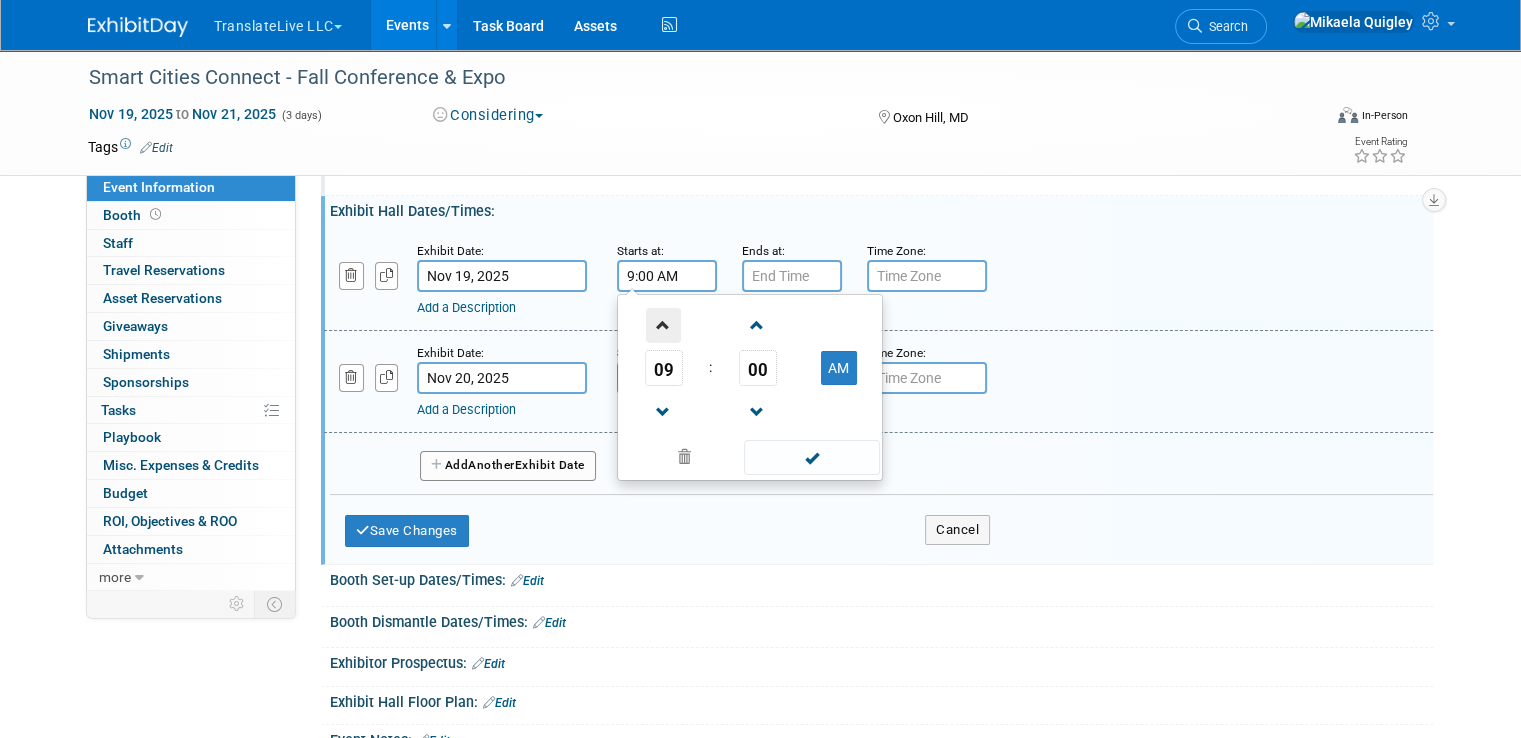 click at bounding box center (663, 325) 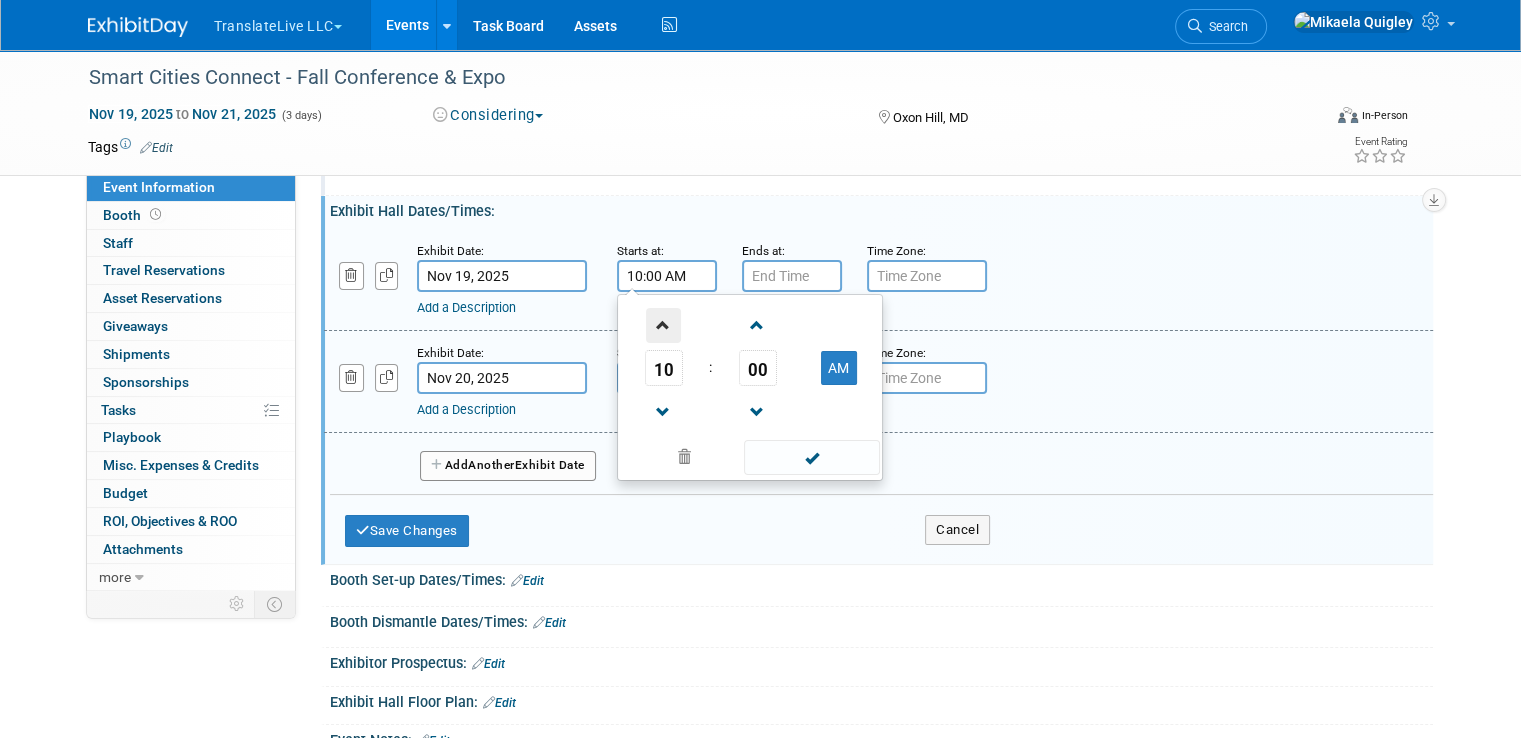 click at bounding box center [663, 325] 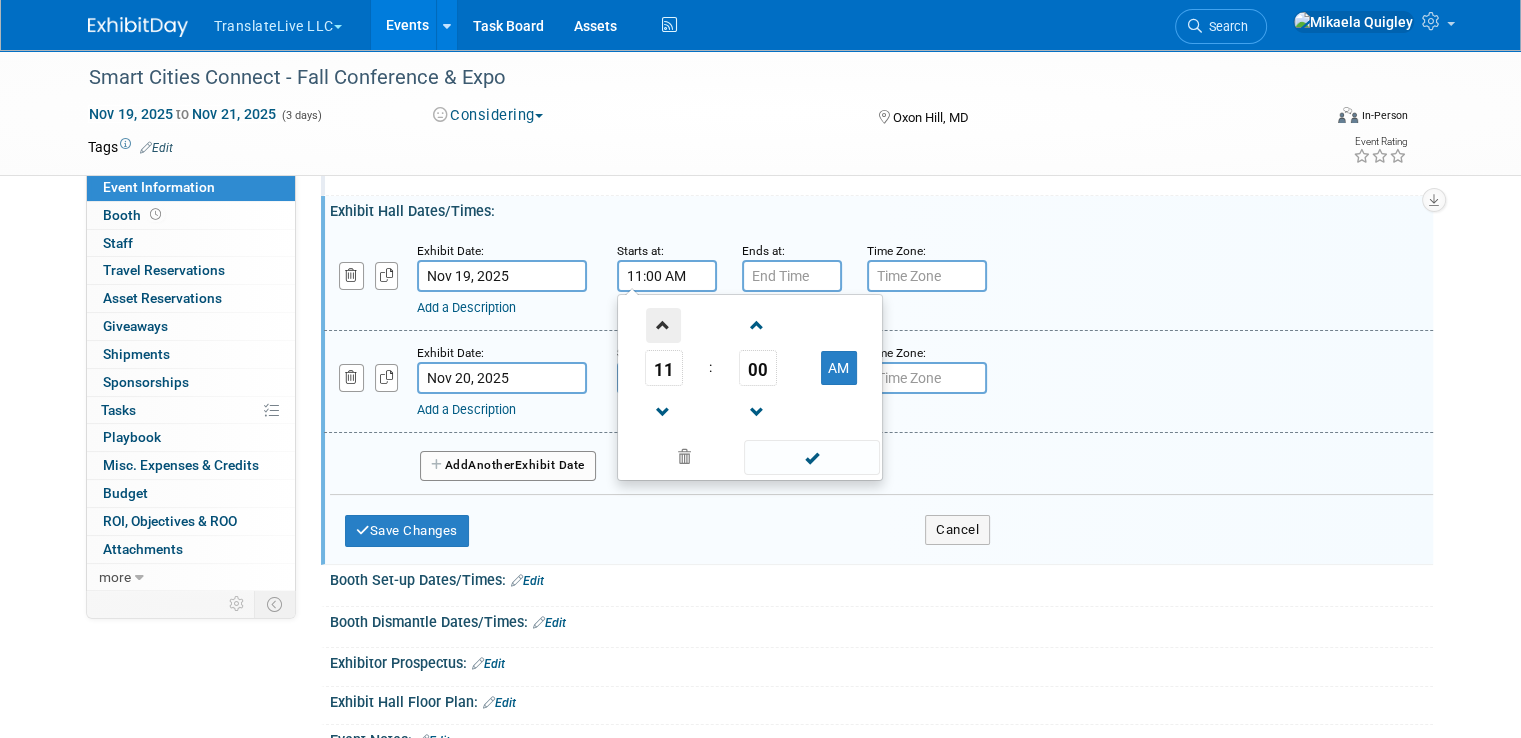 click at bounding box center [663, 325] 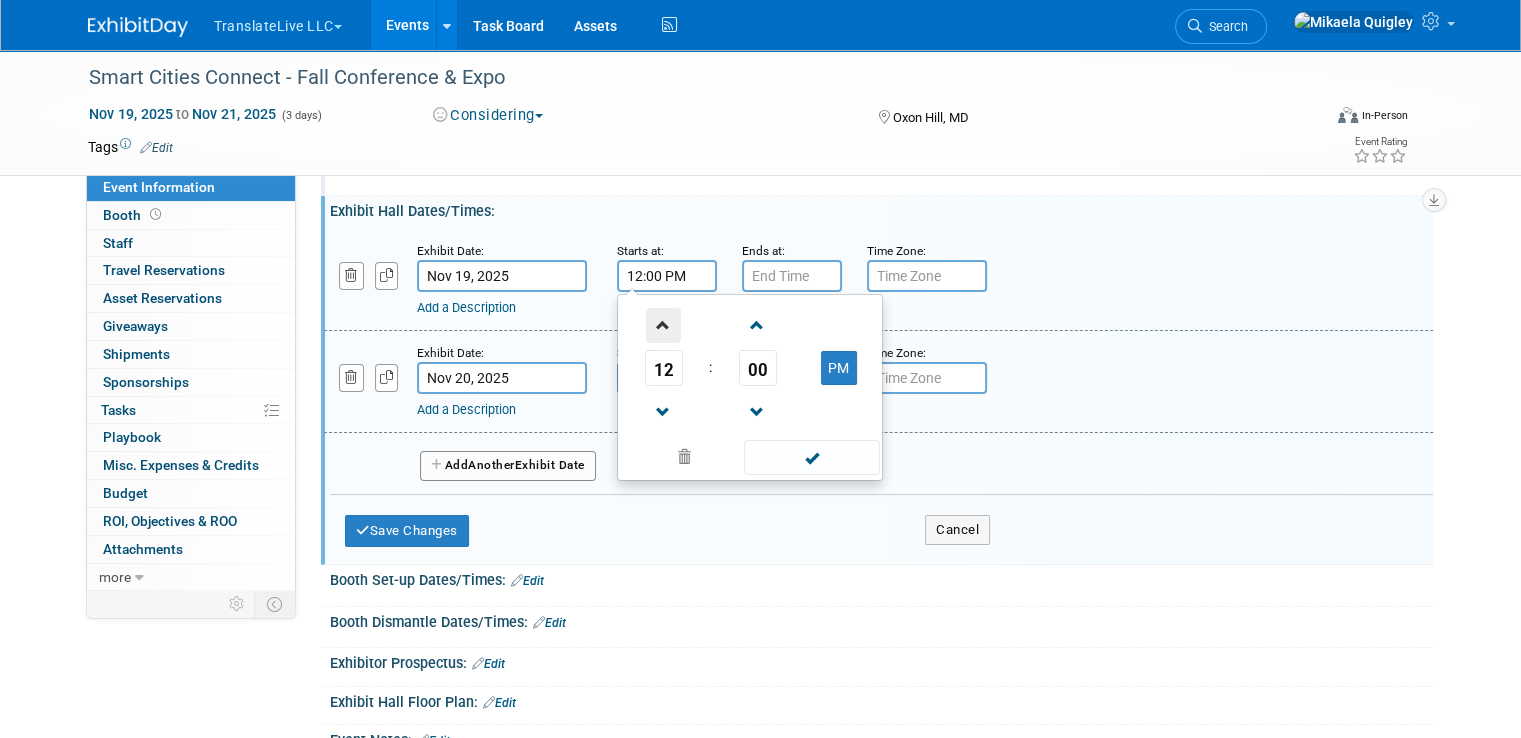 click at bounding box center (663, 325) 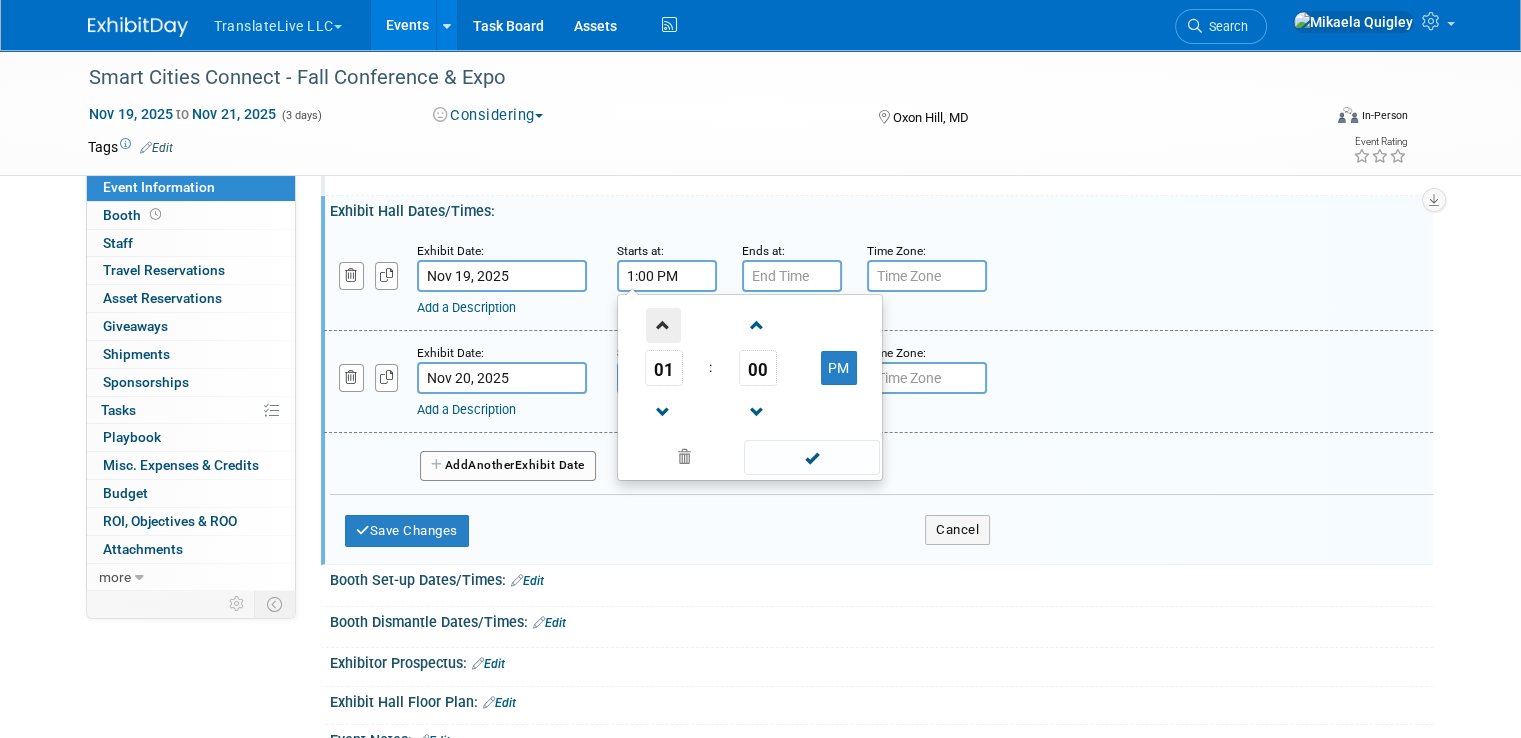 click at bounding box center [663, 325] 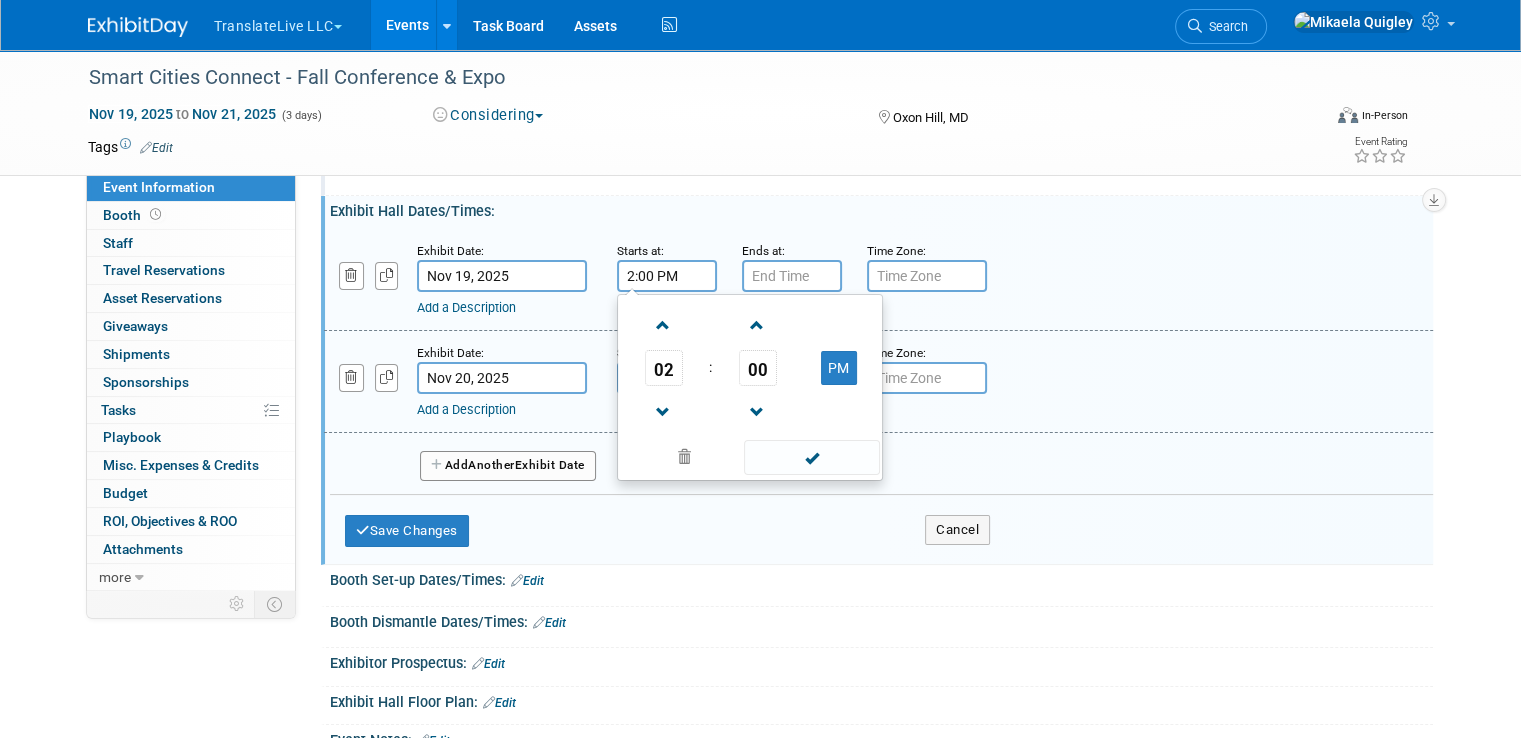 click at bounding box center (792, 276) 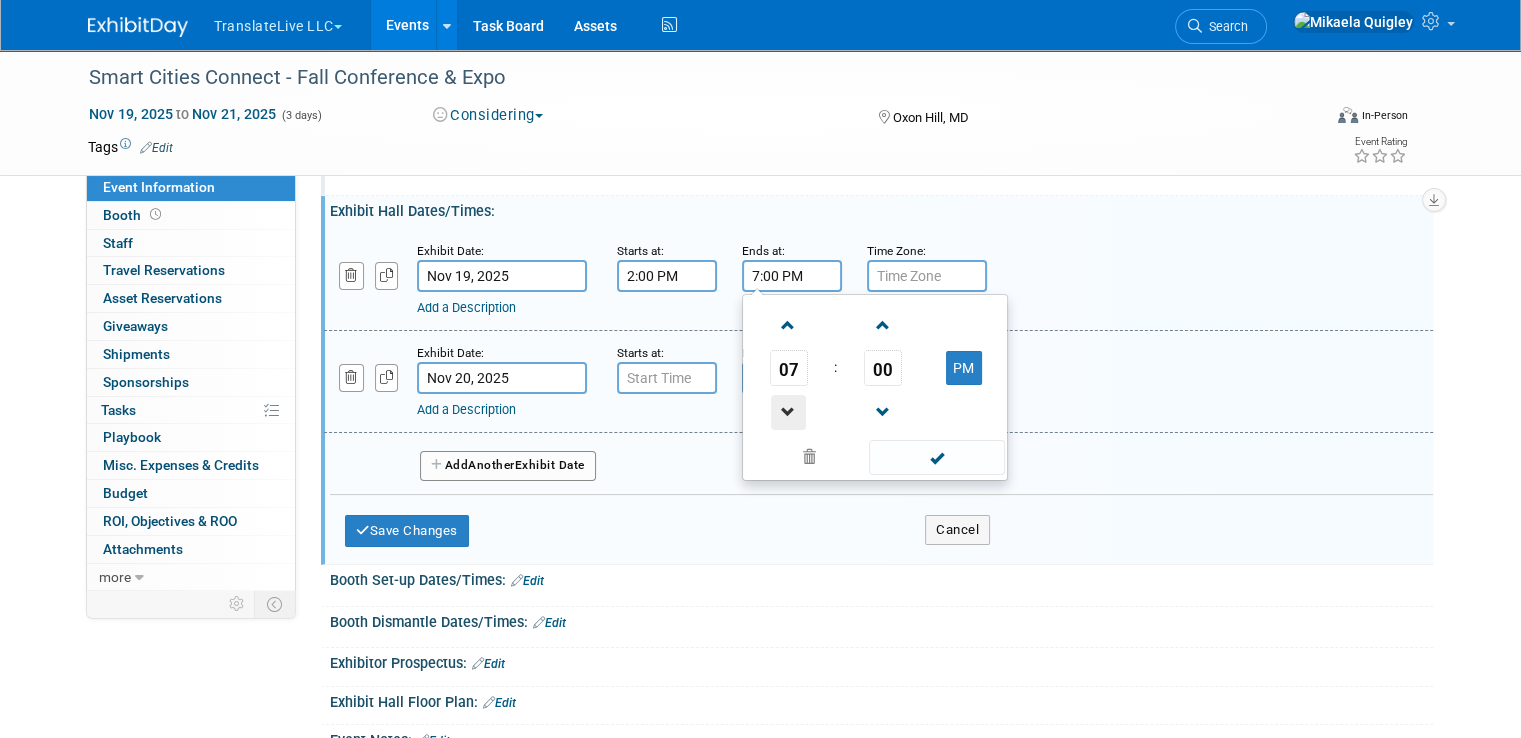 click at bounding box center (788, 412) 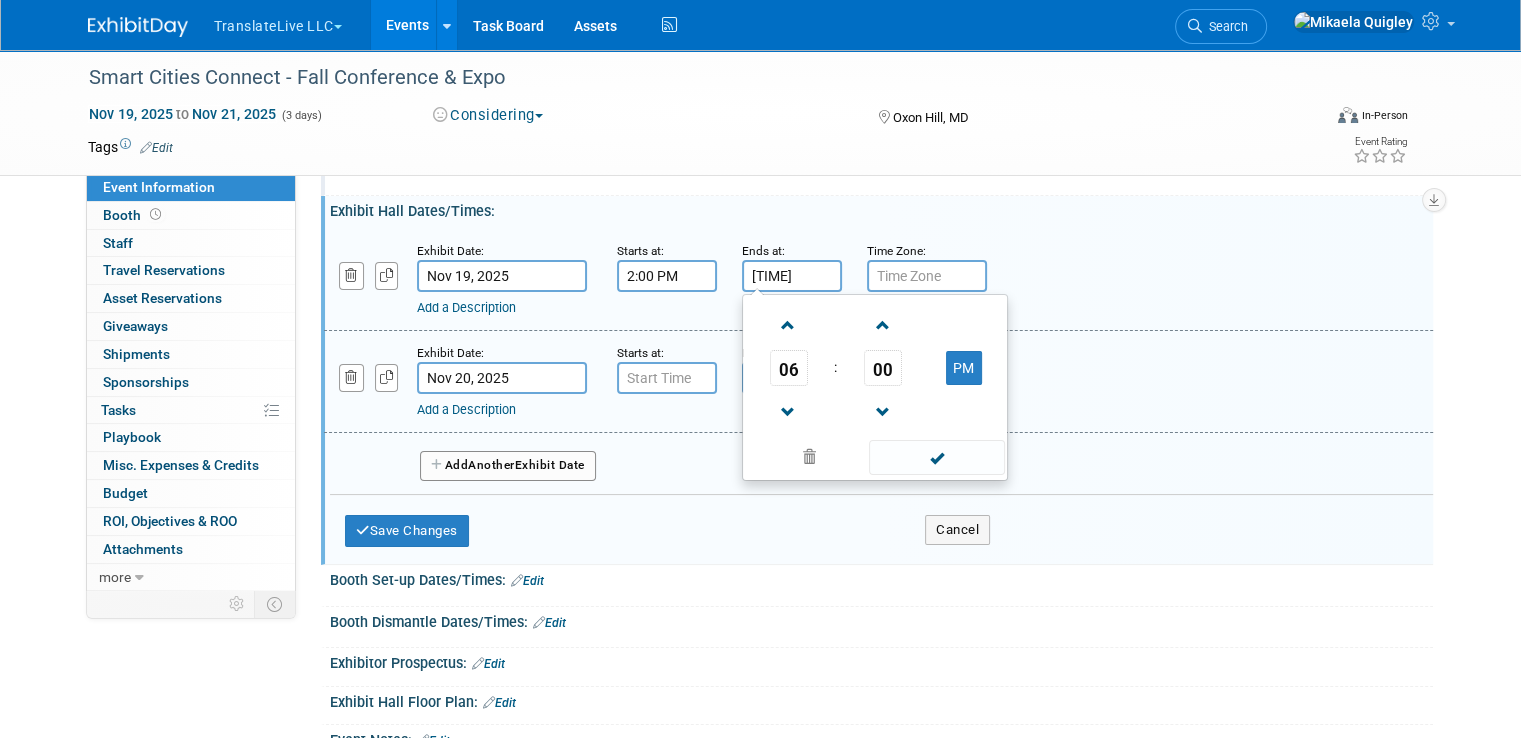 click at bounding box center (927, 276) 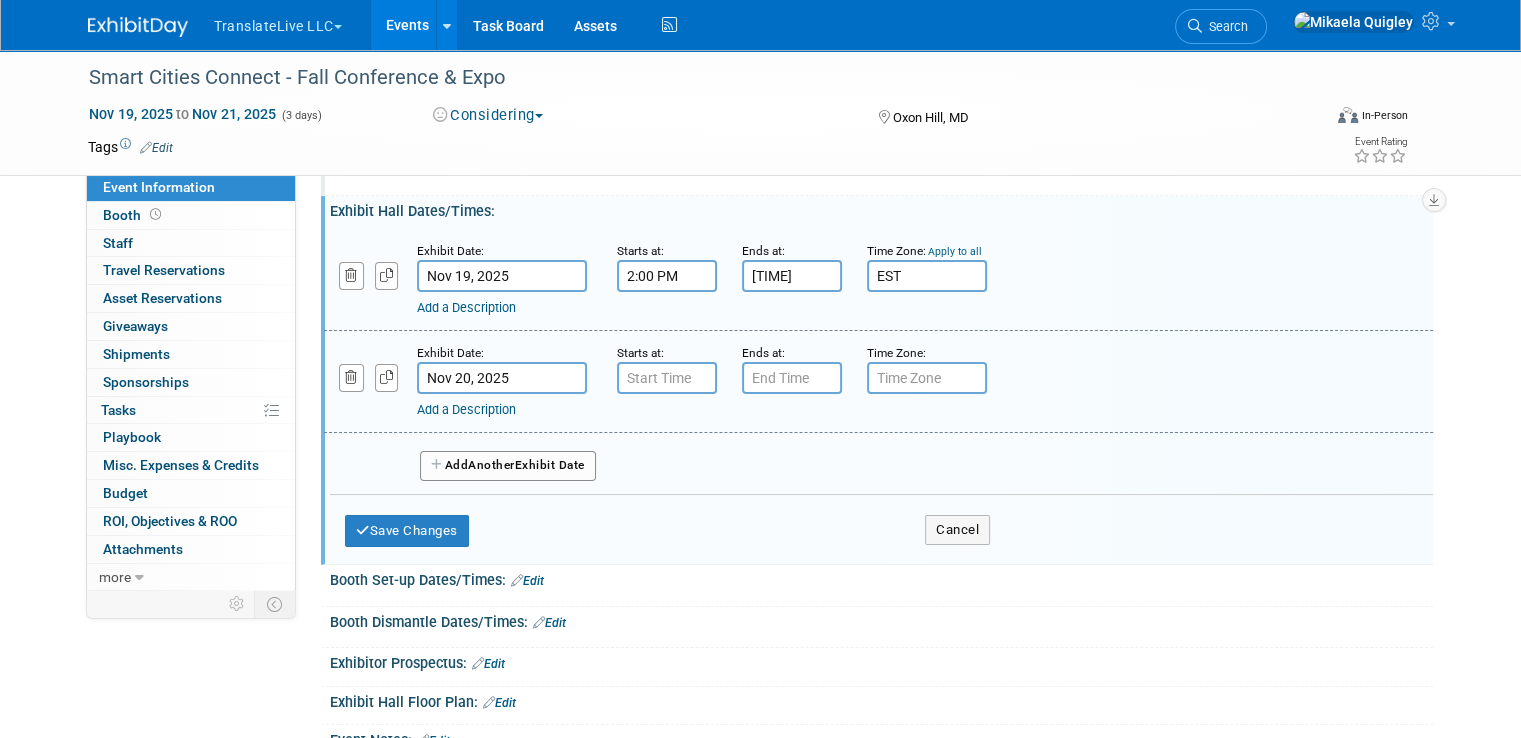 type on "EST" 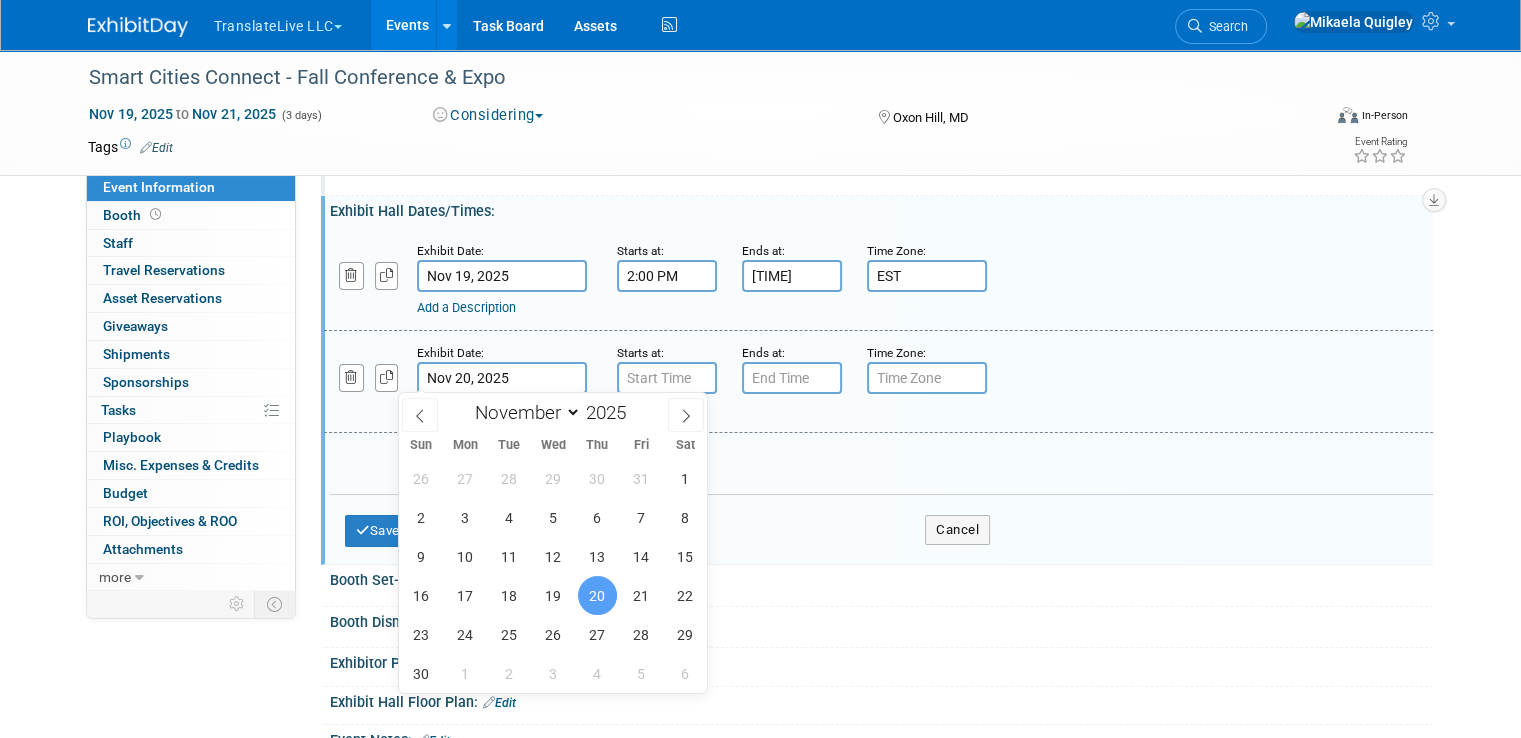 click on "Nov 20, 2025" at bounding box center (502, 378) 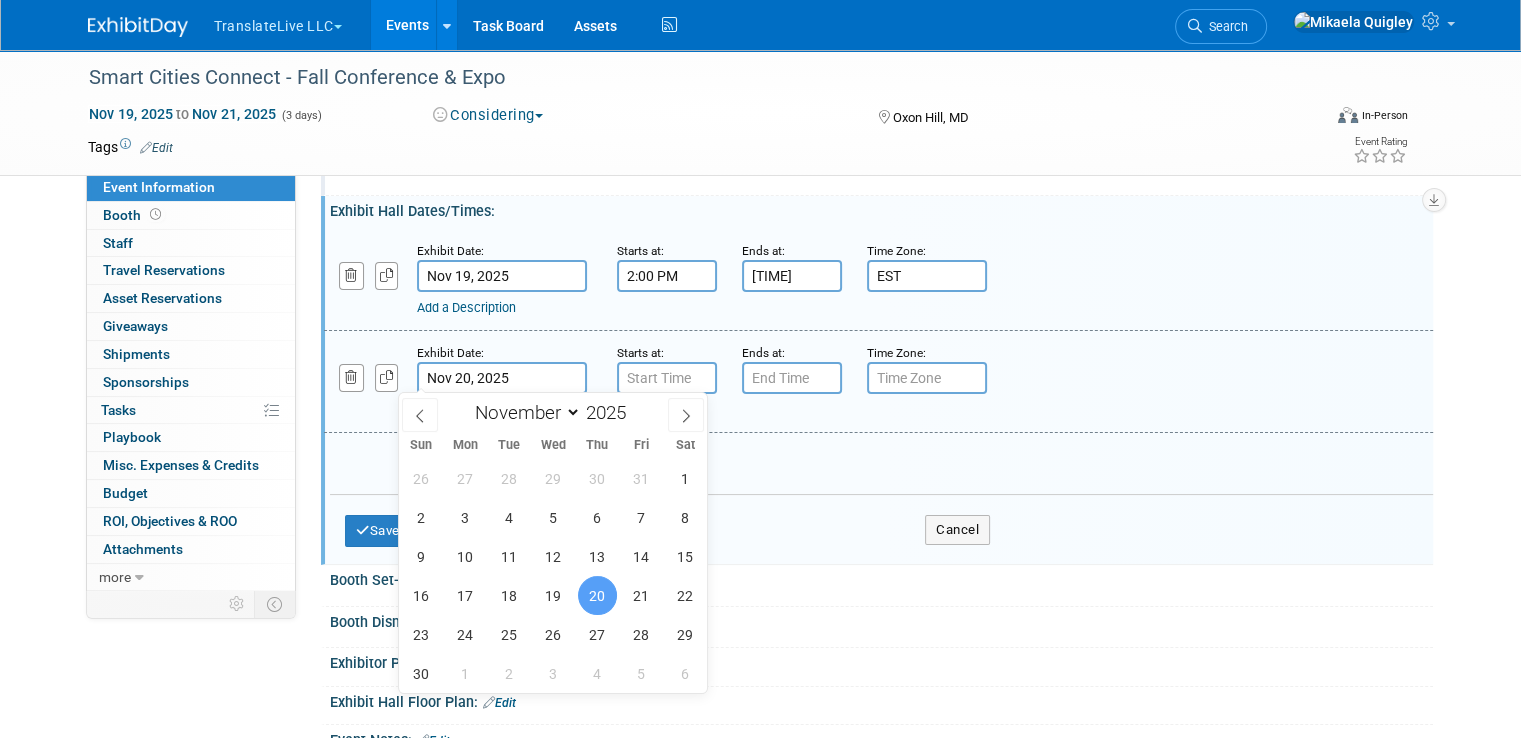 click on "20" at bounding box center (597, 595) 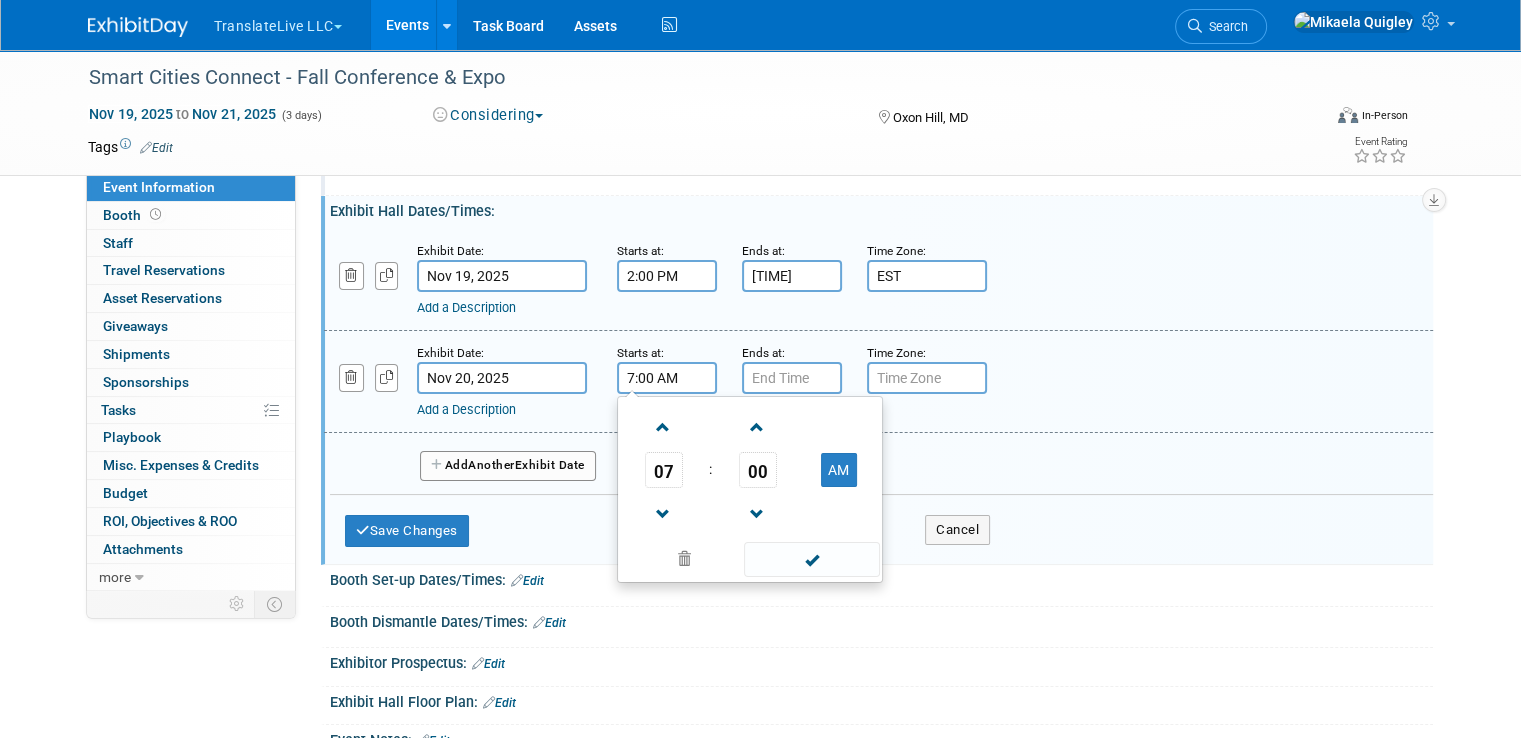 click on "7:00 AM" at bounding box center (667, 378) 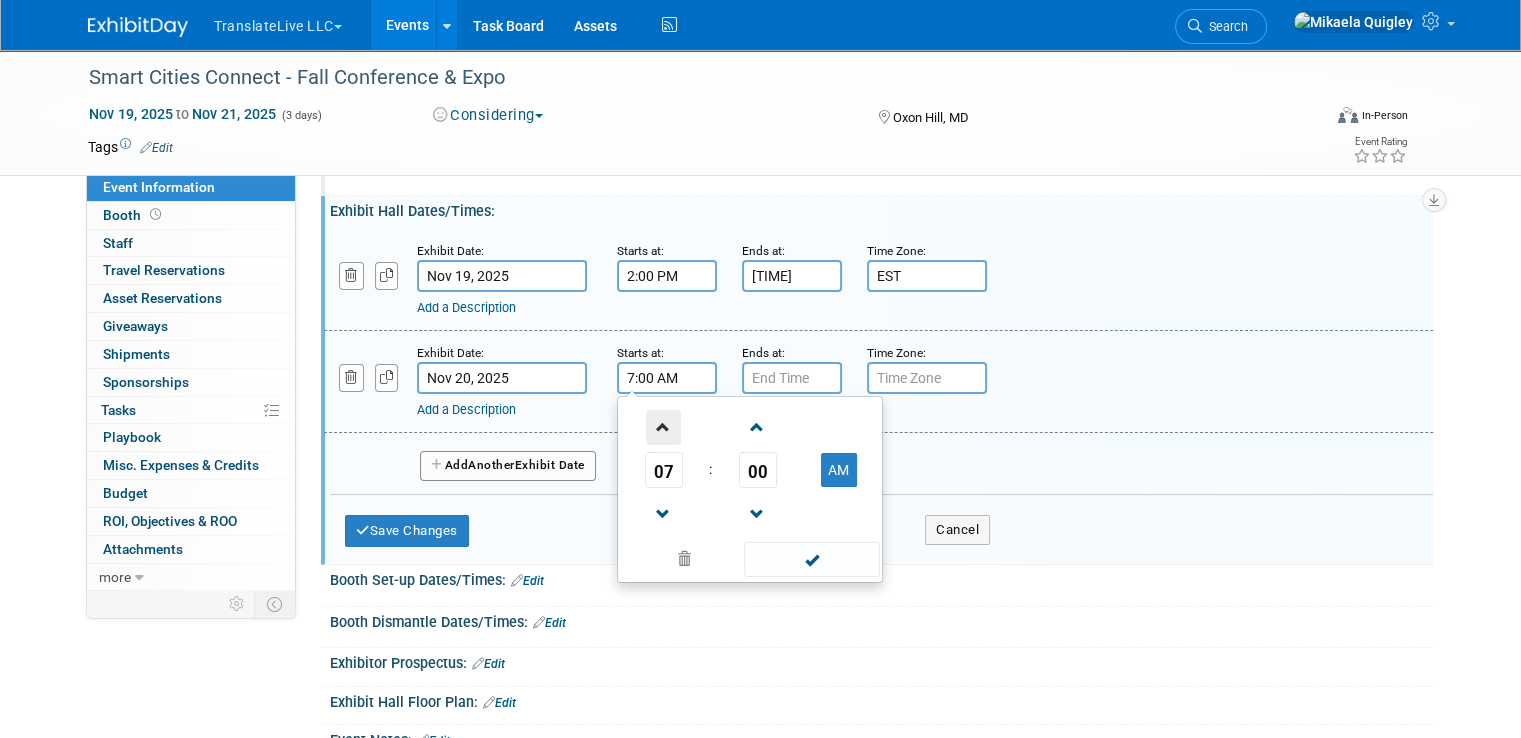click at bounding box center (663, 427) 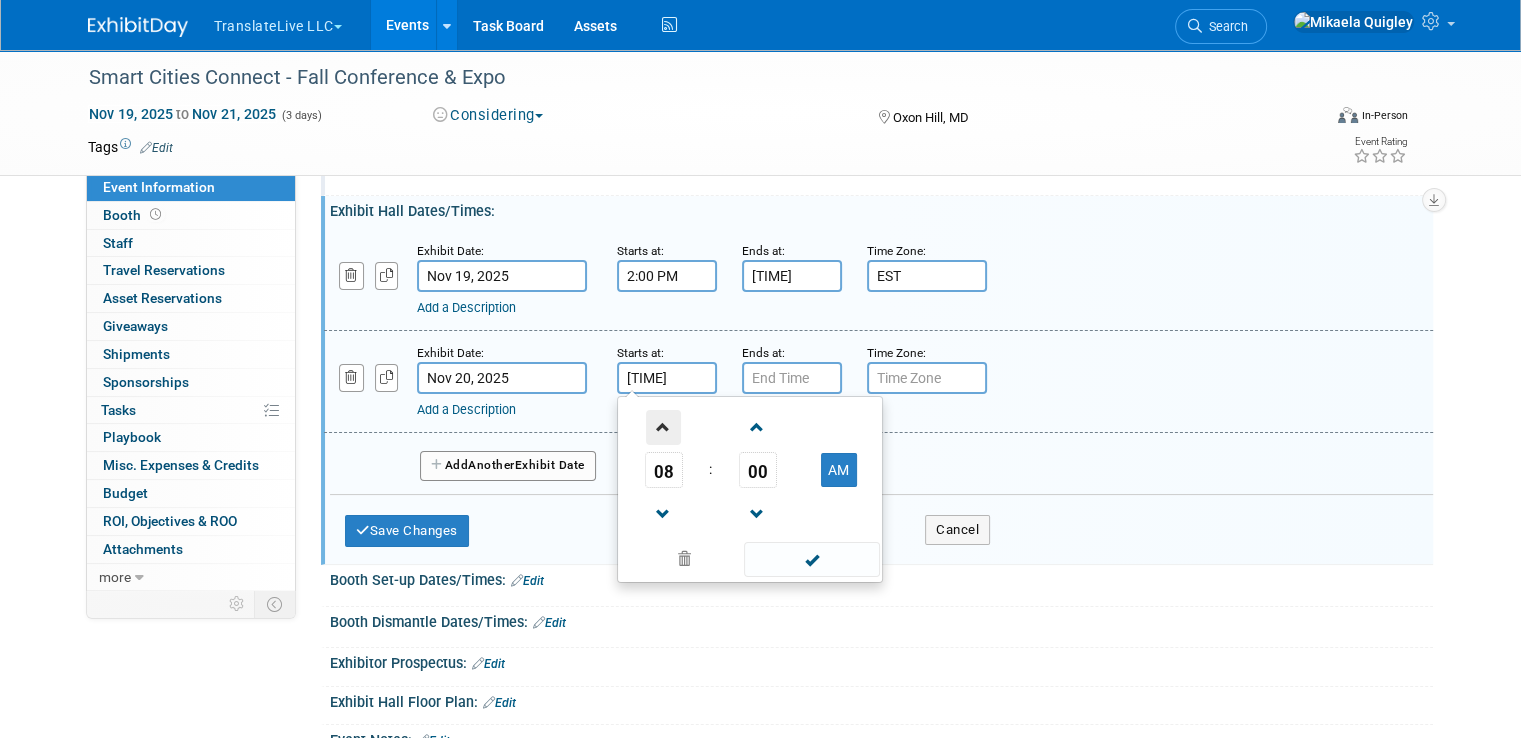 click at bounding box center (663, 427) 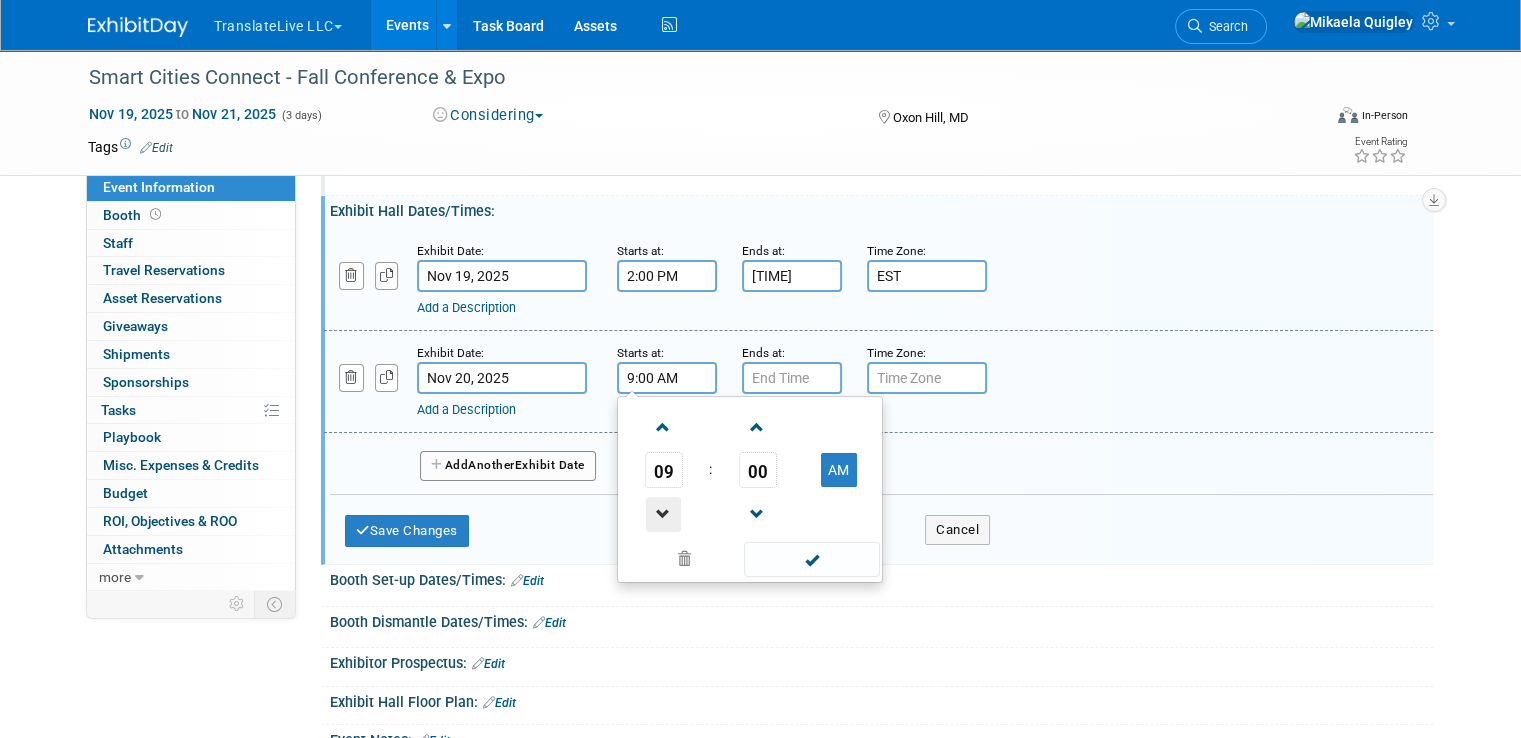 click at bounding box center [663, 514] 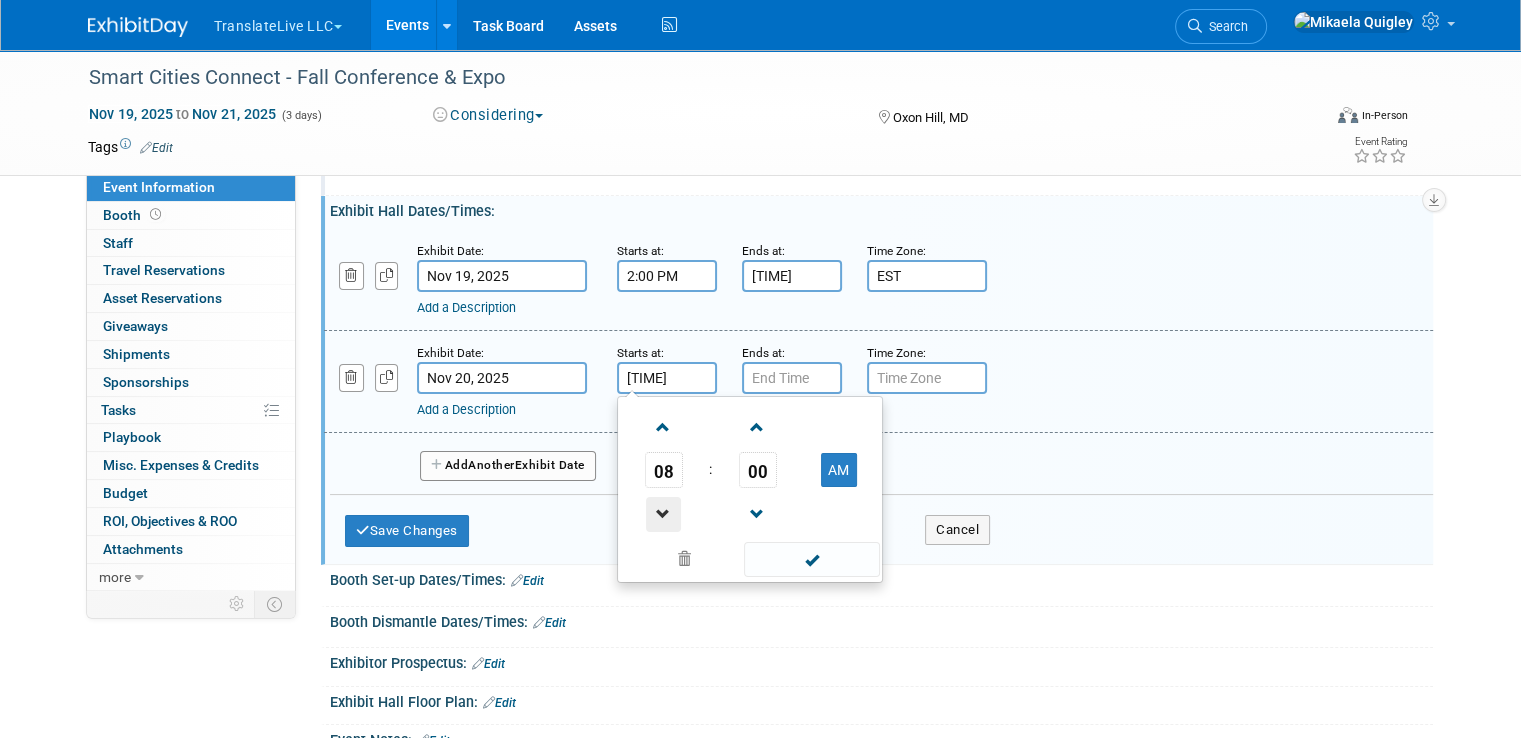 click at bounding box center (663, 514) 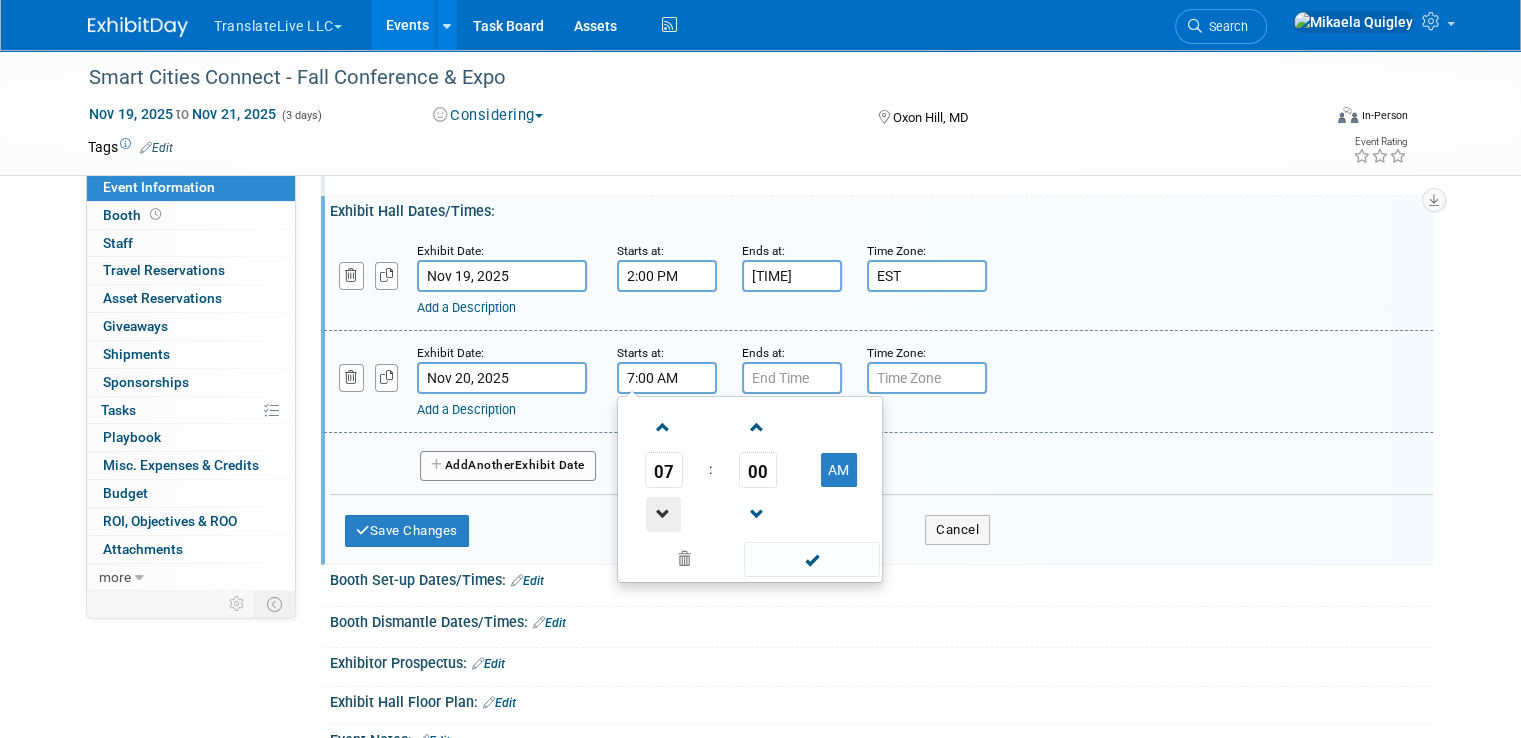 click at bounding box center (663, 514) 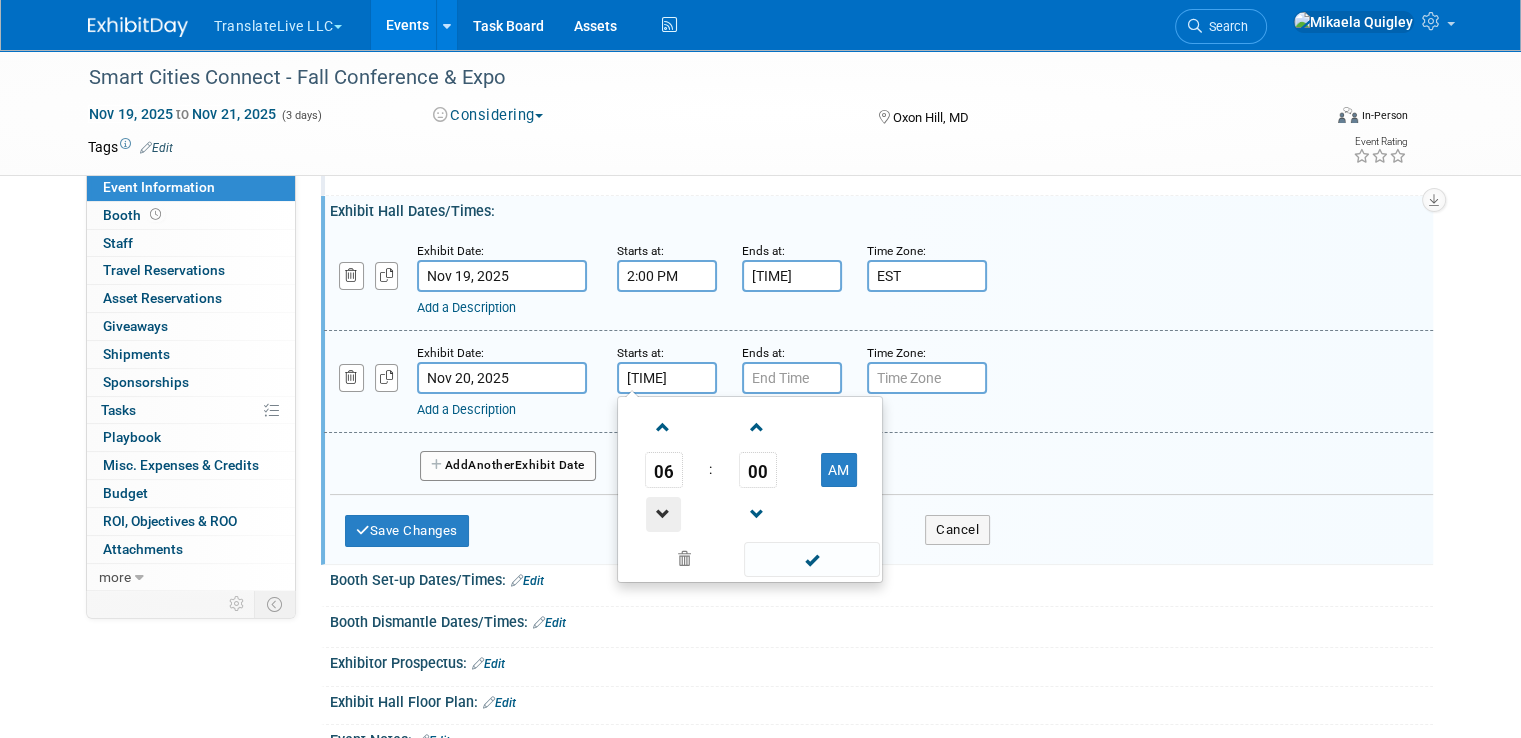 click at bounding box center [663, 514] 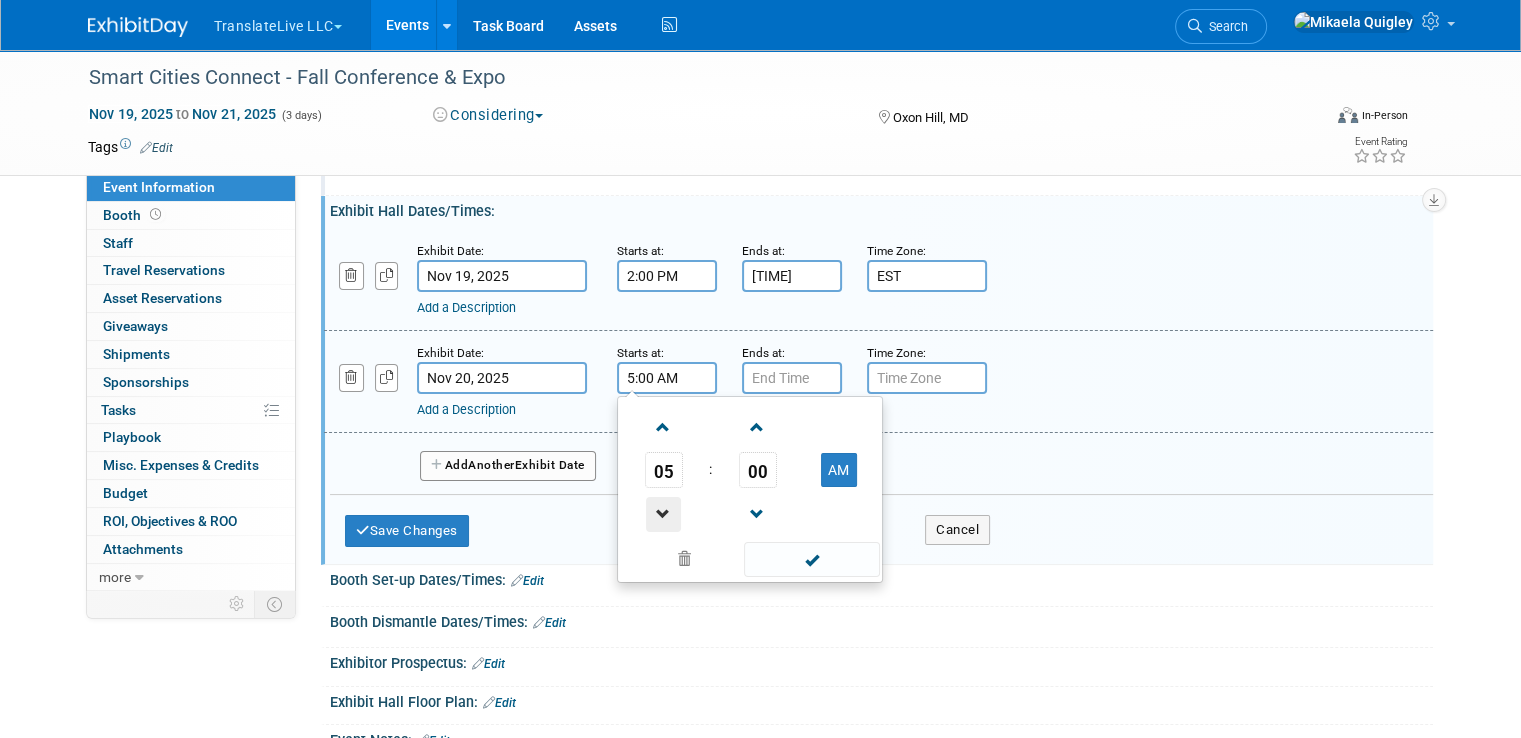 click at bounding box center [663, 514] 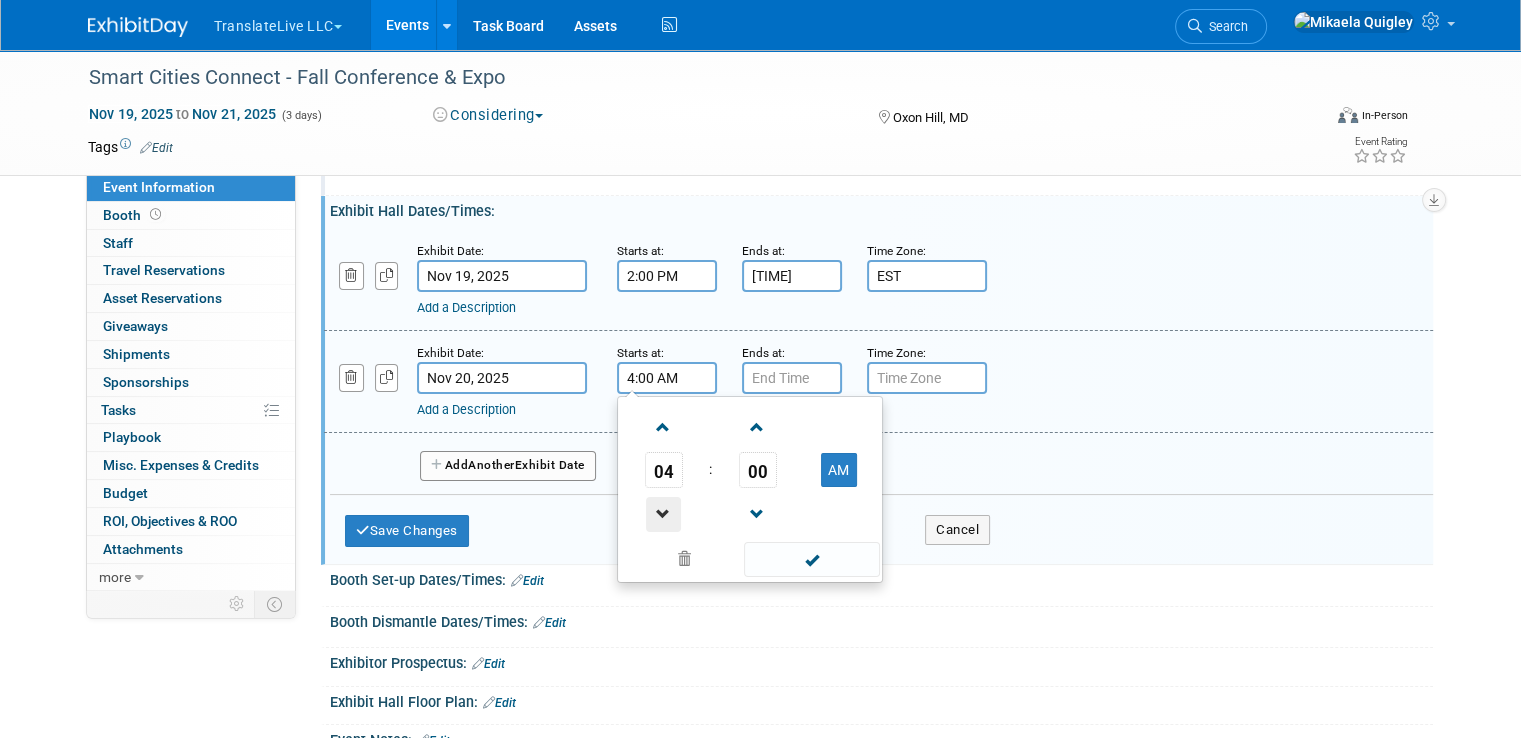 click at bounding box center [663, 514] 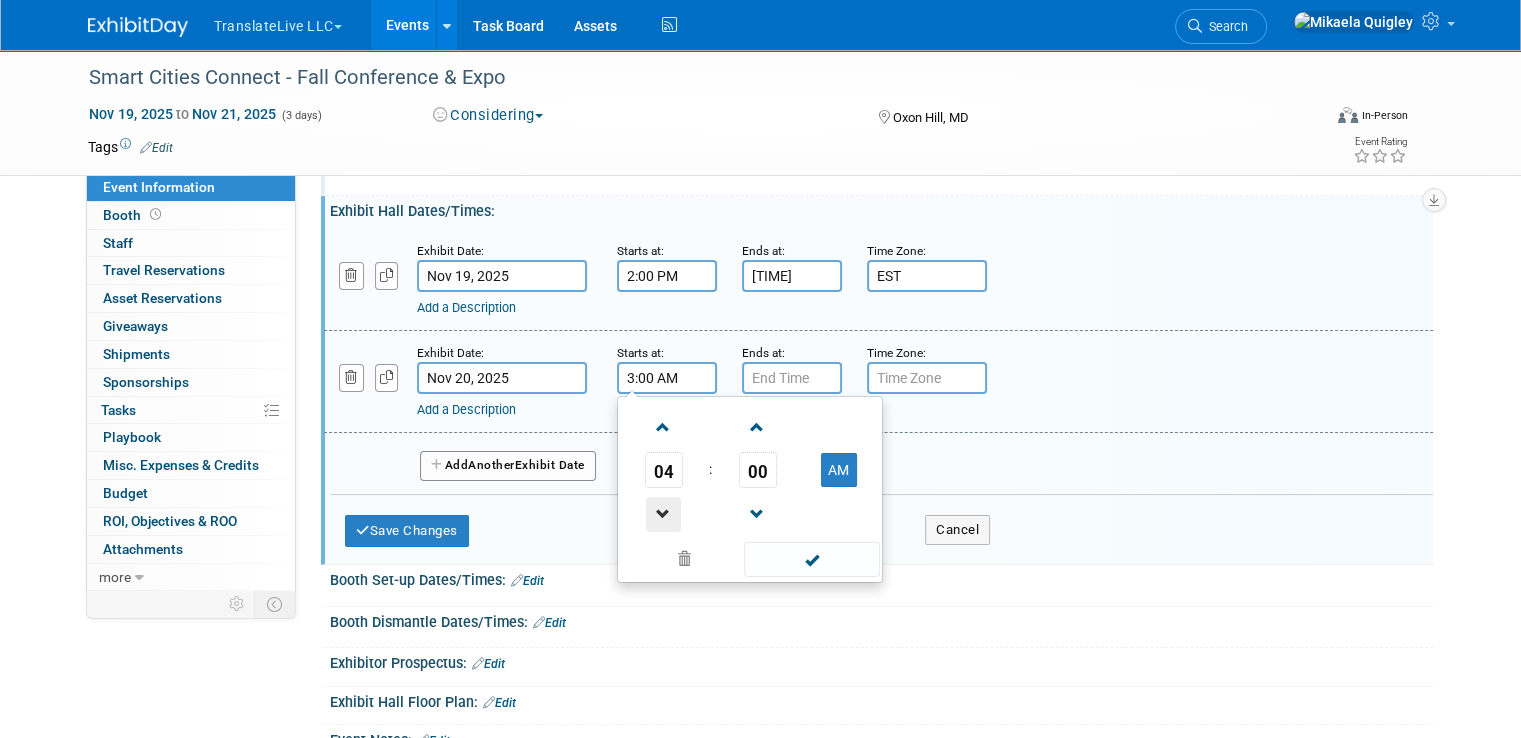 click at bounding box center [663, 514] 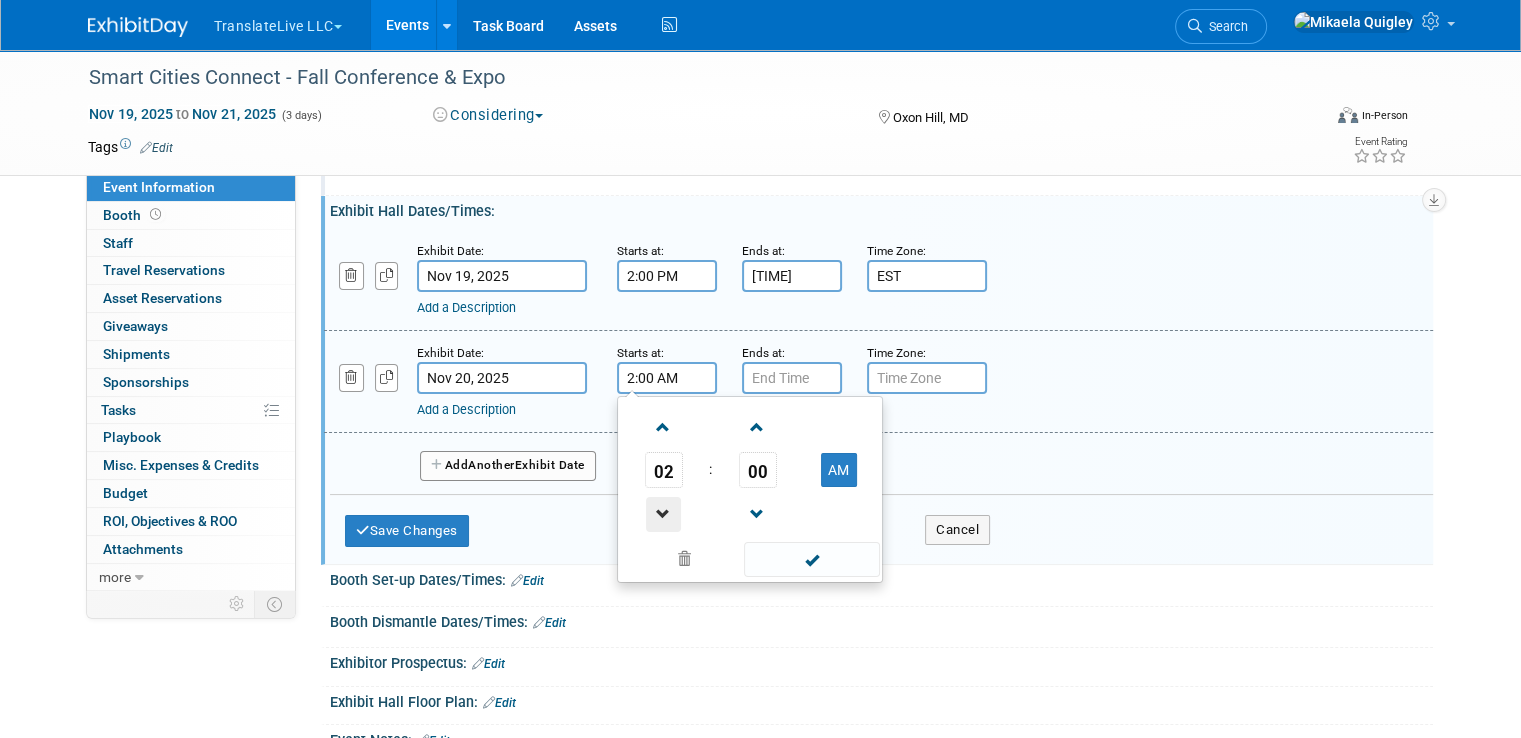 click at bounding box center (663, 514) 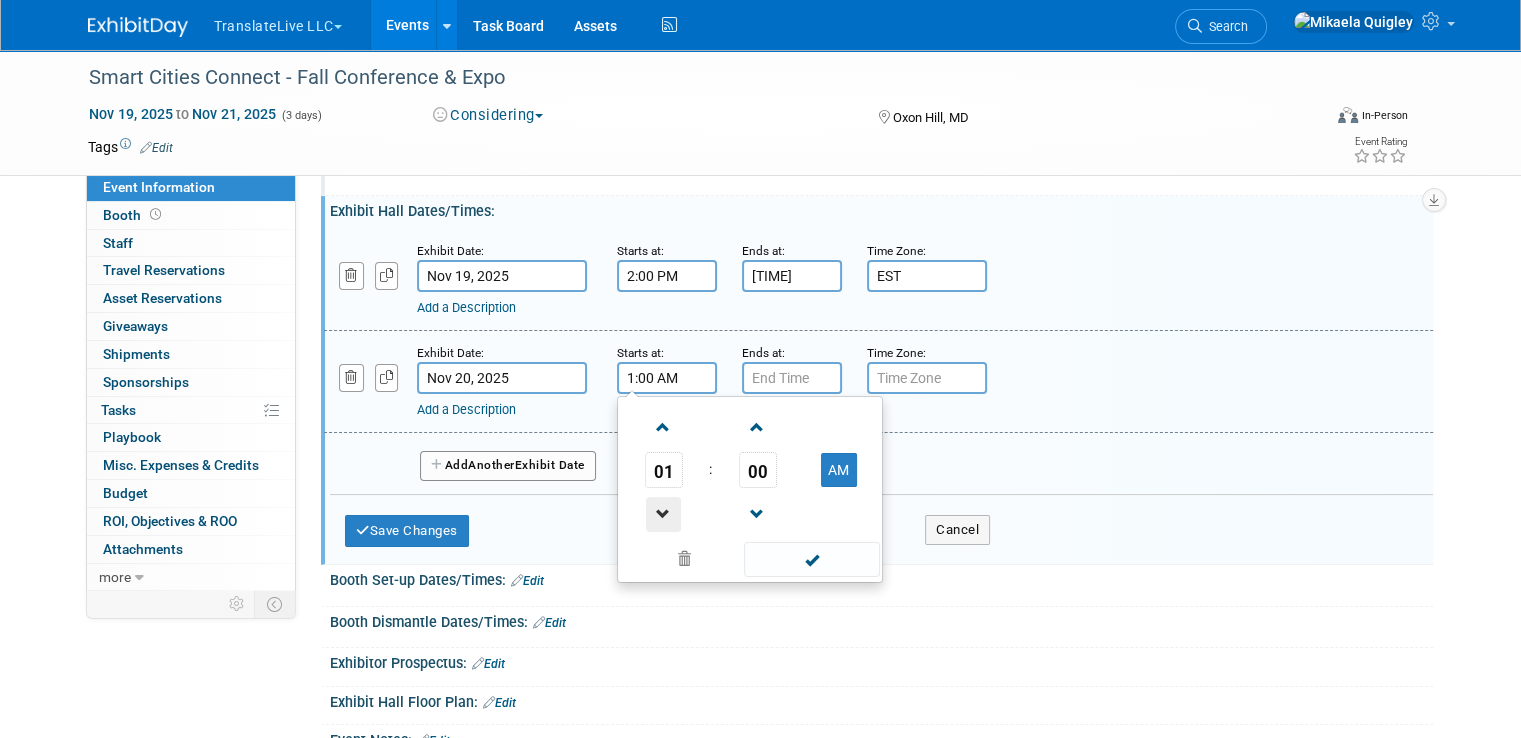 click at bounding box center (663, 514) 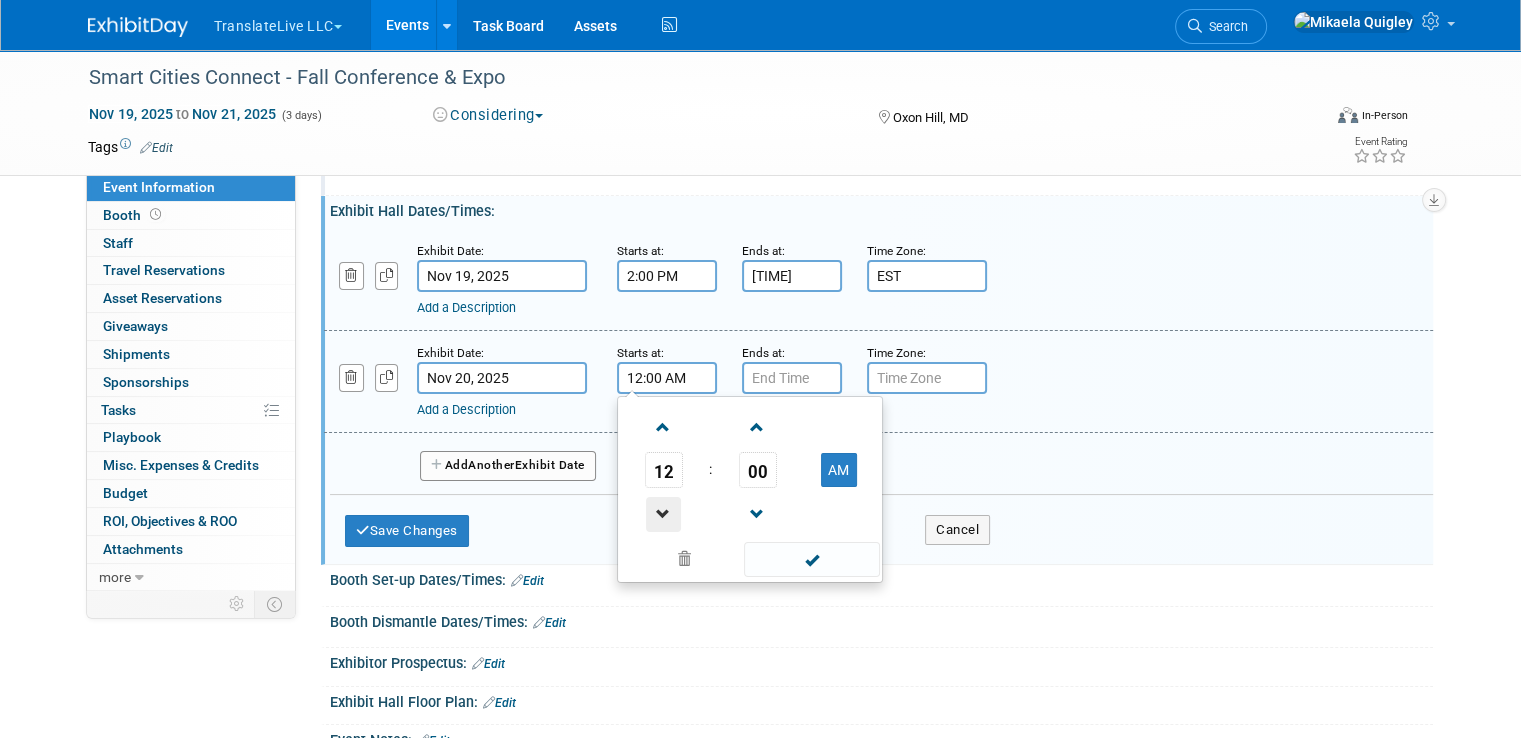 click at bounding box center (663, 514) 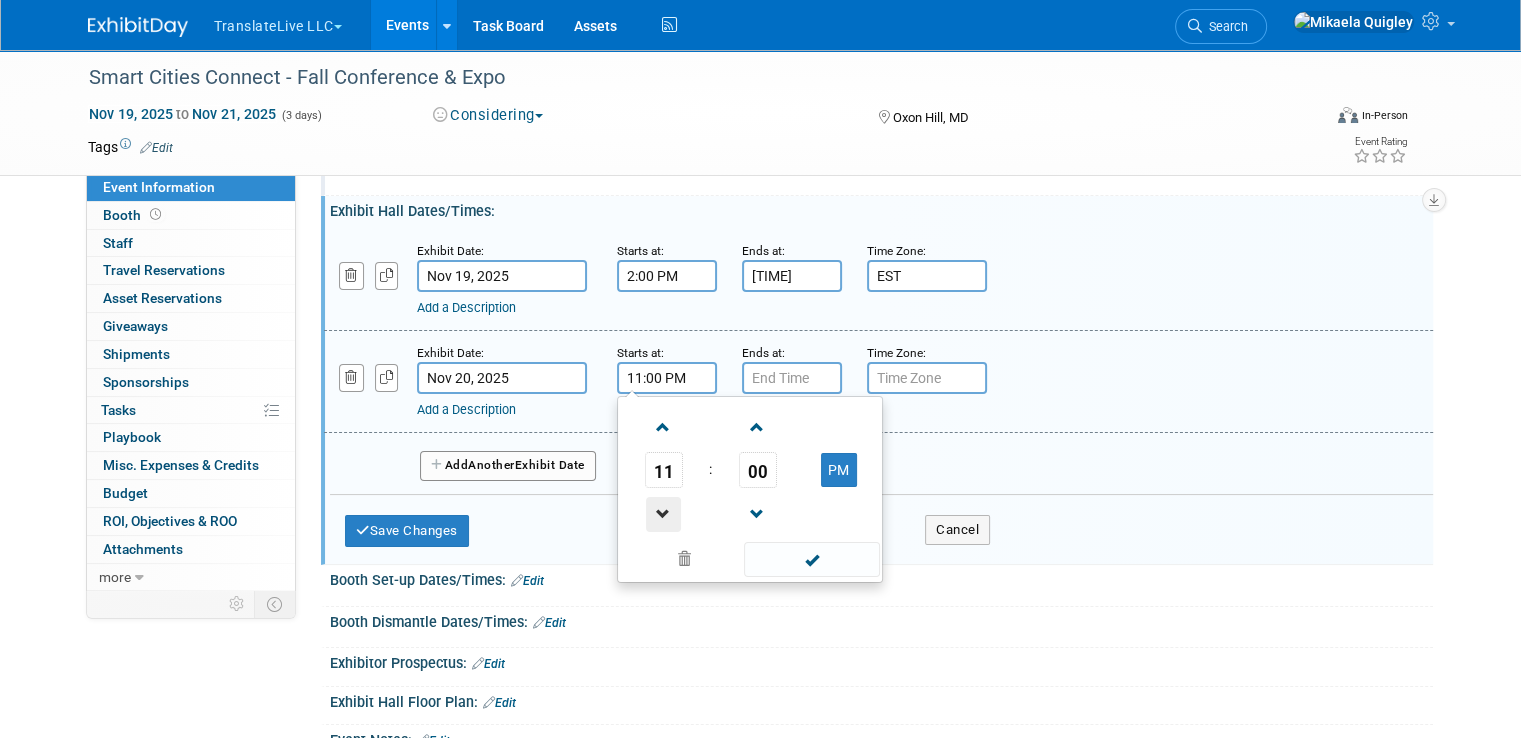 click at bounding box center (663, 514) 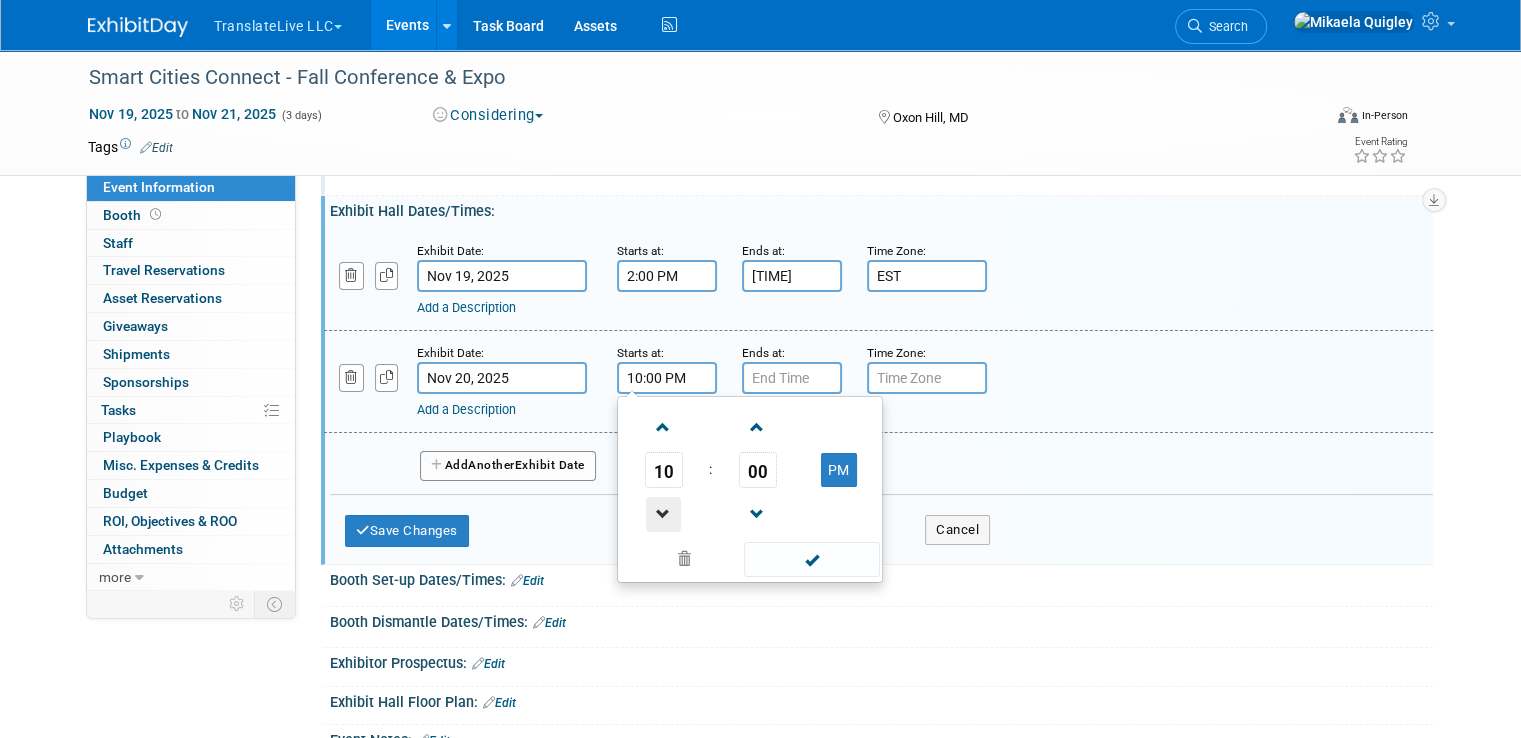 click at bounding box center [663, 514] 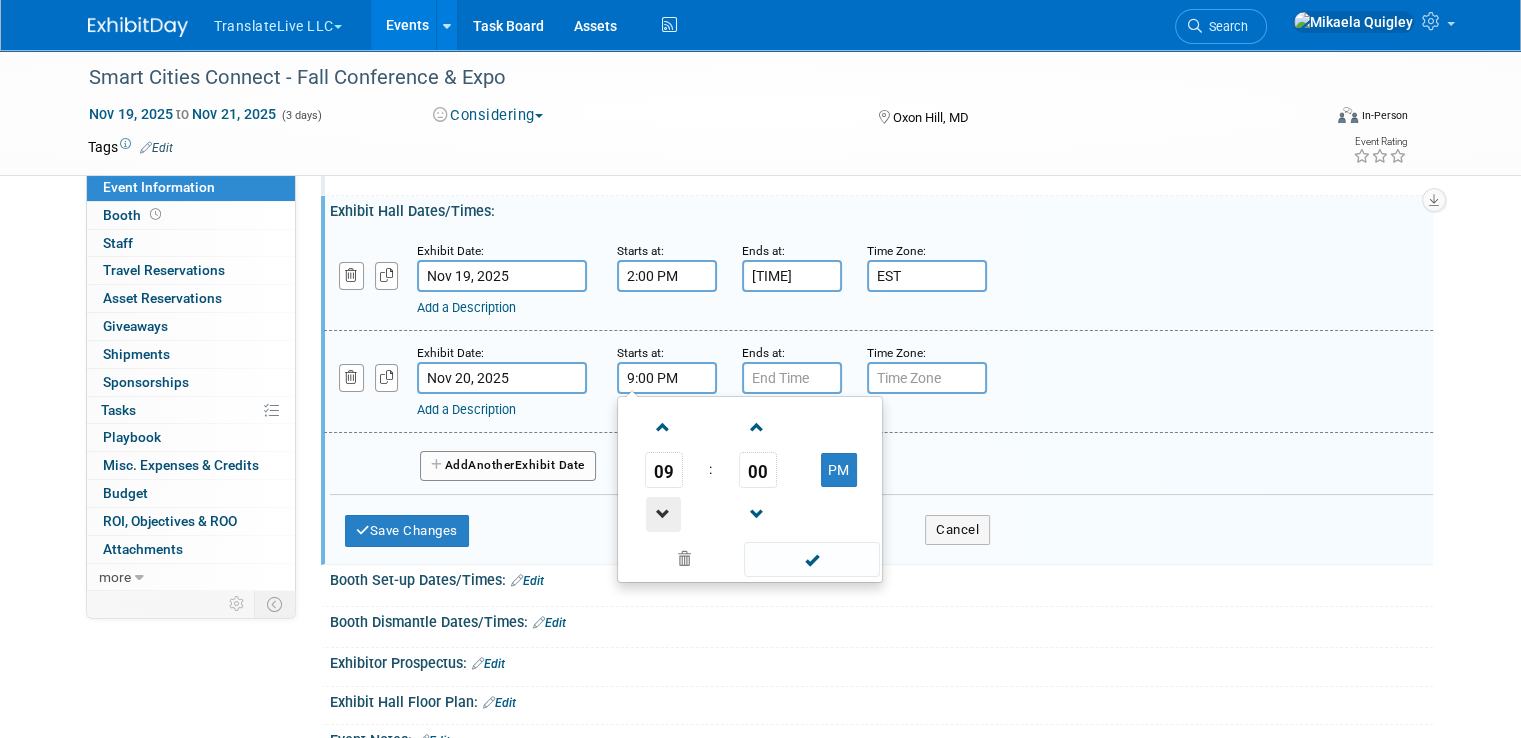 click at bounding box center (663, 514) 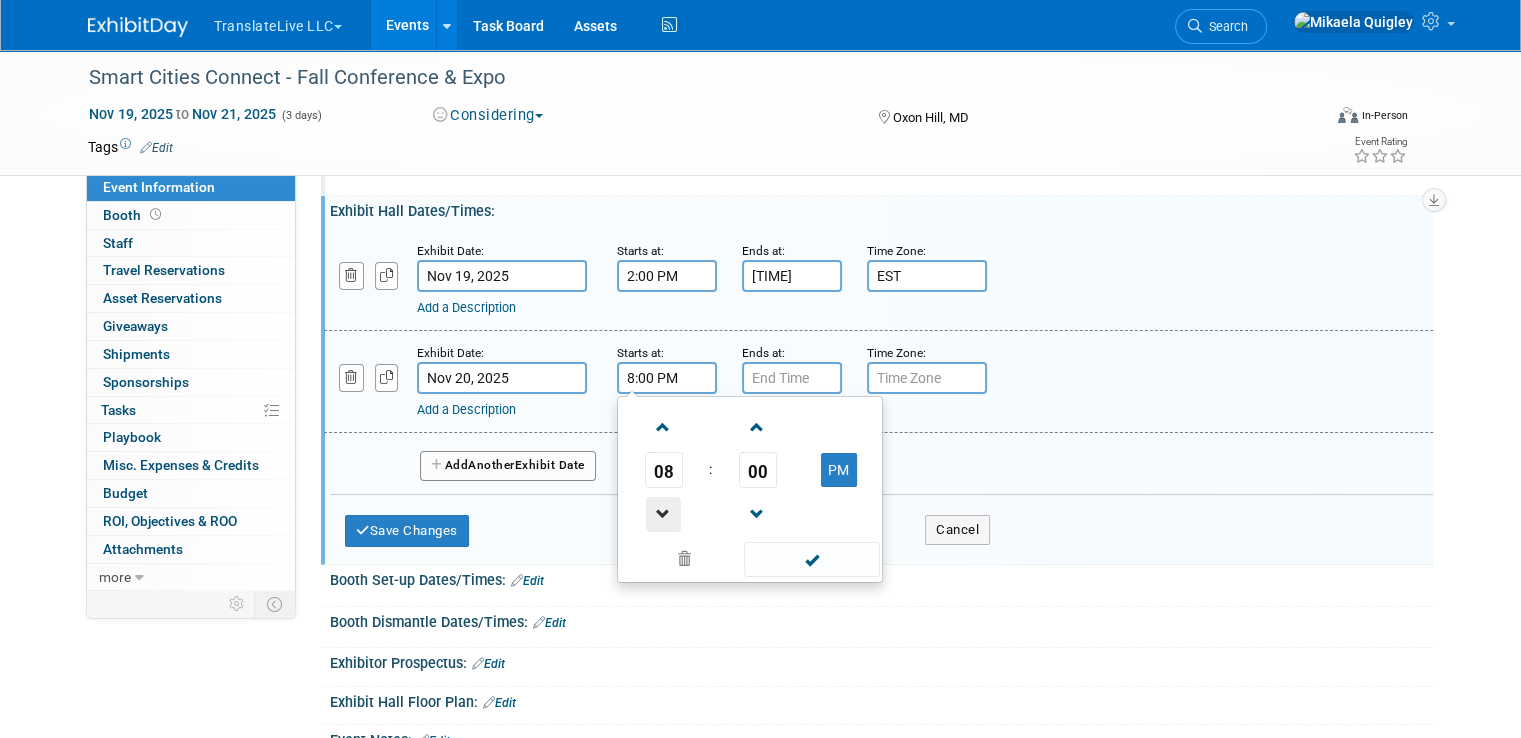 click at bounding box center [663, 514] 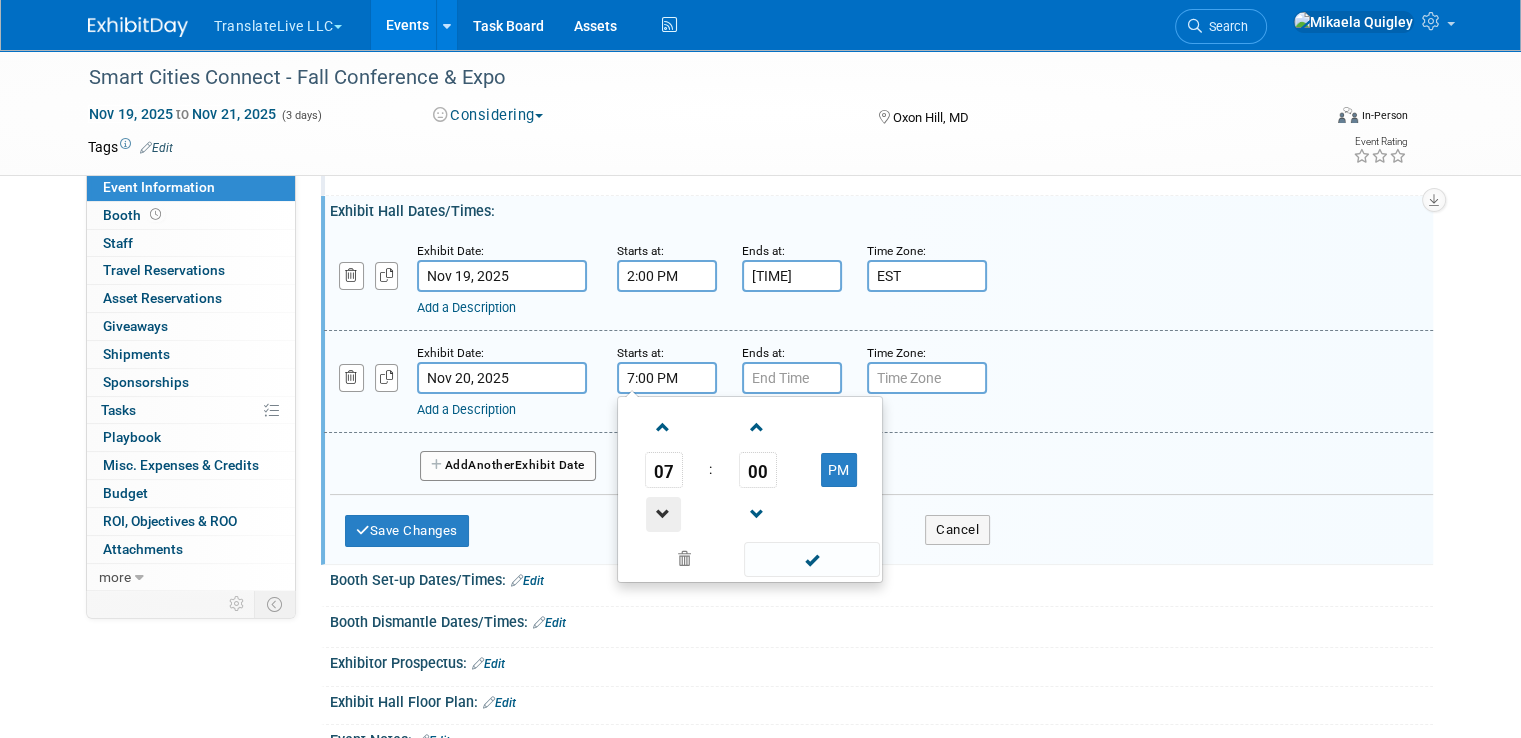 click at bounding box center (663, 514) 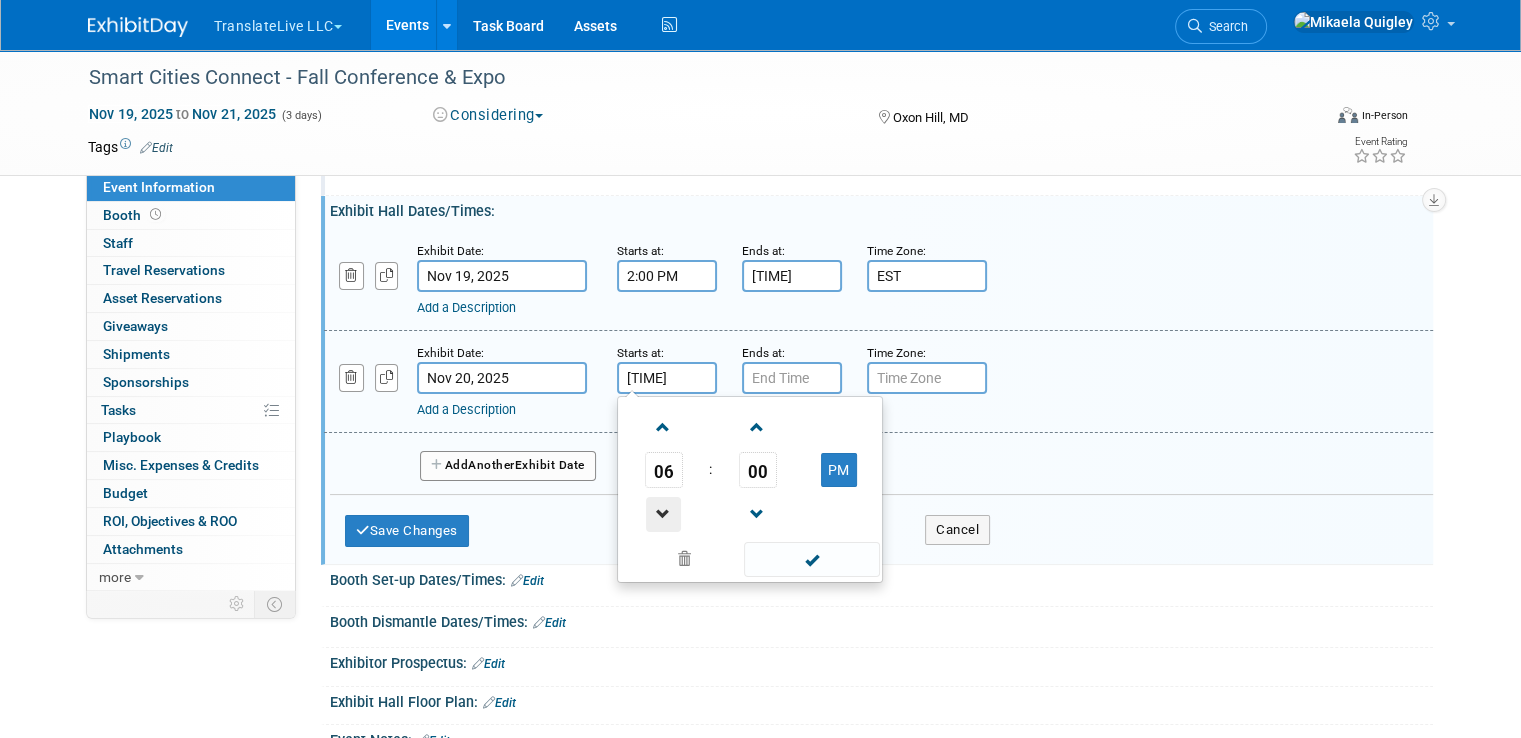 click at bounding box center [663, 514] 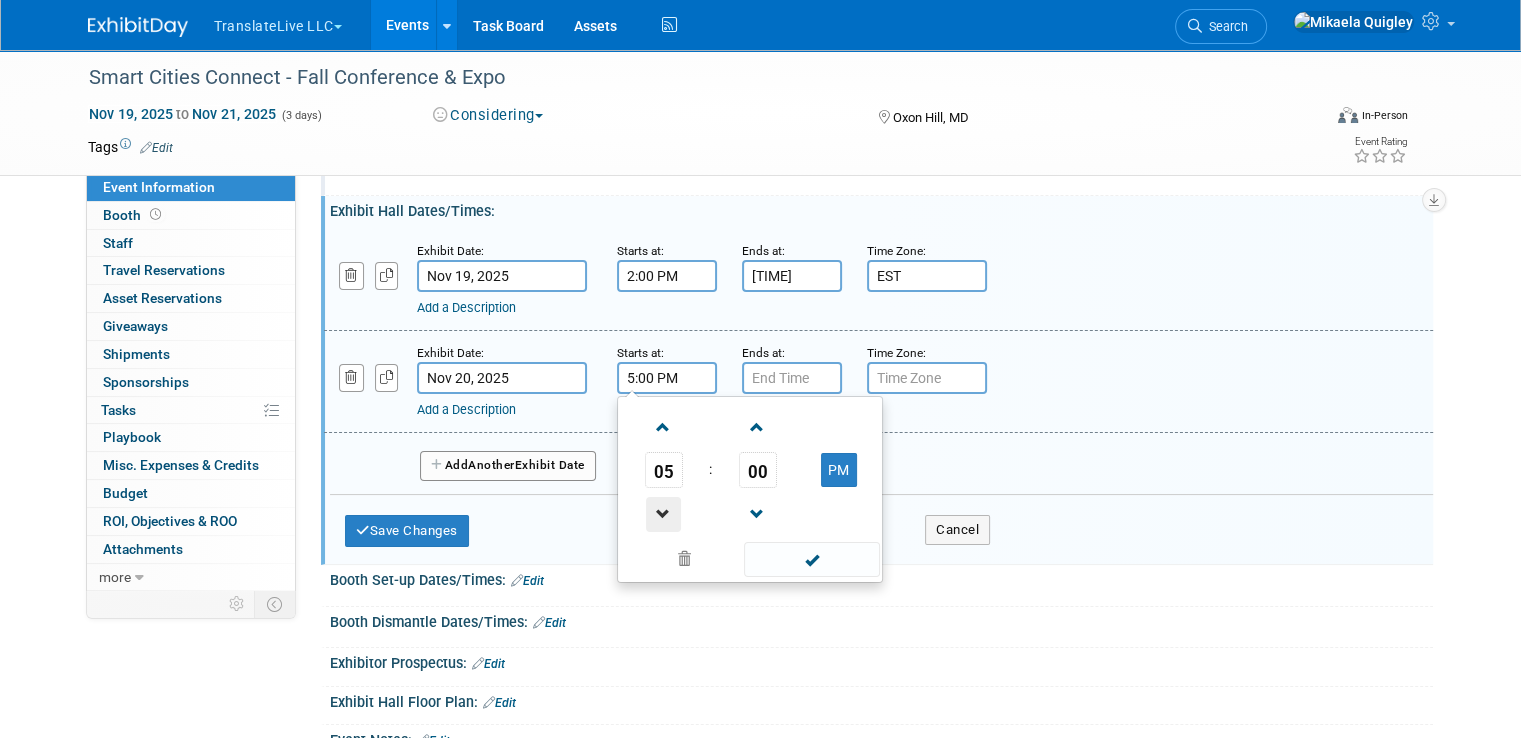 click at bounding box center [663, 514] 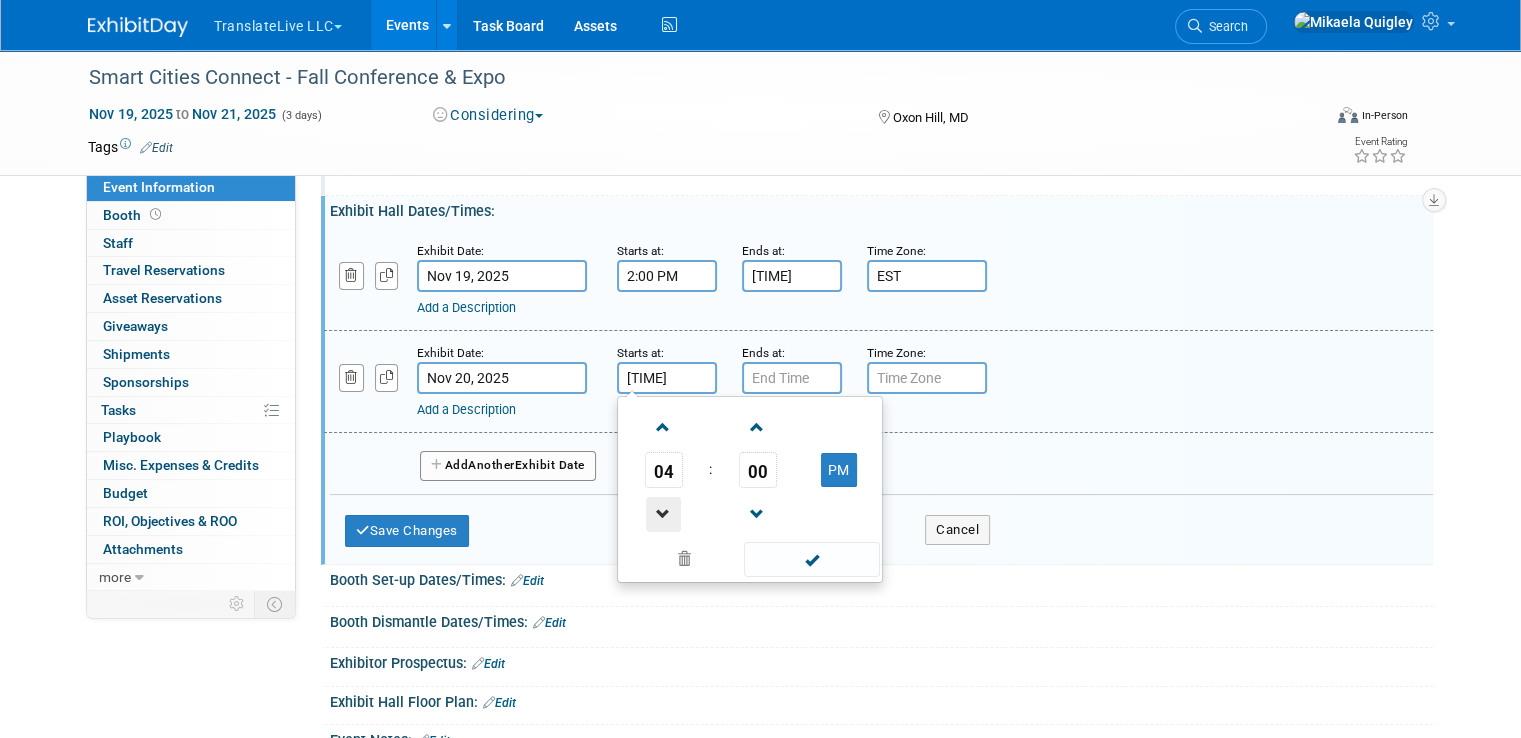 click at bounding box center [663, 514] 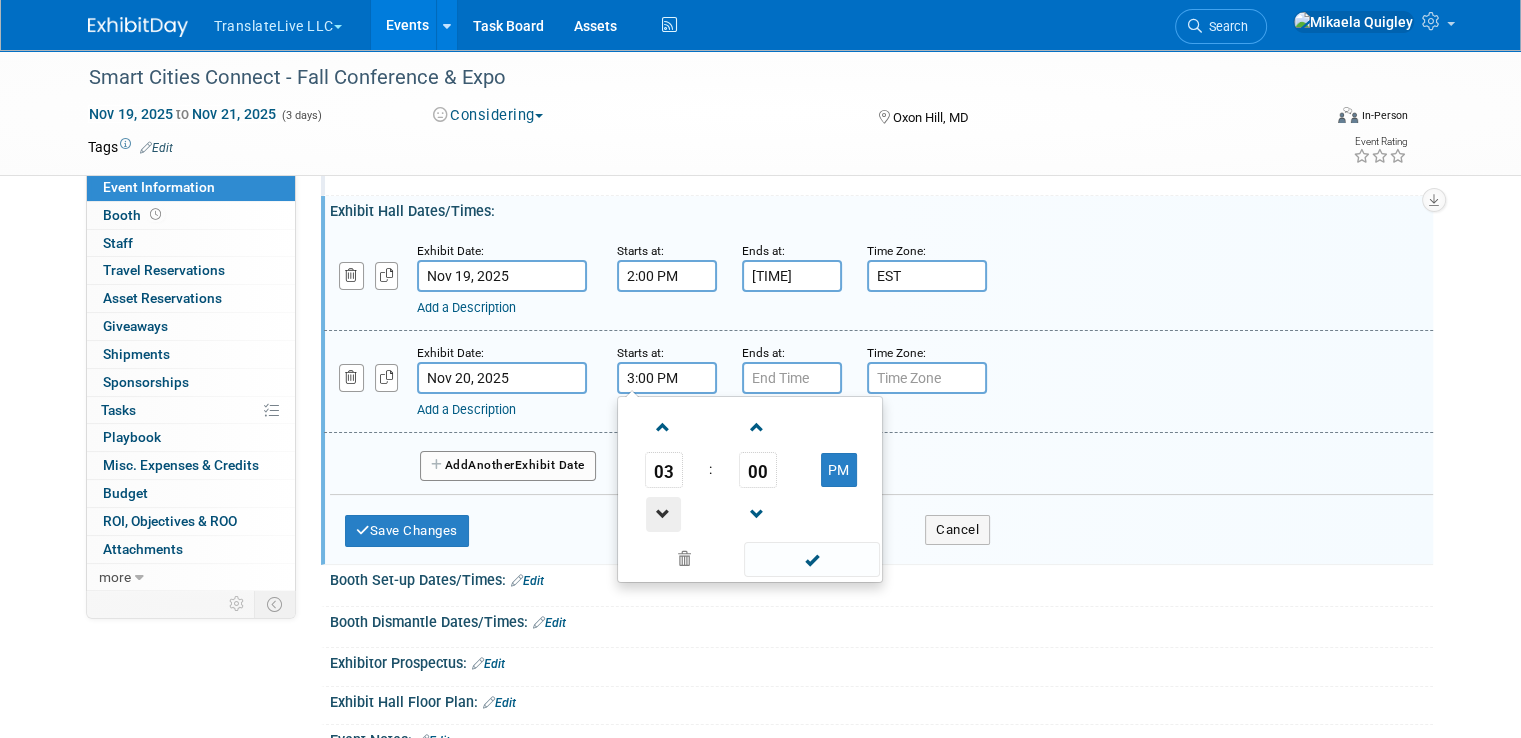 click at bounding box center [663, 514] 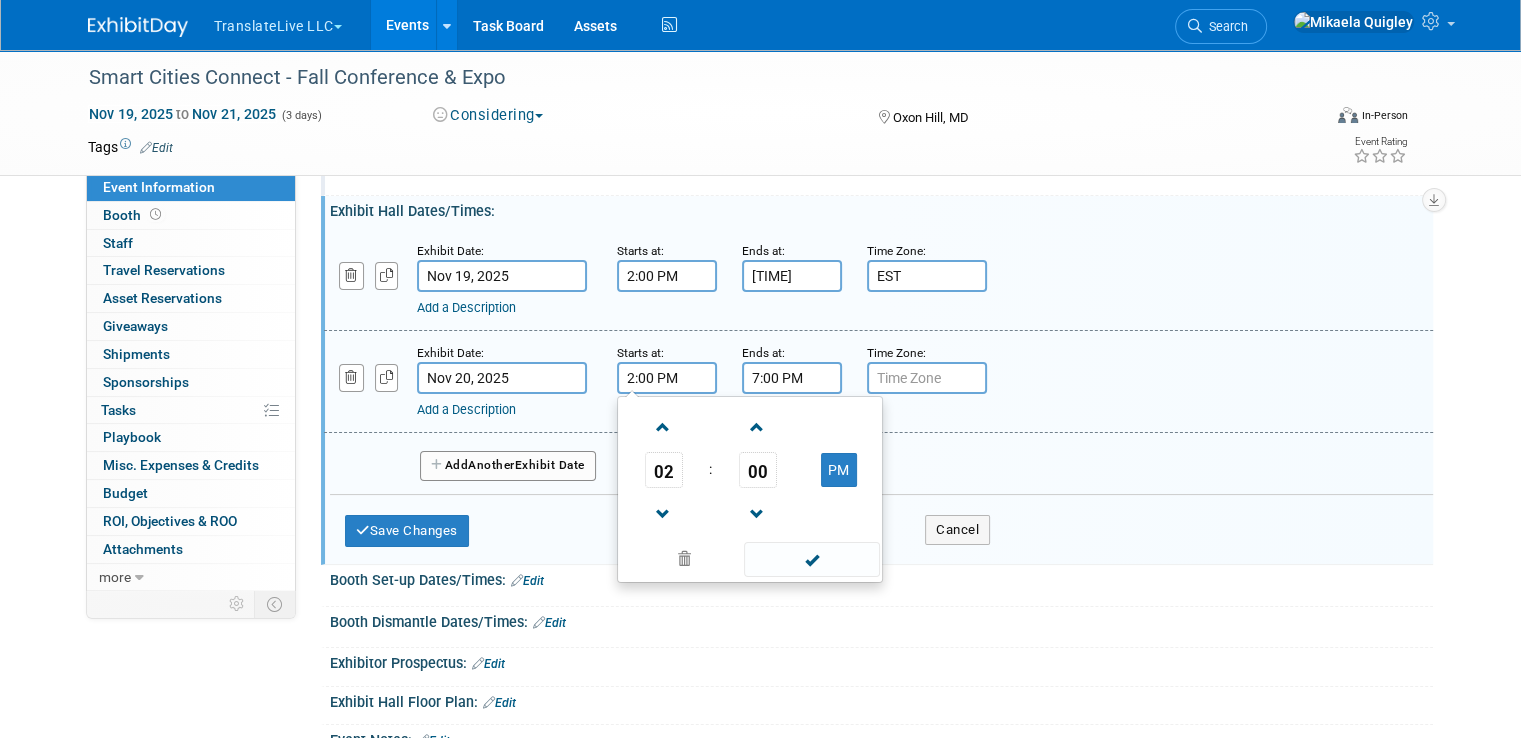 click on "7:00 PM" at bounding box center [792, 378] 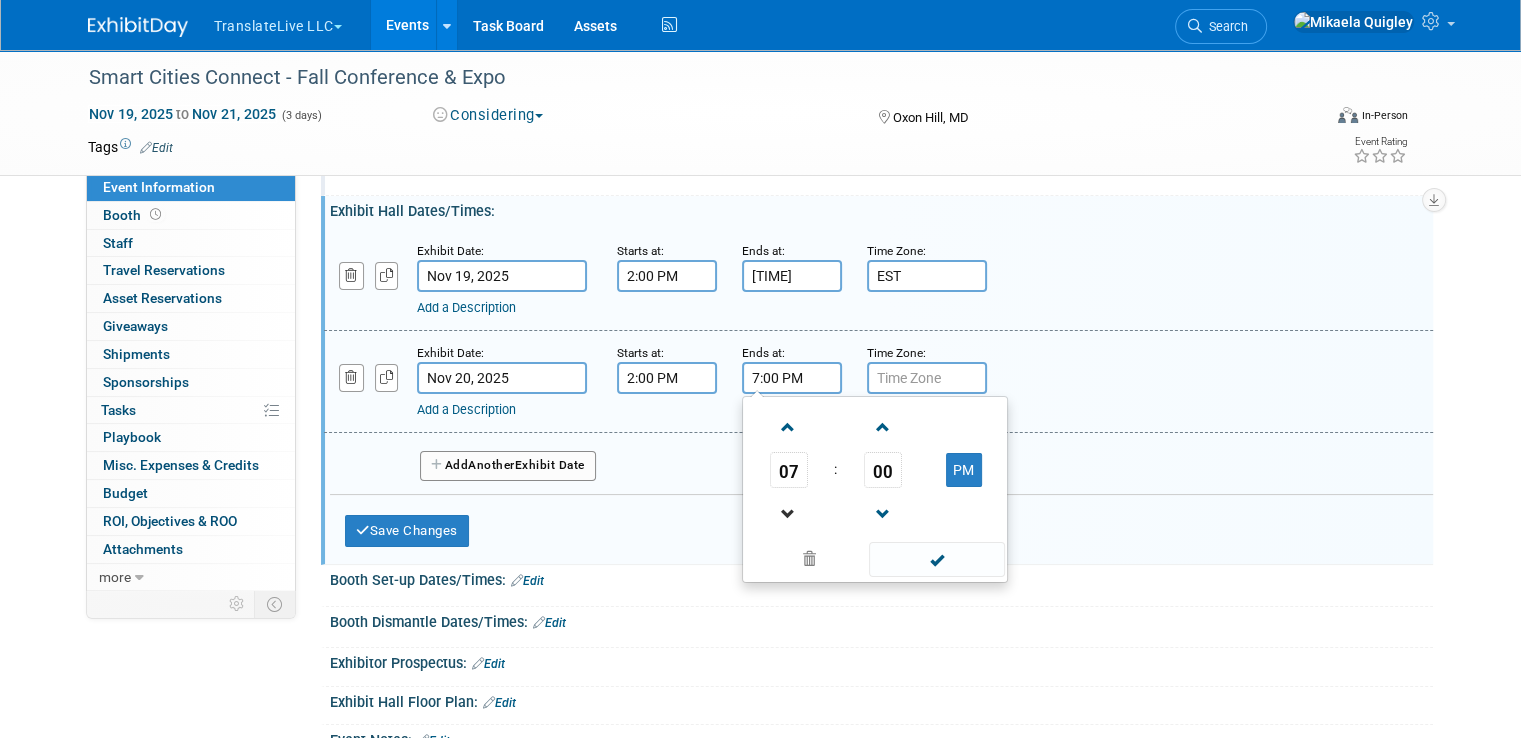 click at bounding box center (789, 513) 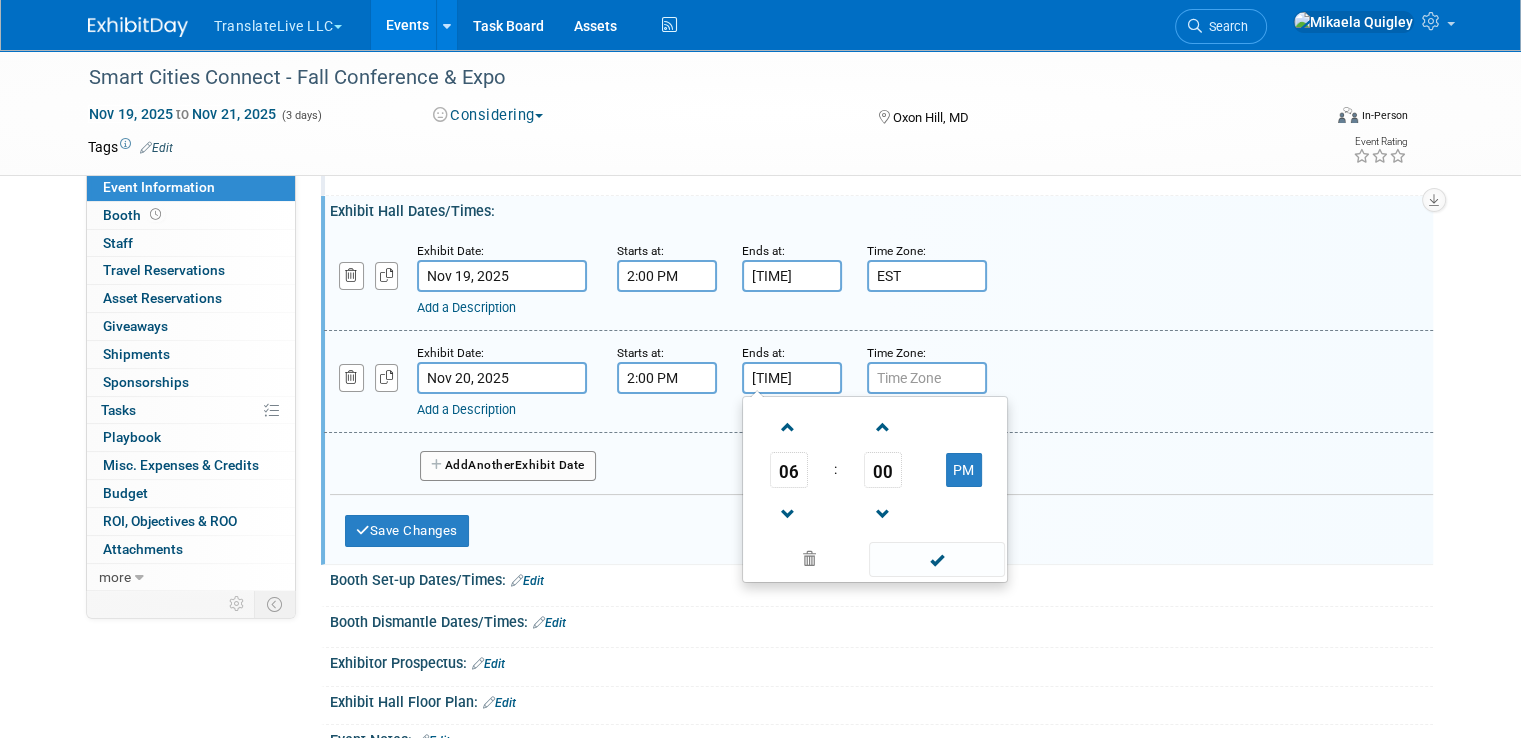click at bounding box center (927, 378) 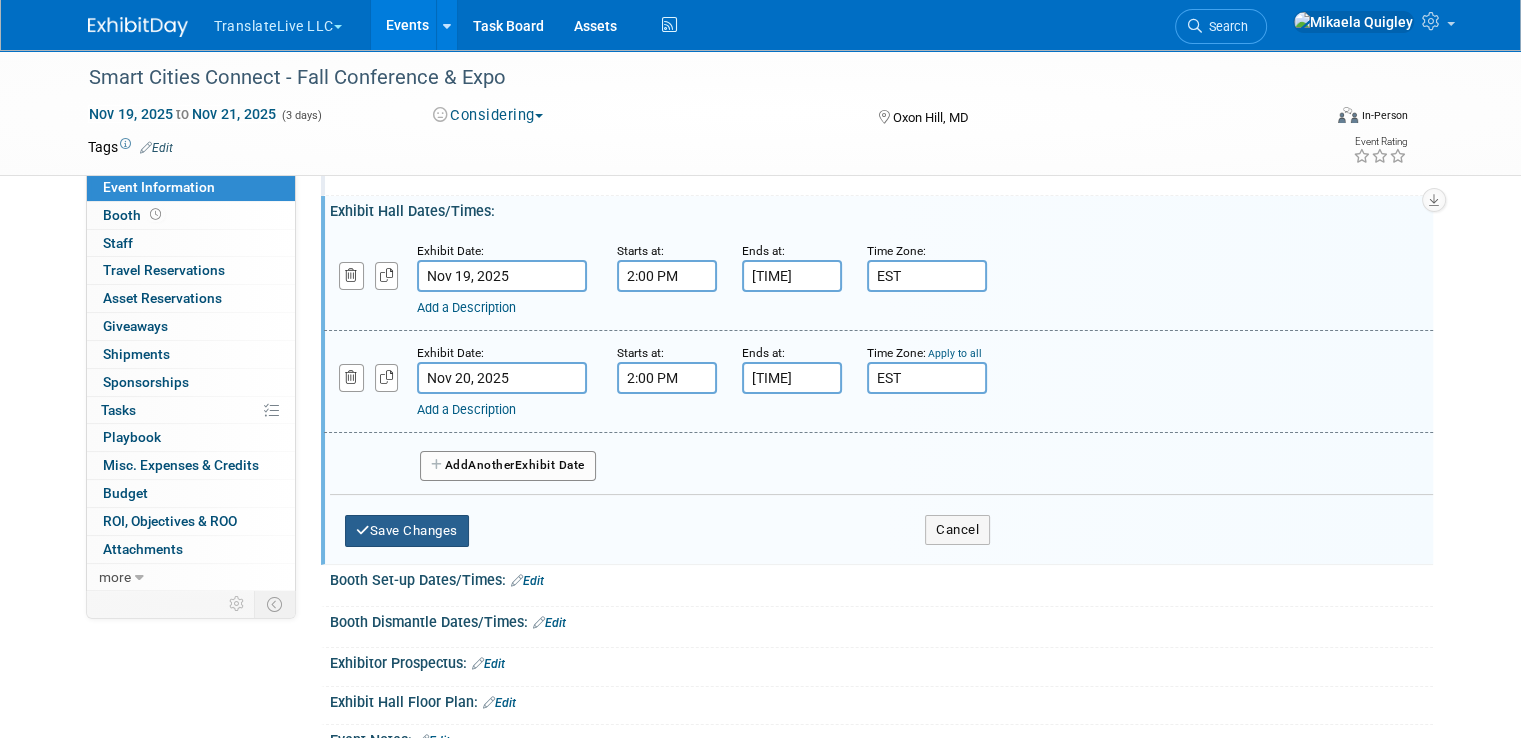 type on "EST" 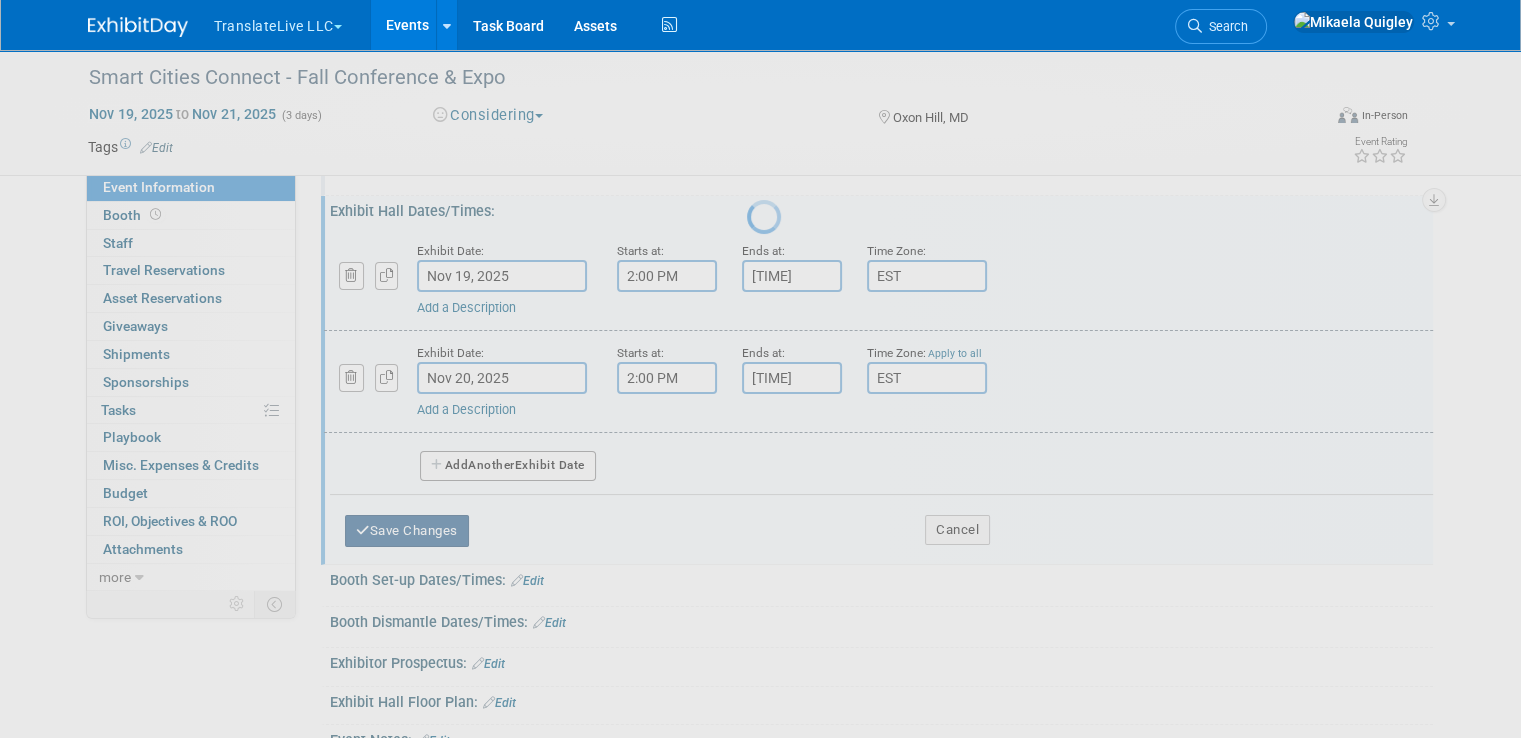 scroll, scrollTop: 150, scrollLeft: 0, axis: vertical 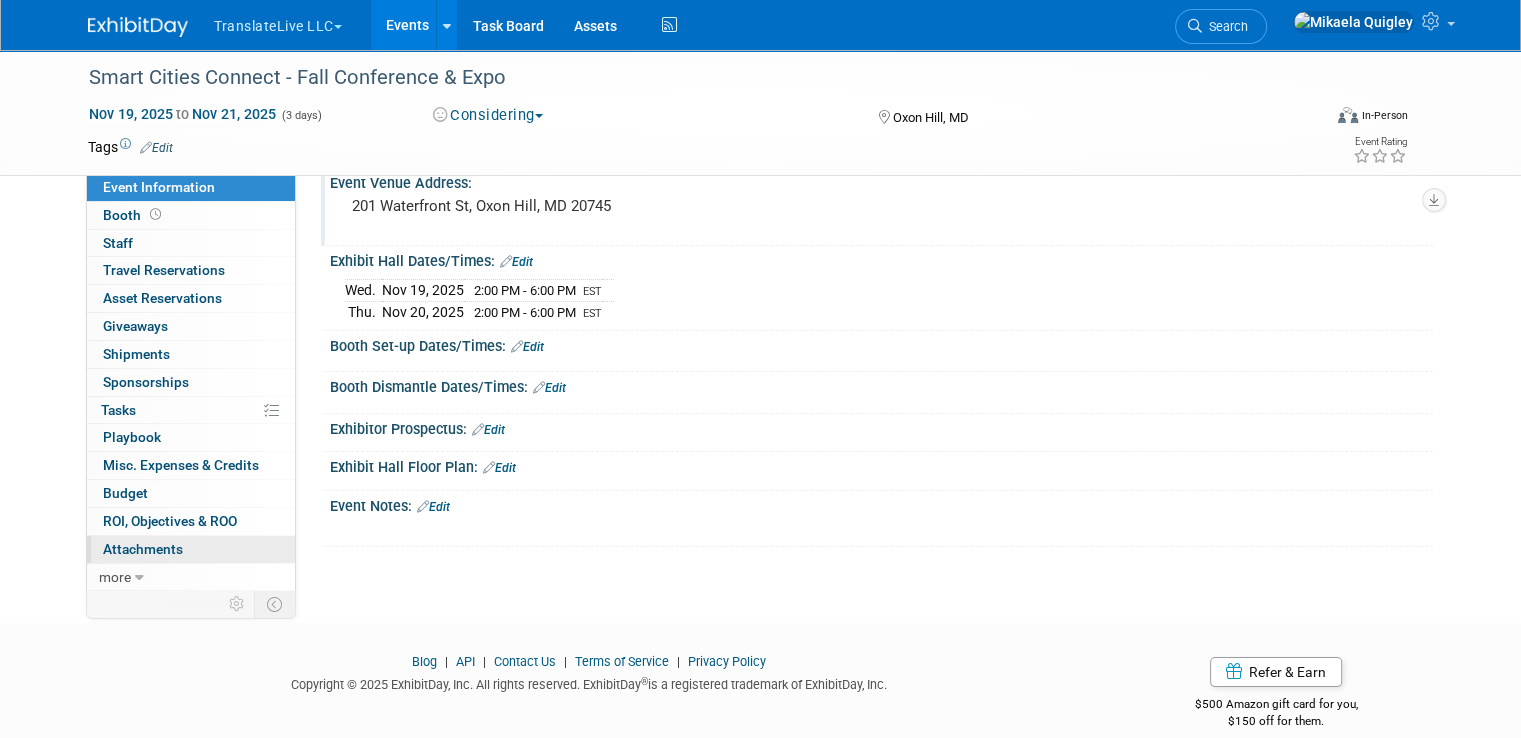 click on "Attachments 0" at bounding box center [143, 549] 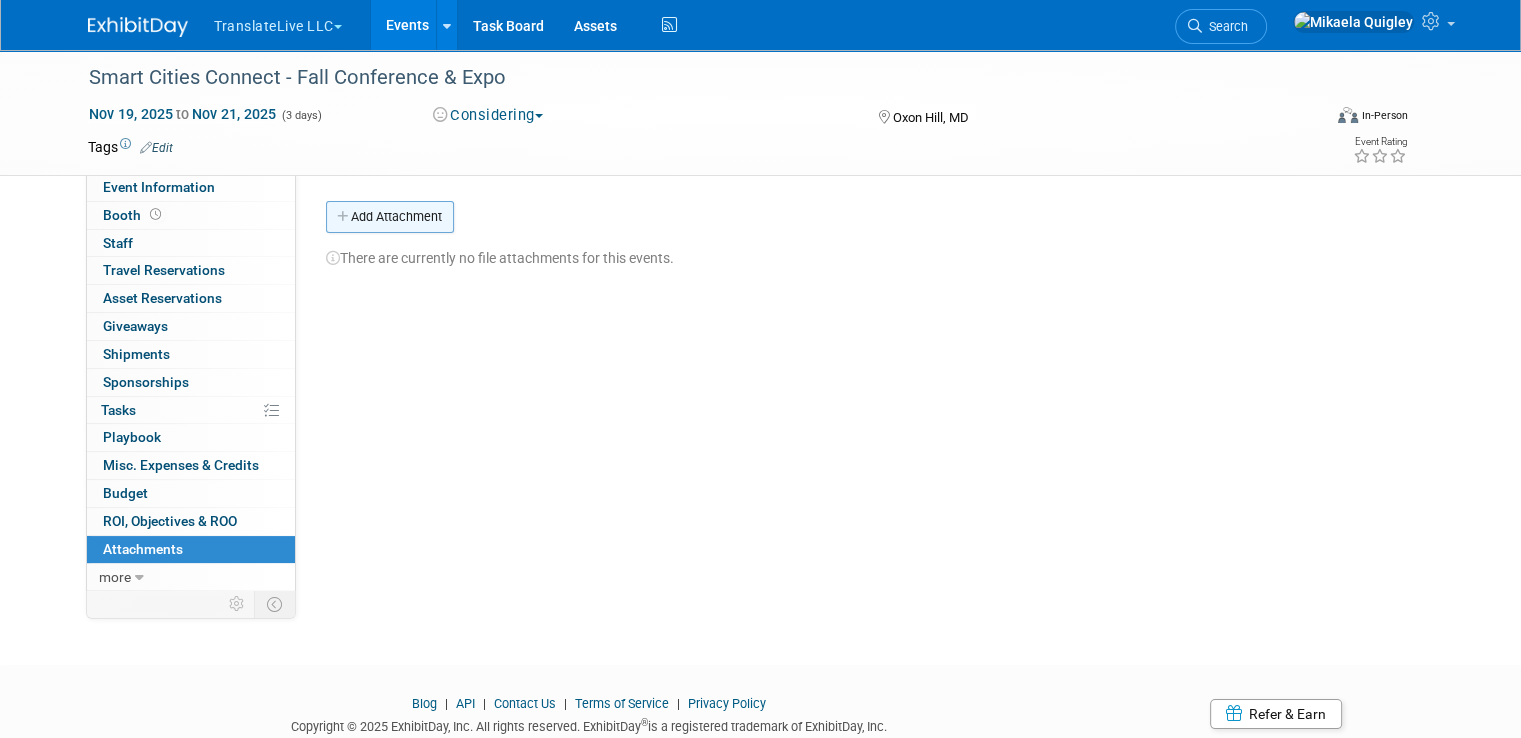 click on "Add Attachment" at bounding box center (390, 217) 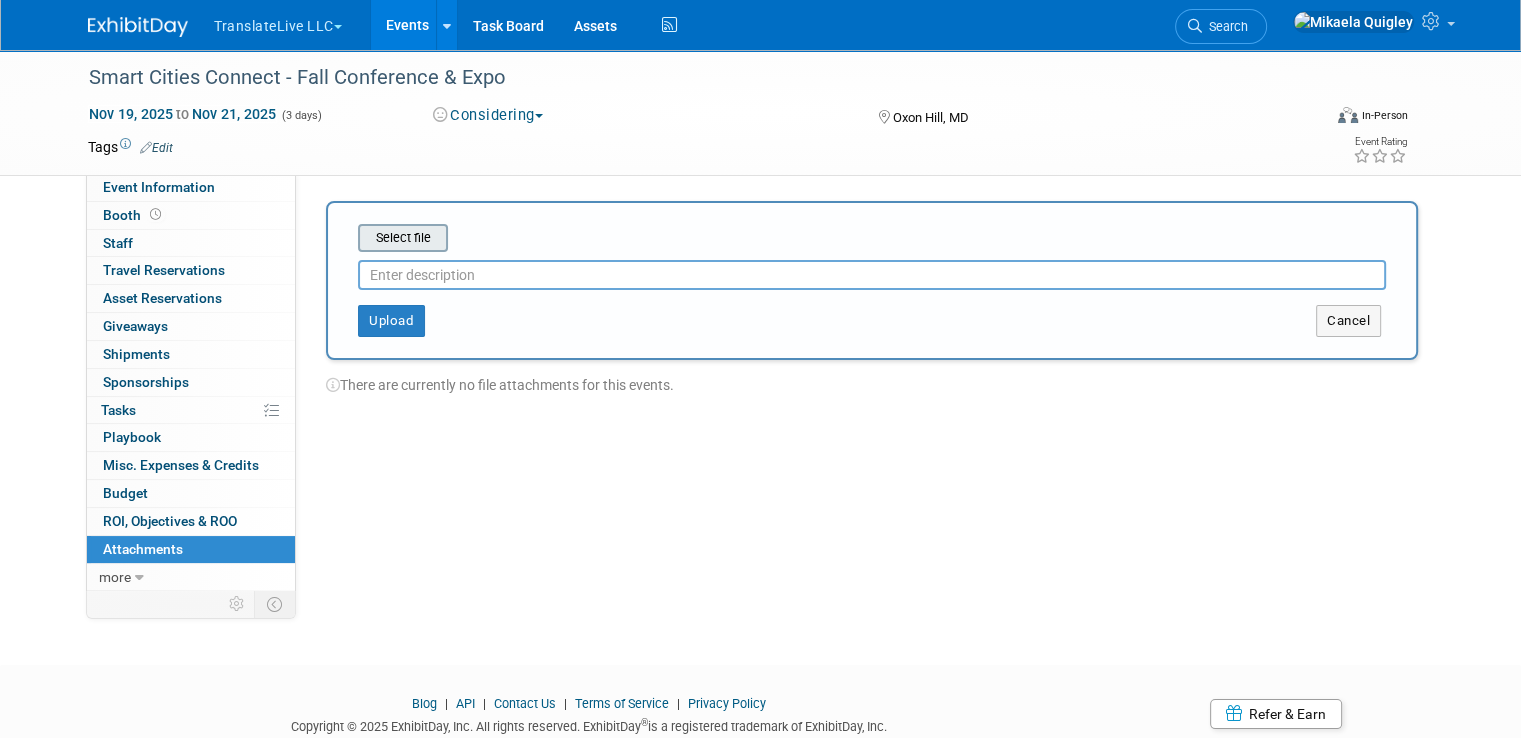 click at bounding box center (327, 238) 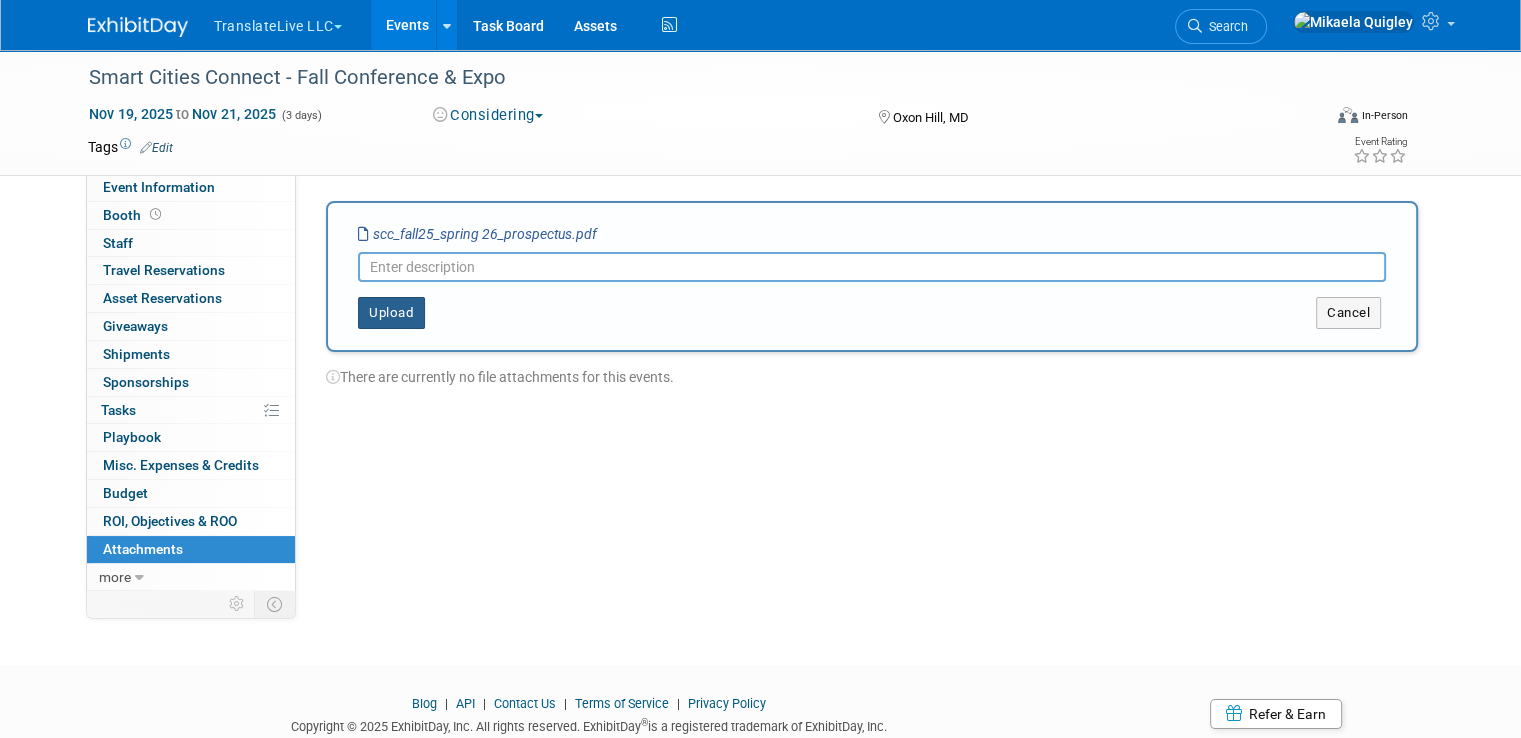 click on "Upload" at bounding box center [391, 313] 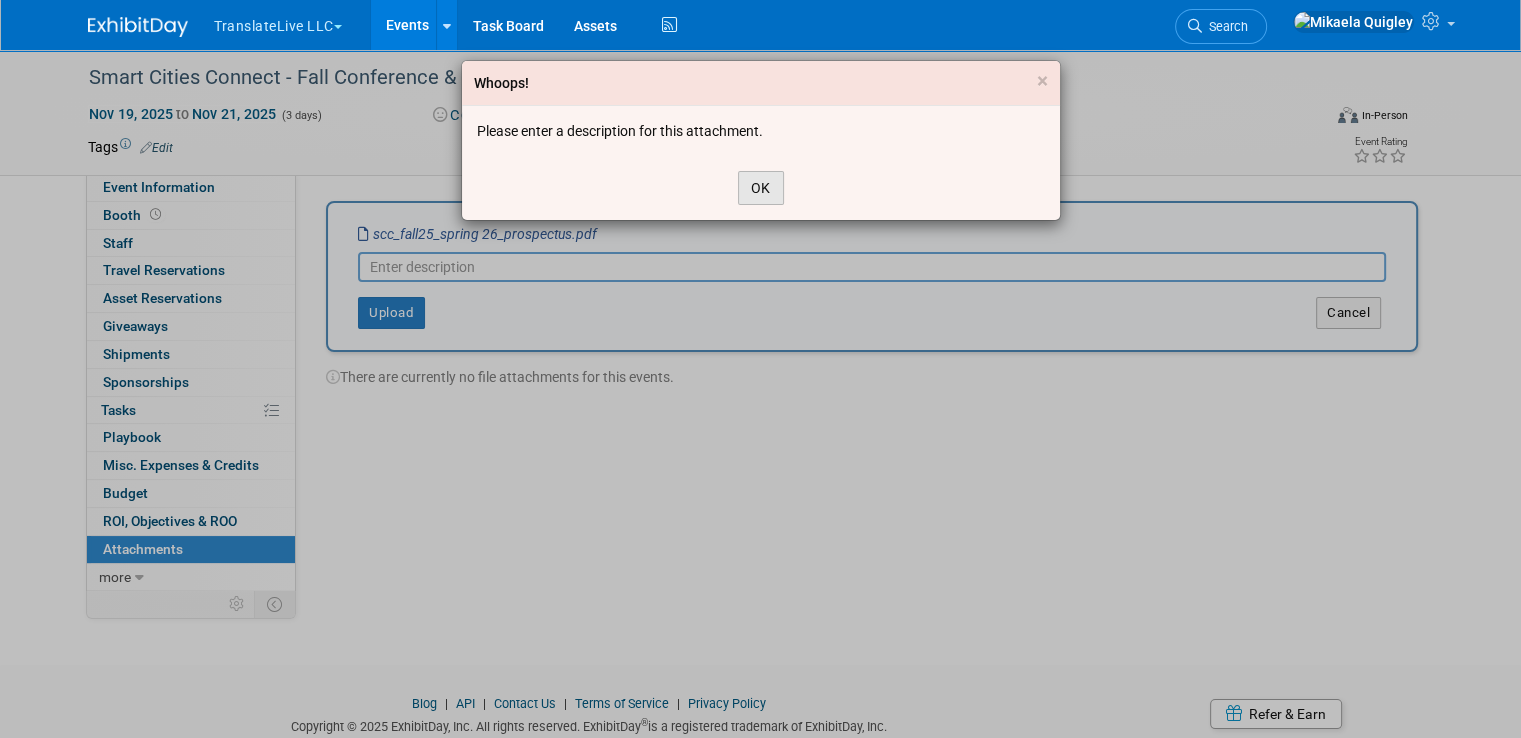 click on "OK" at bounding box center (761, 188) 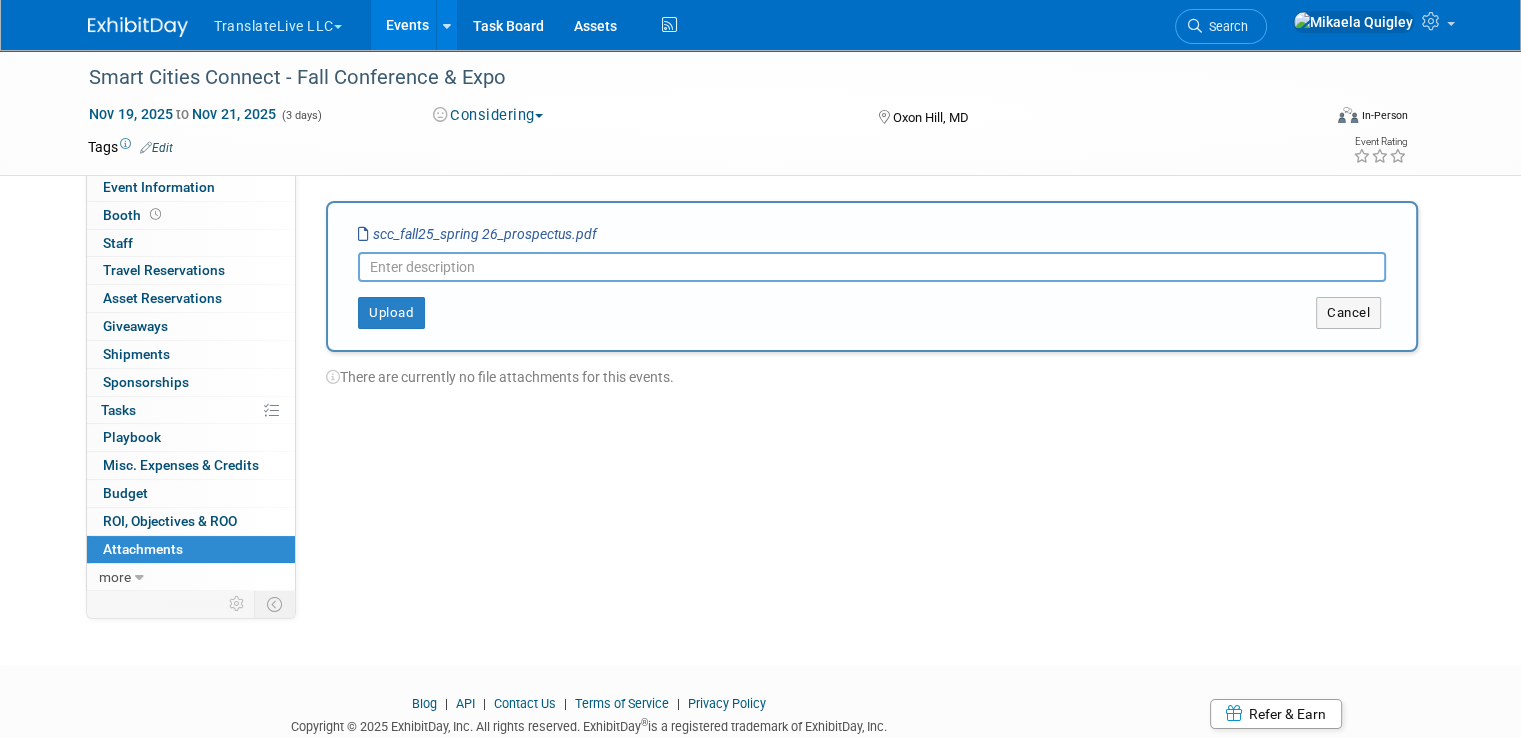 click at bounding box center (872, 267) 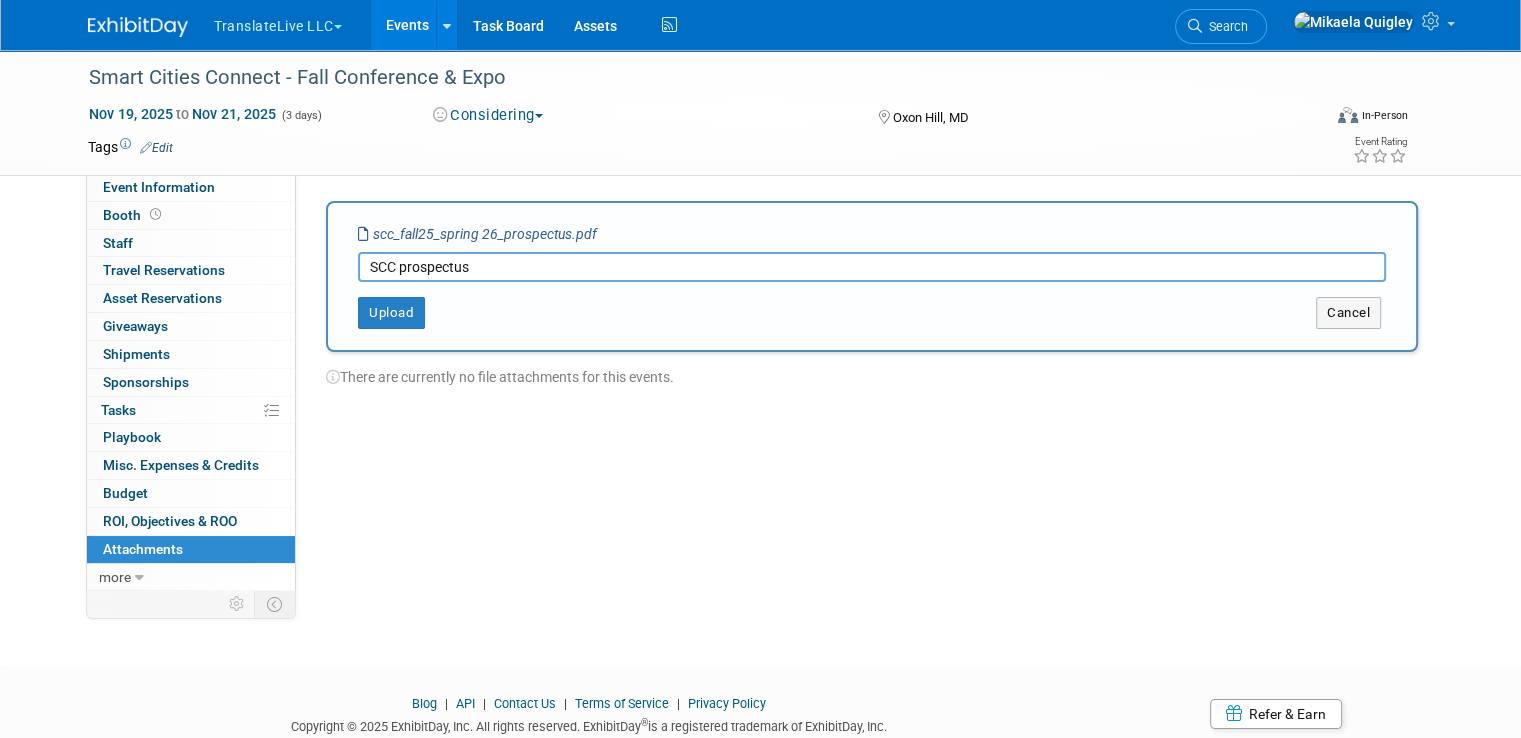 click on "SCC prospectus" at bounding box center (872, 267) 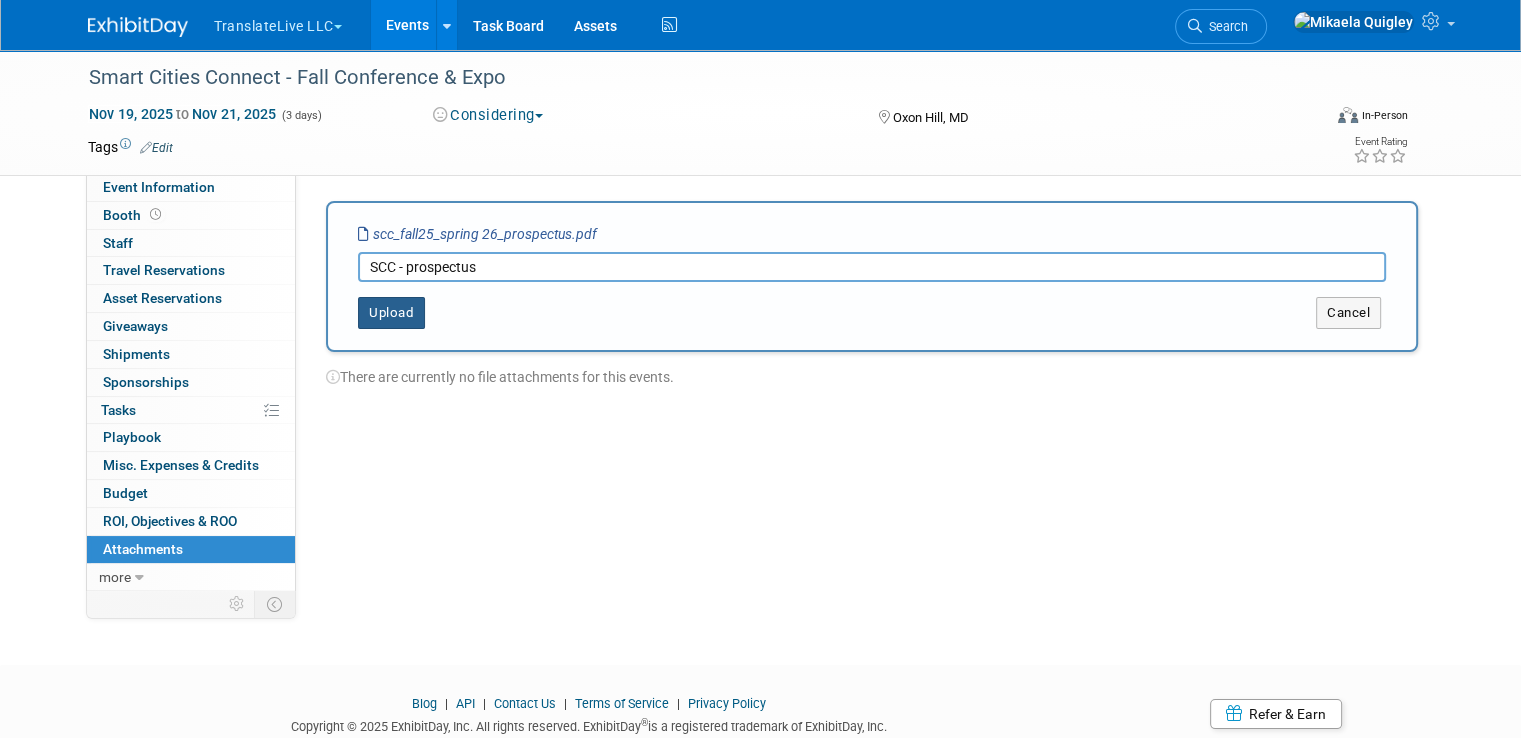 click on "Upload" at bounding box center [391, 313] 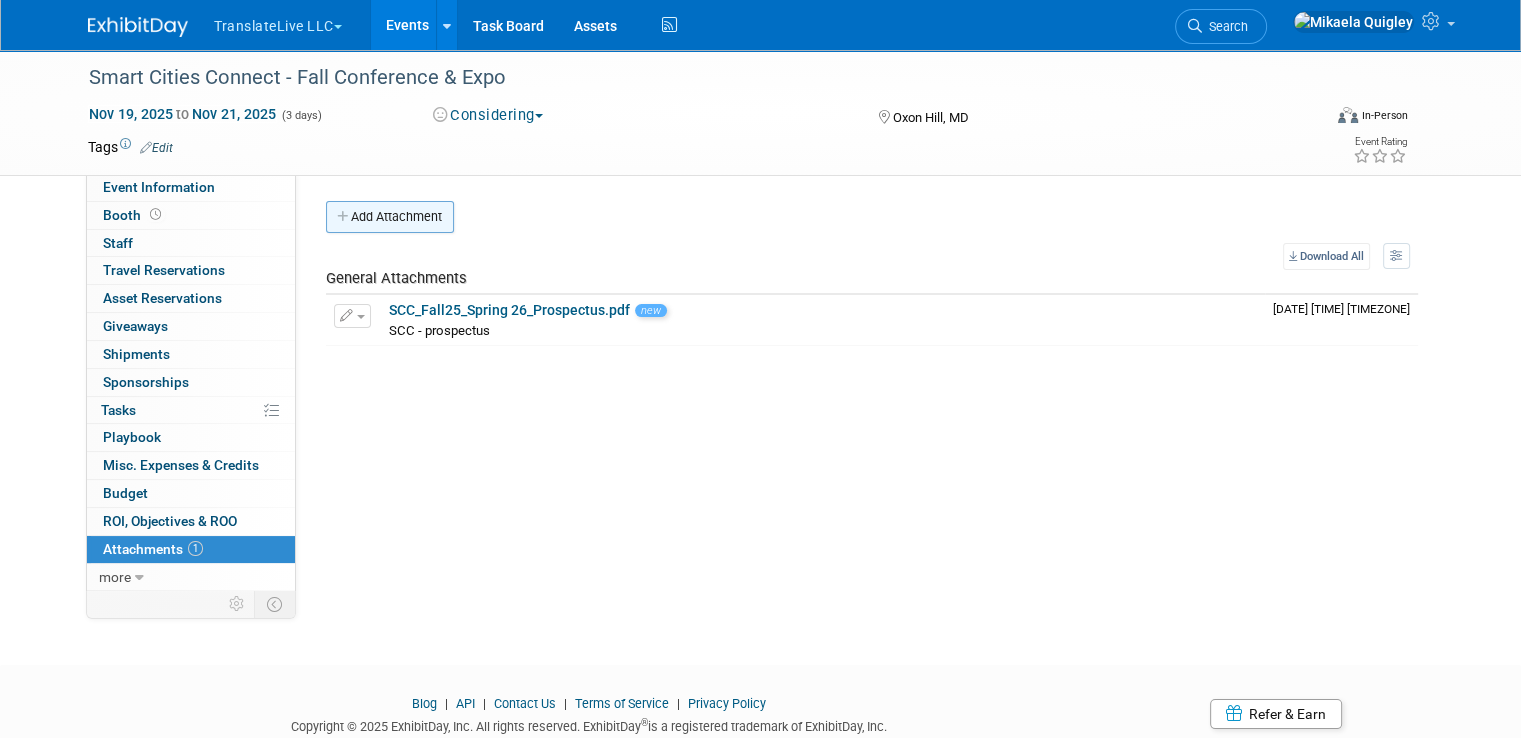 click on "Add Attachment" at bounding box center [390, 217] 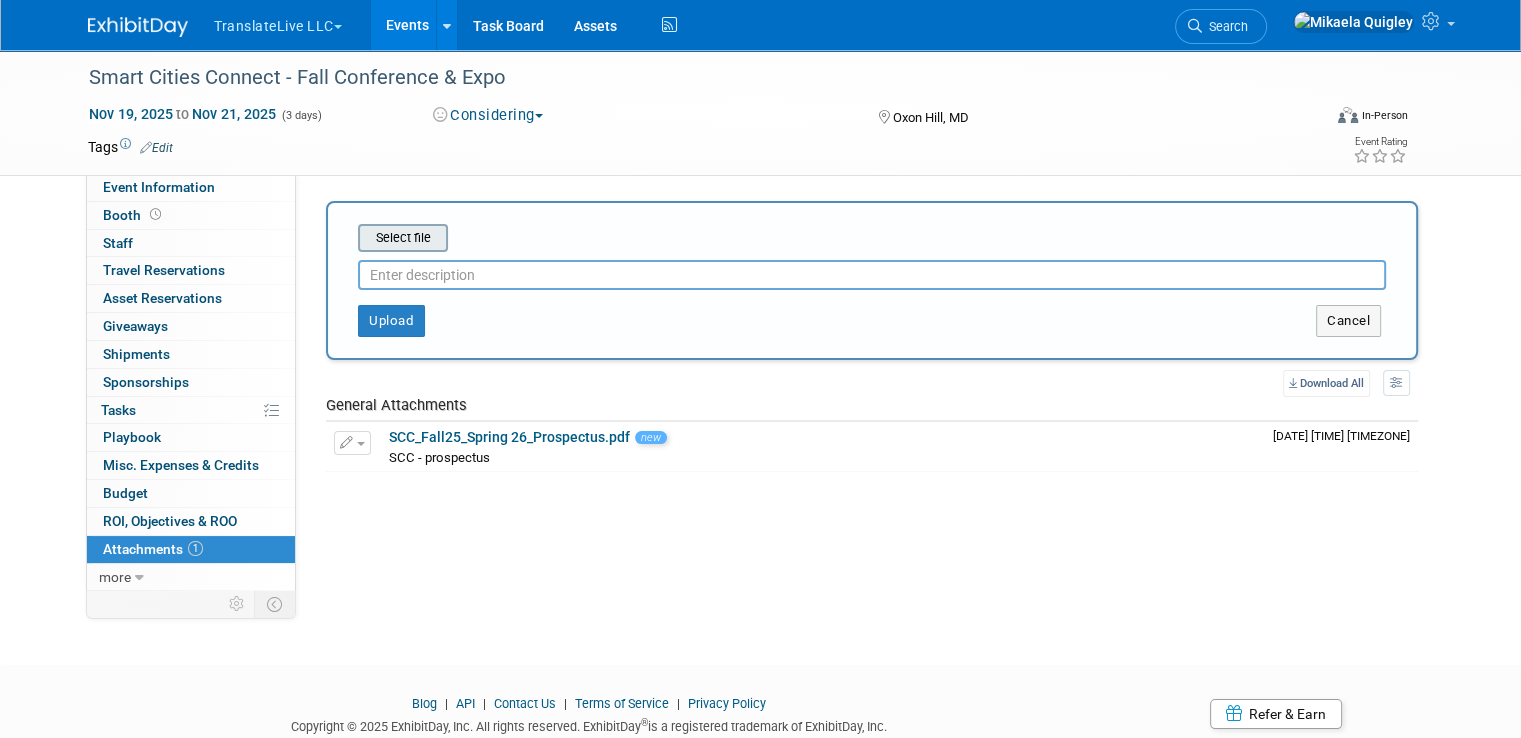 click at bounding box center [327, 238] 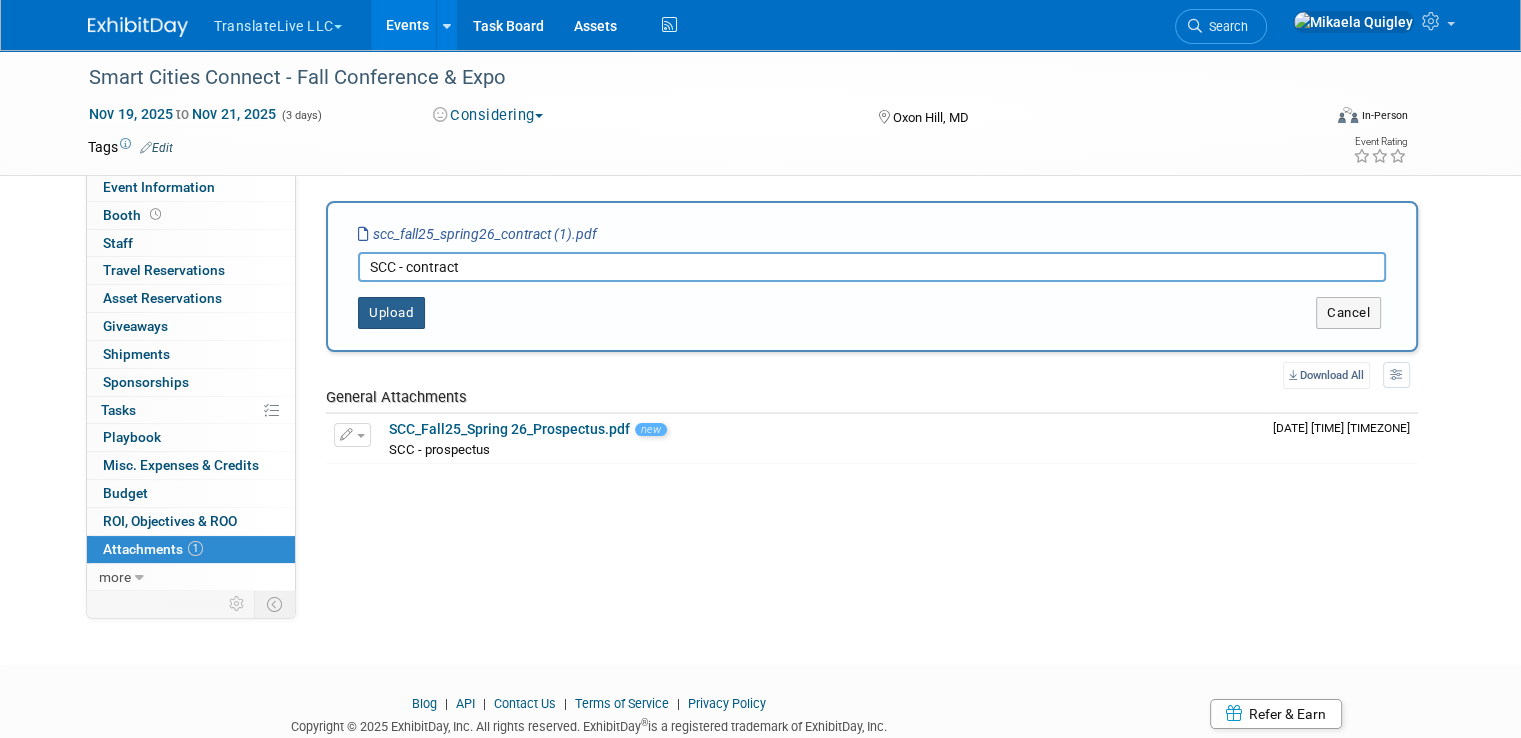 type on "SCC - contract" 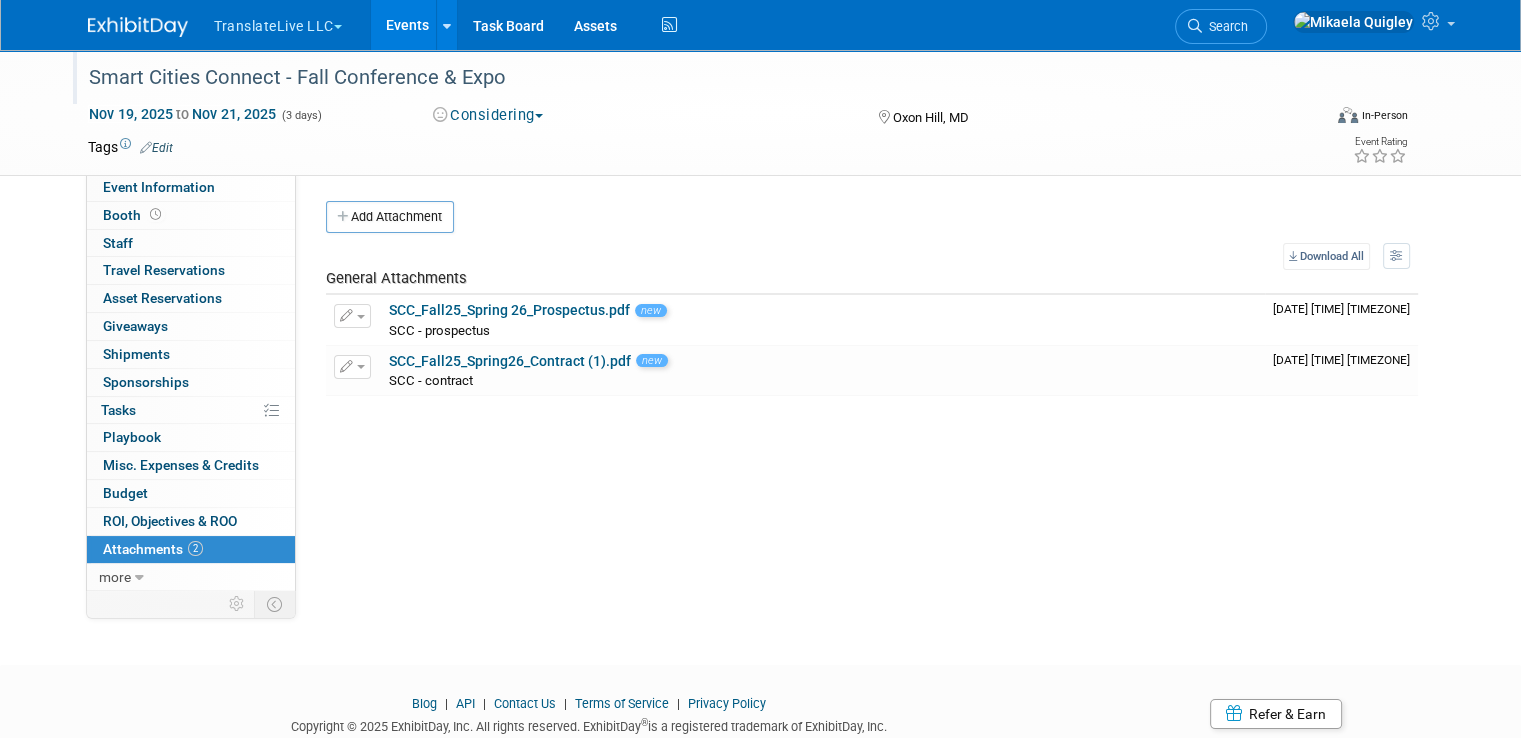 click on "Smart Cities Connect - Fall Conference & Expo" at bounding box center (689, 78) 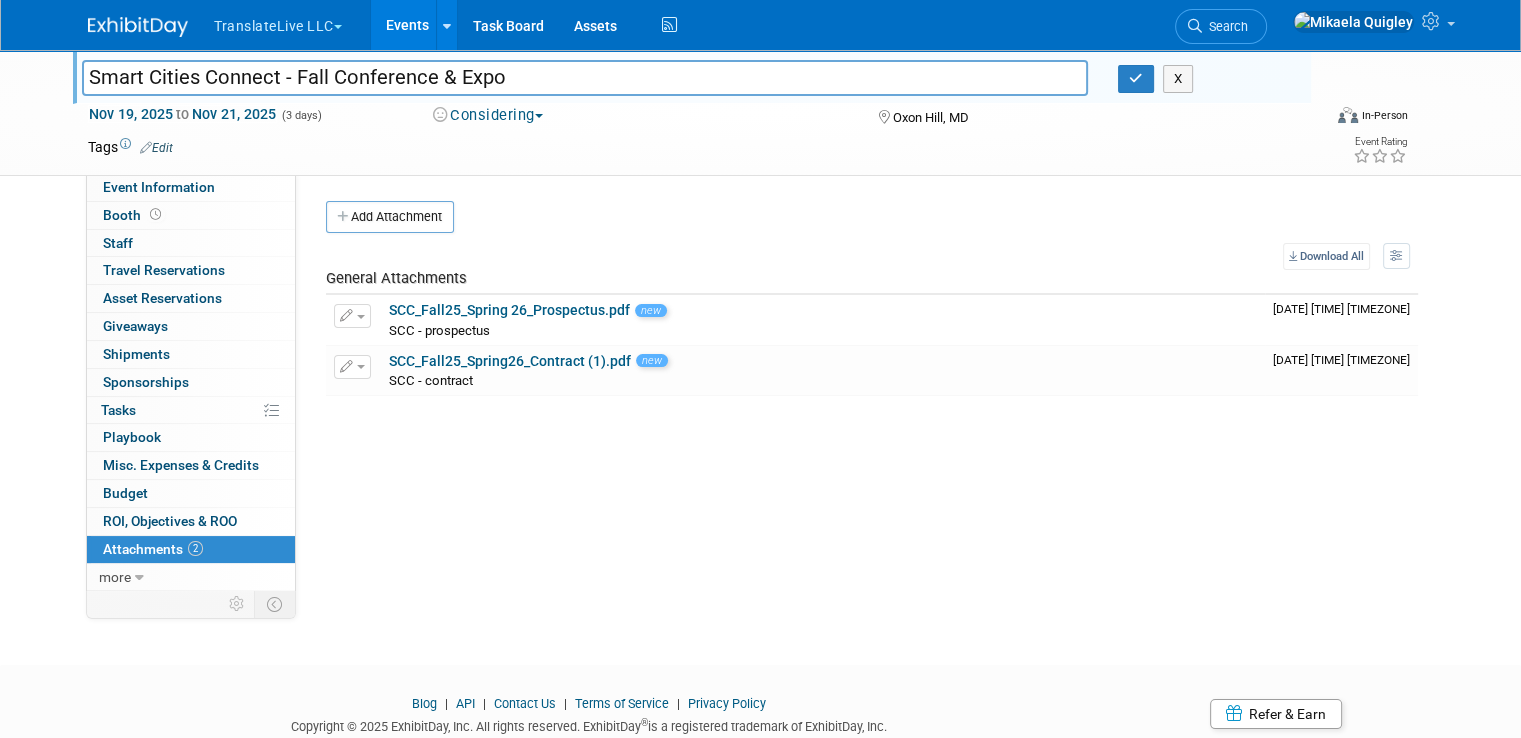 click on "Smart Cities Connect - Fall Conference & Expo" at bounding box center [585, 77] 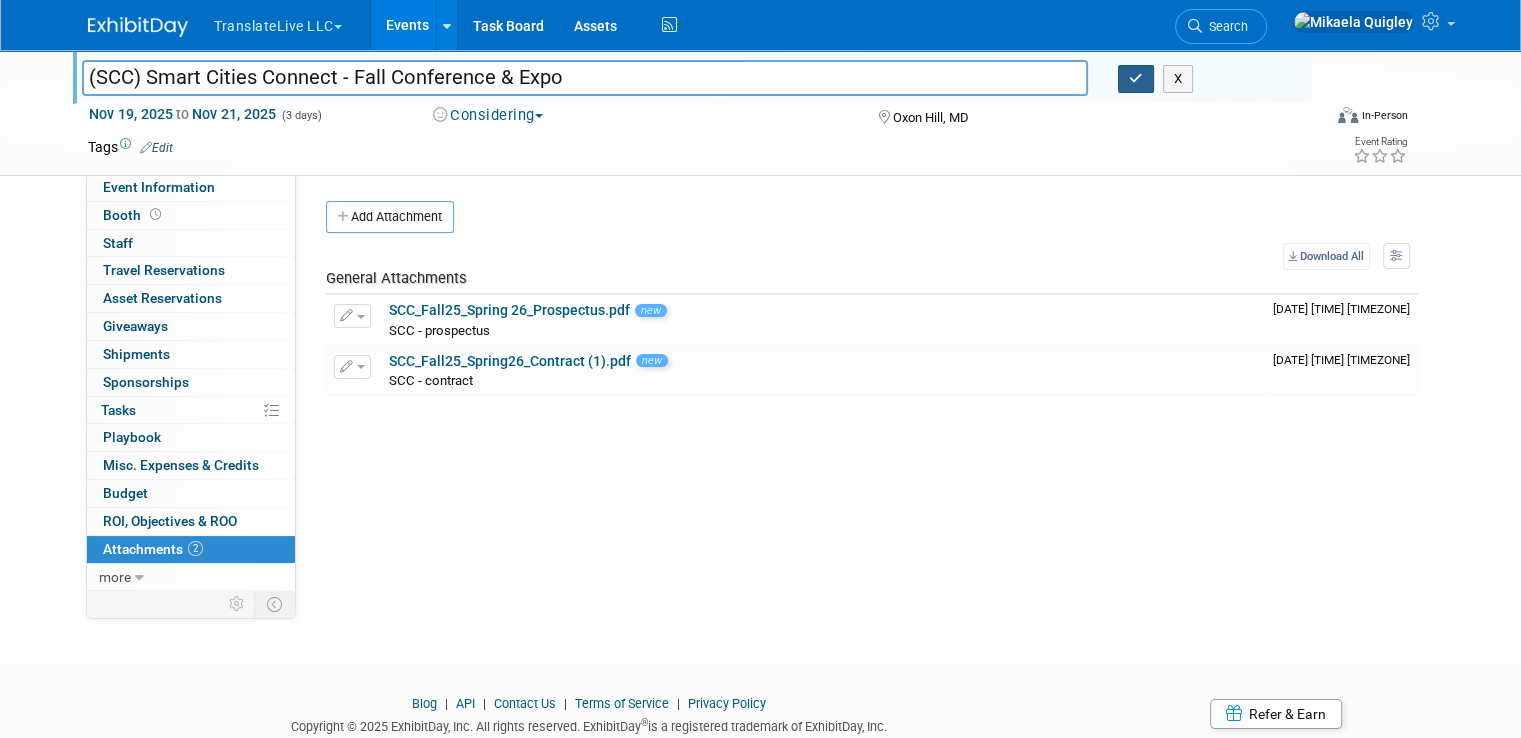 type on "(SCC) Smart Cities Connect - Fall Conference & Expo" 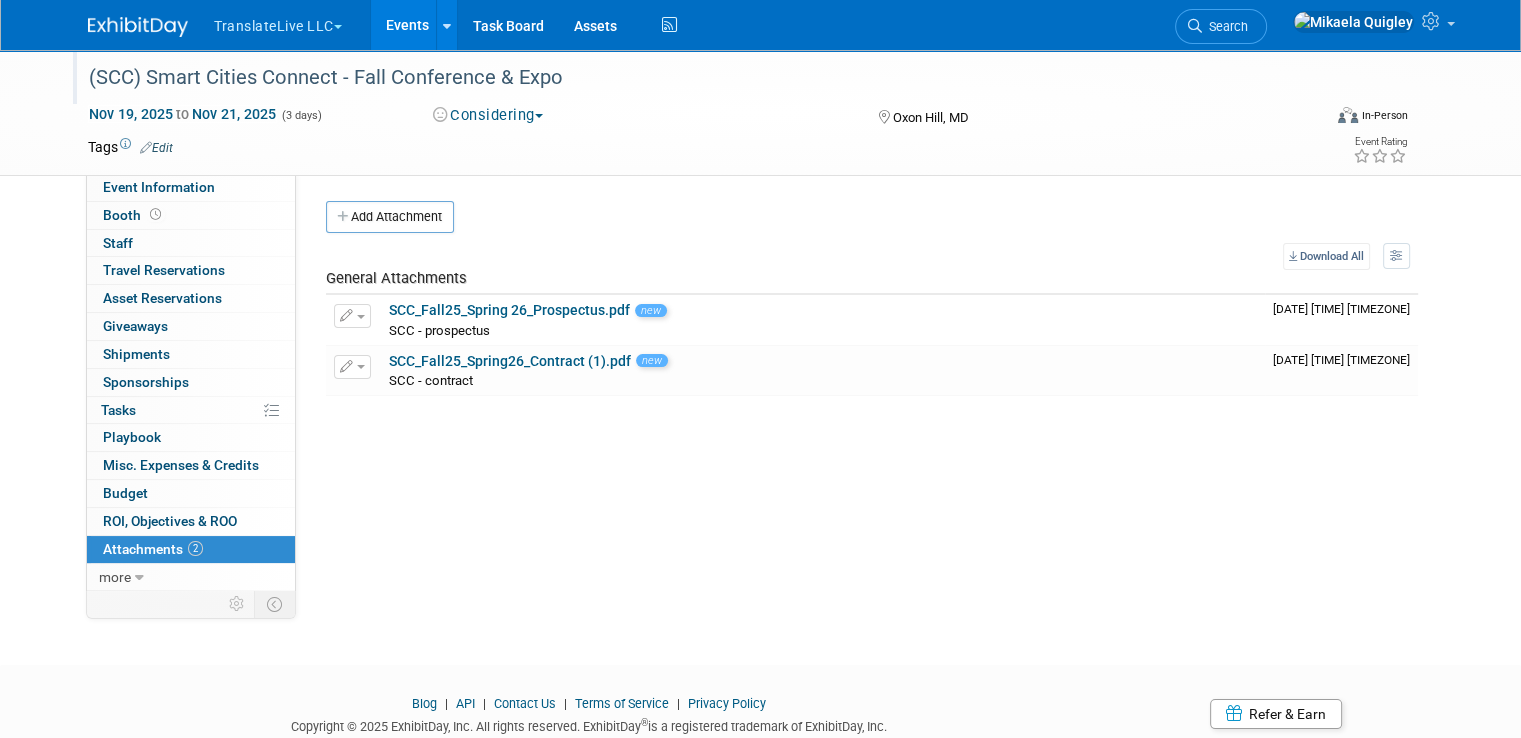 click on "Events" at bounding box center [407, 25] 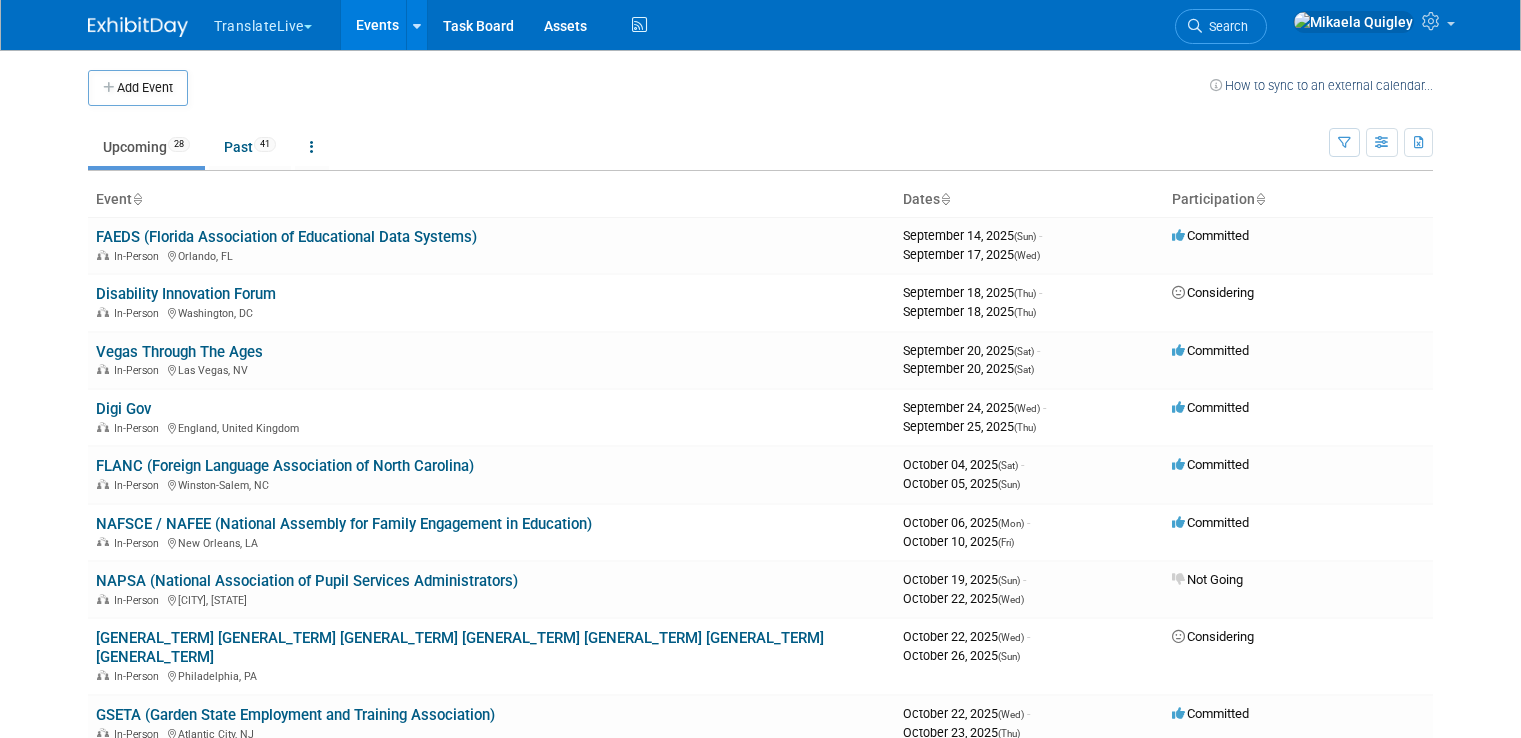 scroll, scrollTop: 0, scrollLeft: 0, axis: both 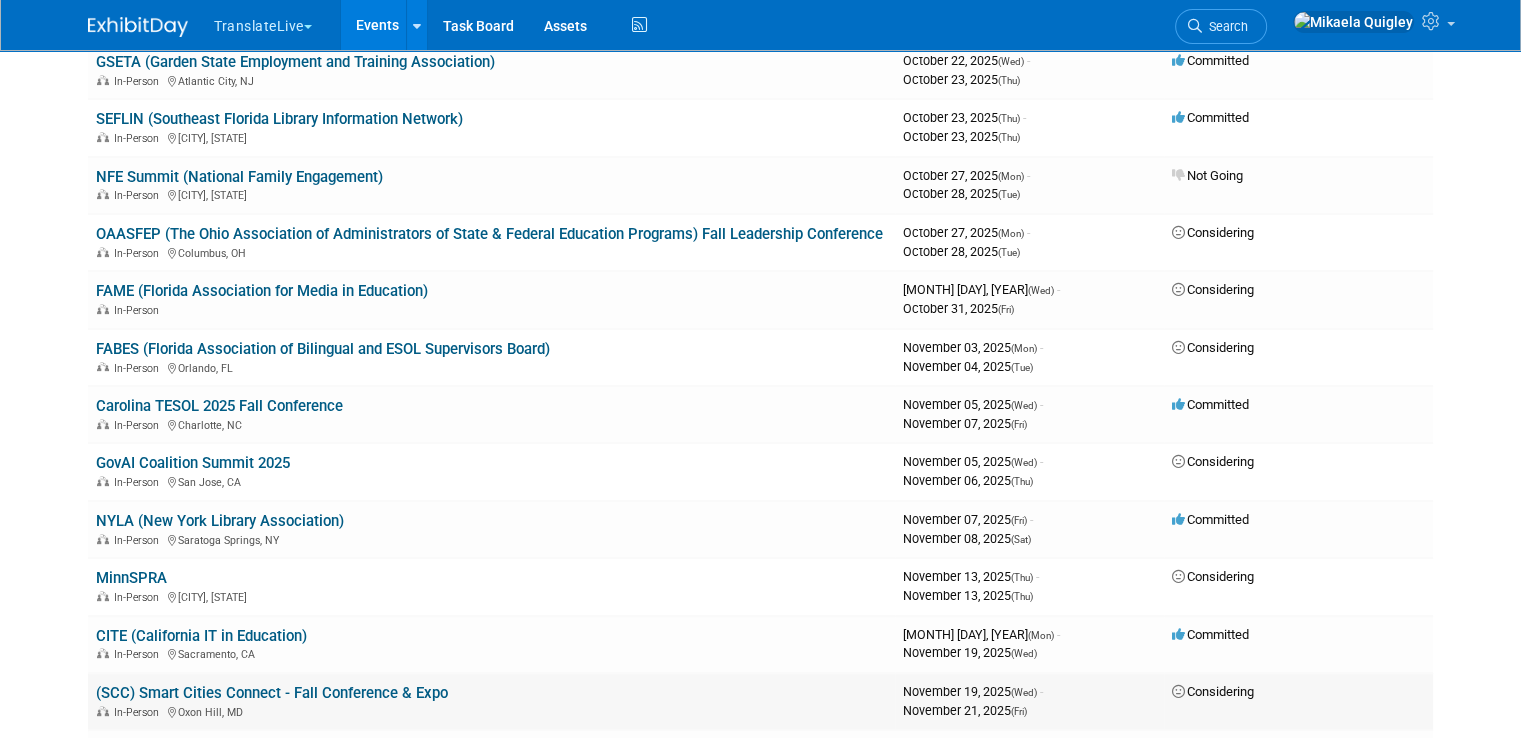 click on "(SCC) Smart Cities Connect - Fall Conference & Expo" at bounding box center (272, 693) 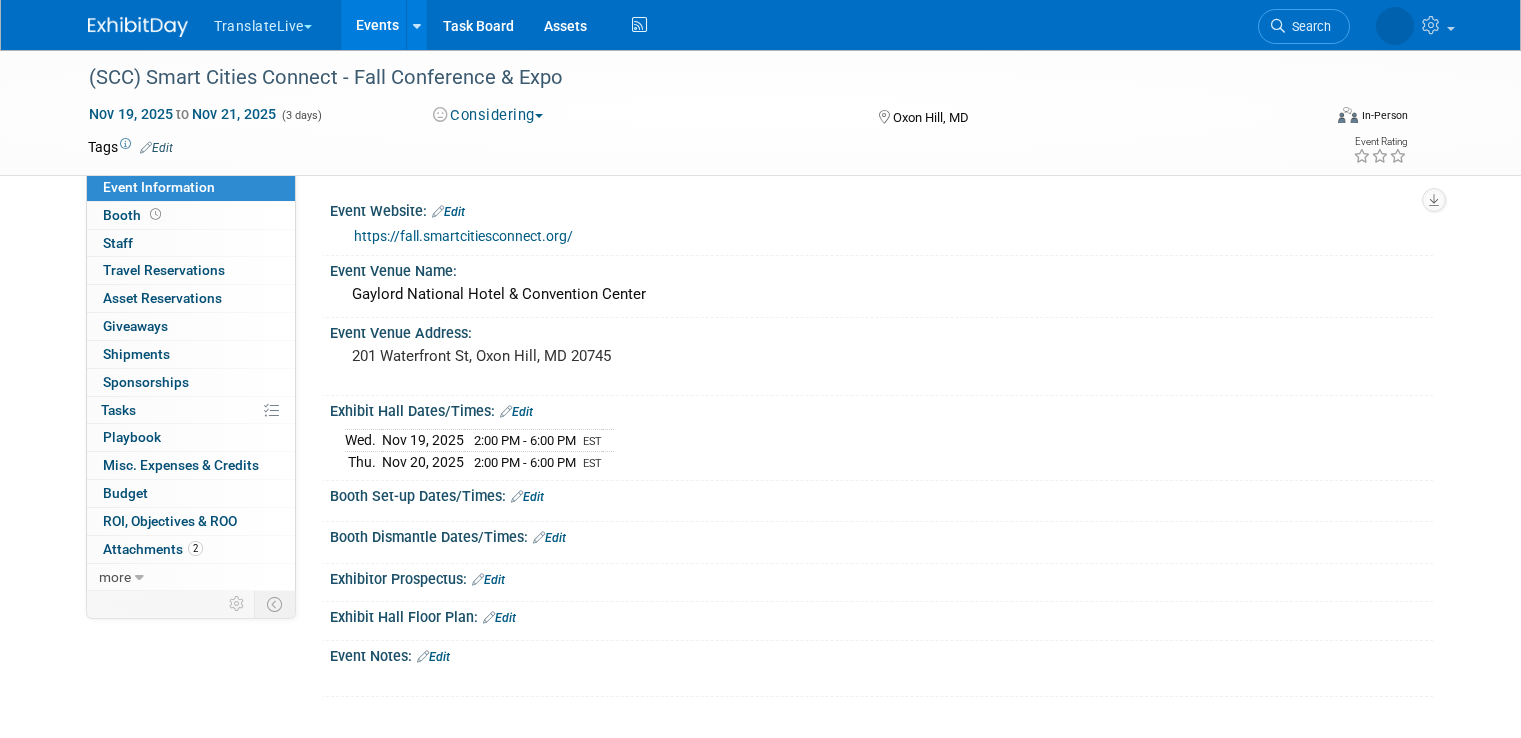 scroll, scrollTop: 0, scrollLeft: 0, axis: both 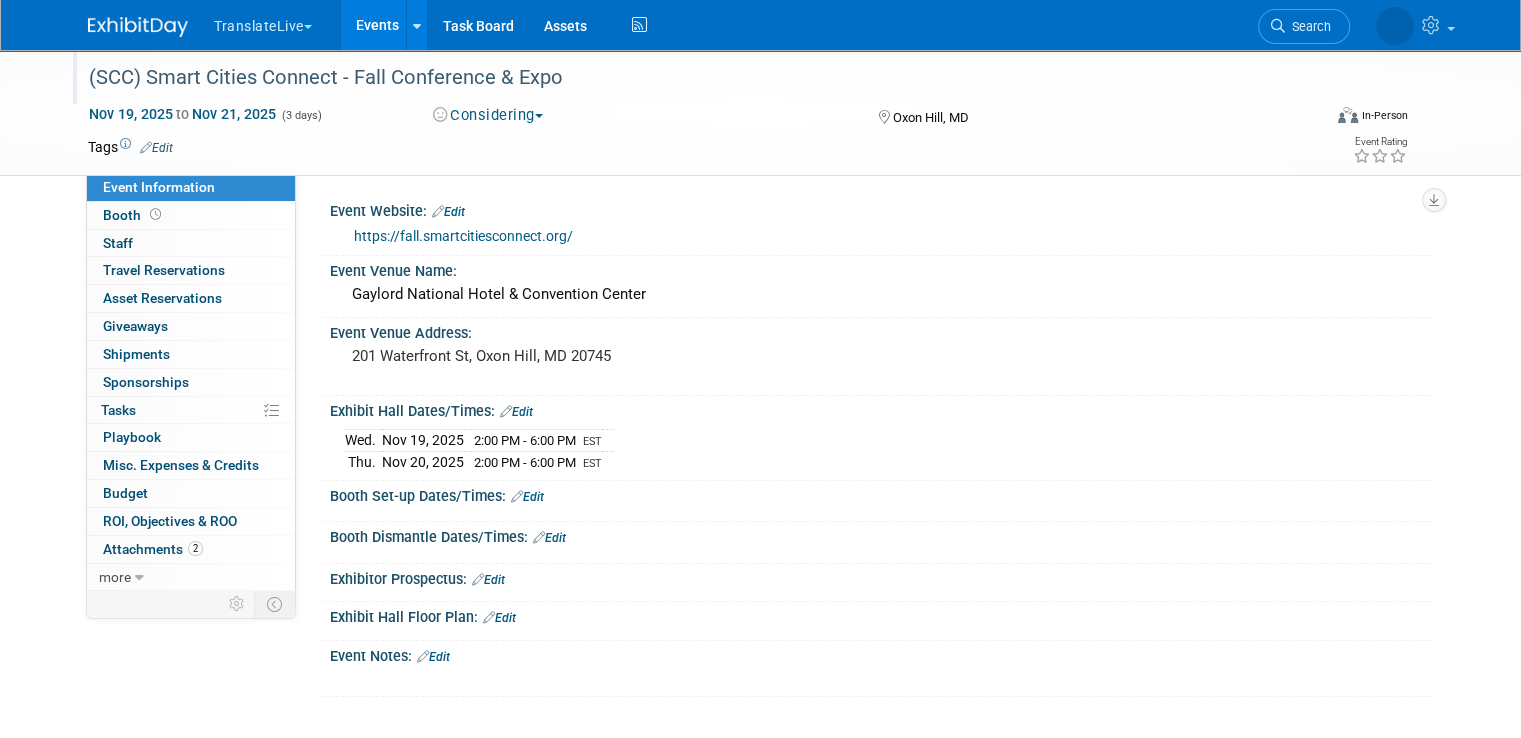 click on "(SCC) Smart Cities Connect - Fall Conference & Expo" at bounding box center (689, 78) 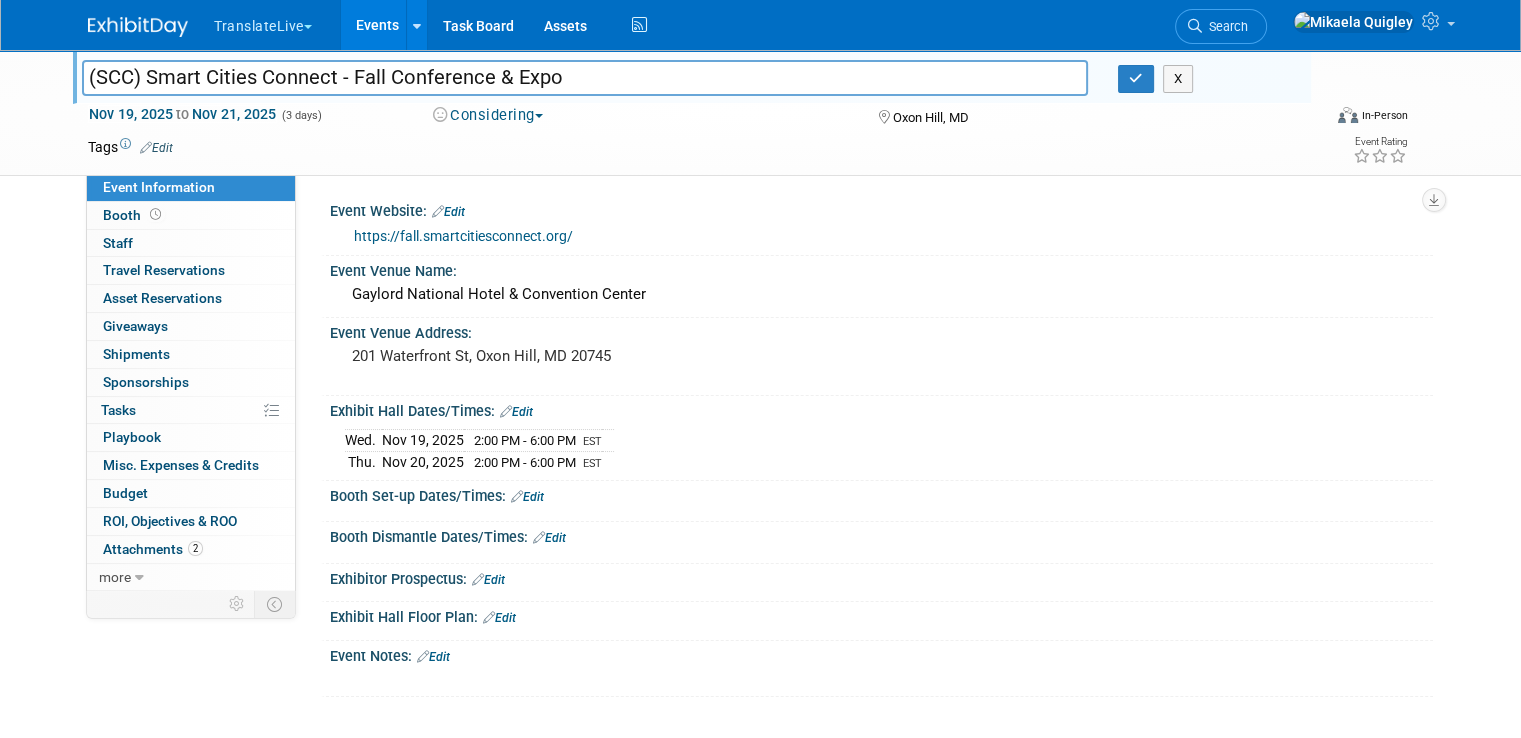 click on "(SCC) Smart Cities Connect - Fall Conference & Expo" at bounding box center (585, 77) 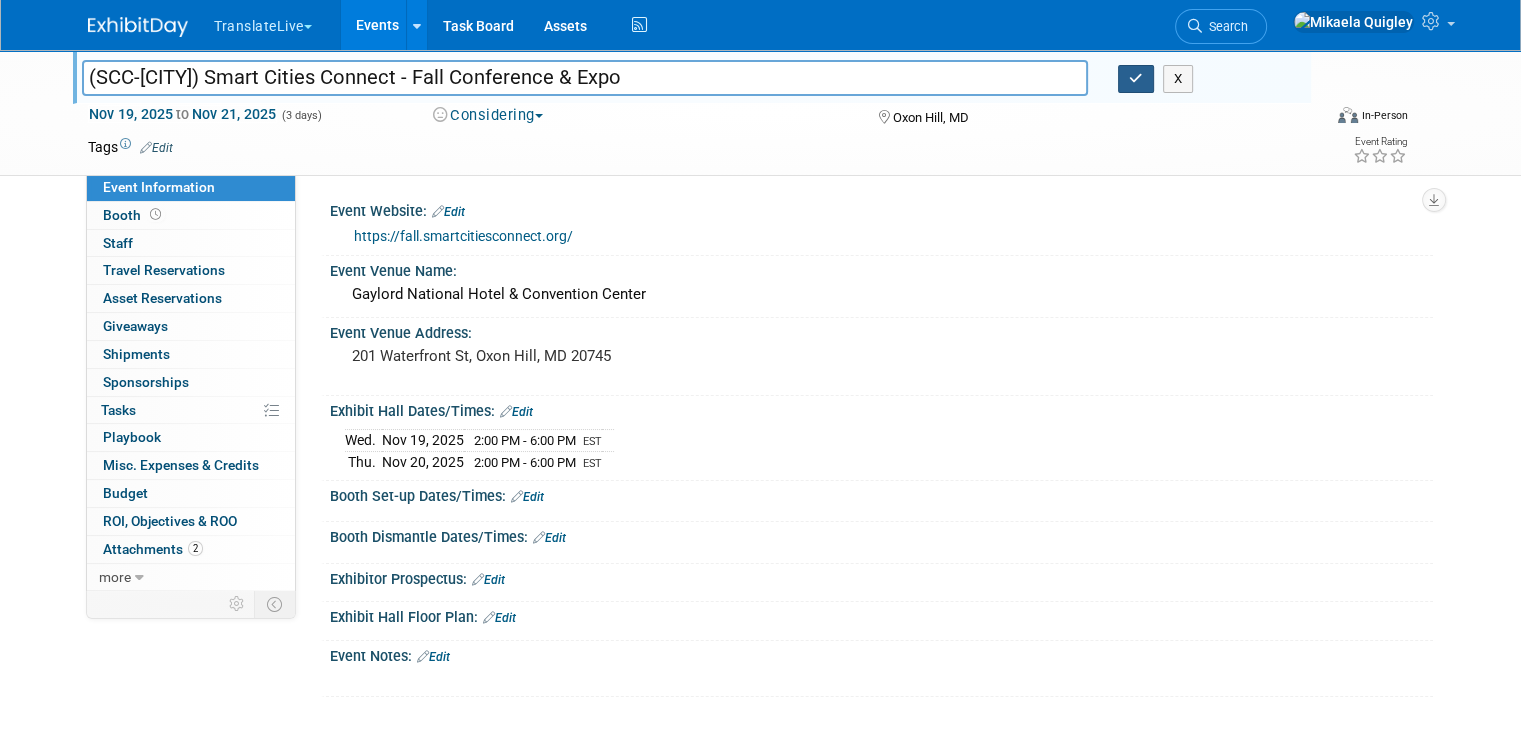 type on "(SCC-Washington D.C.) Smart Cities Connect - Fall Conference & Expo" 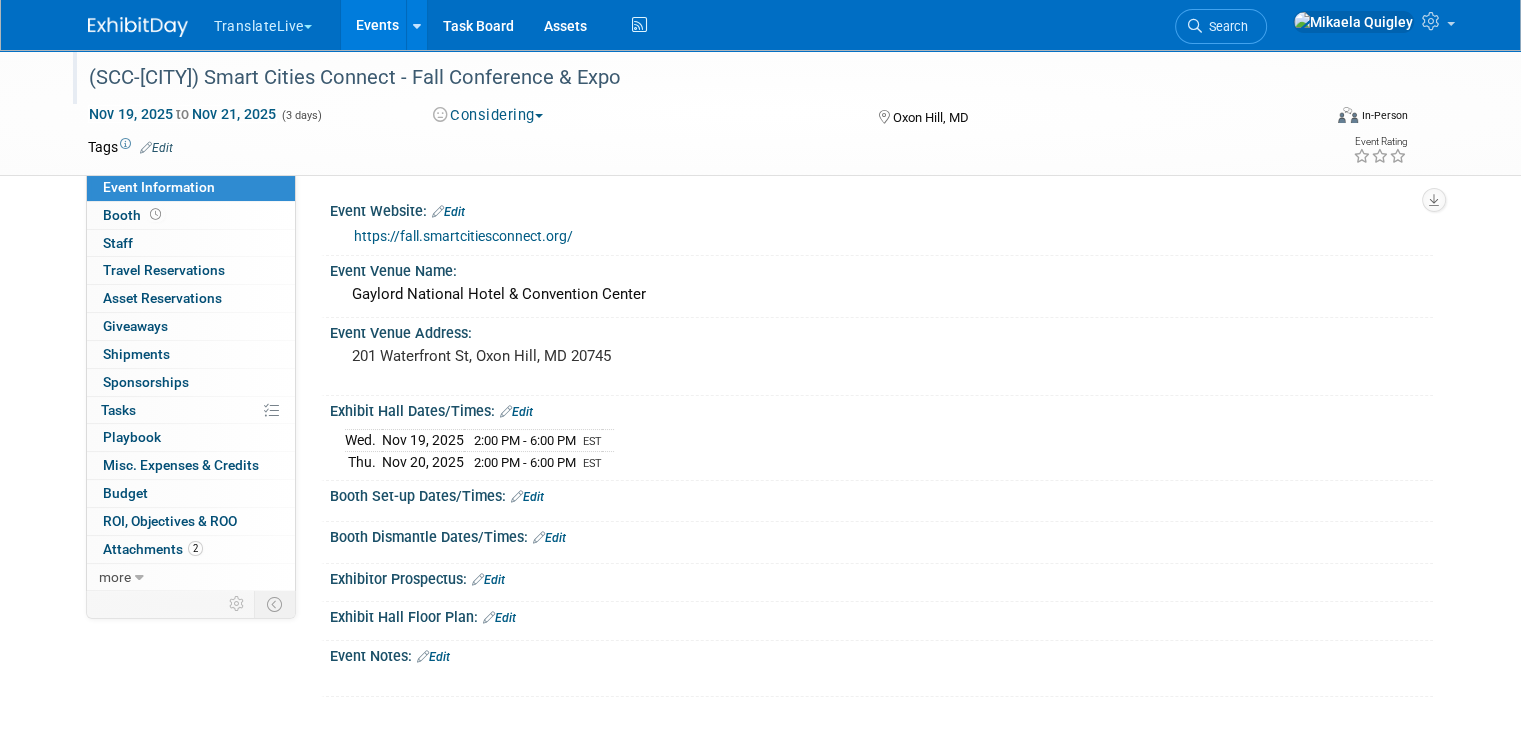 click on "Events" at bounding box center [377, 25] 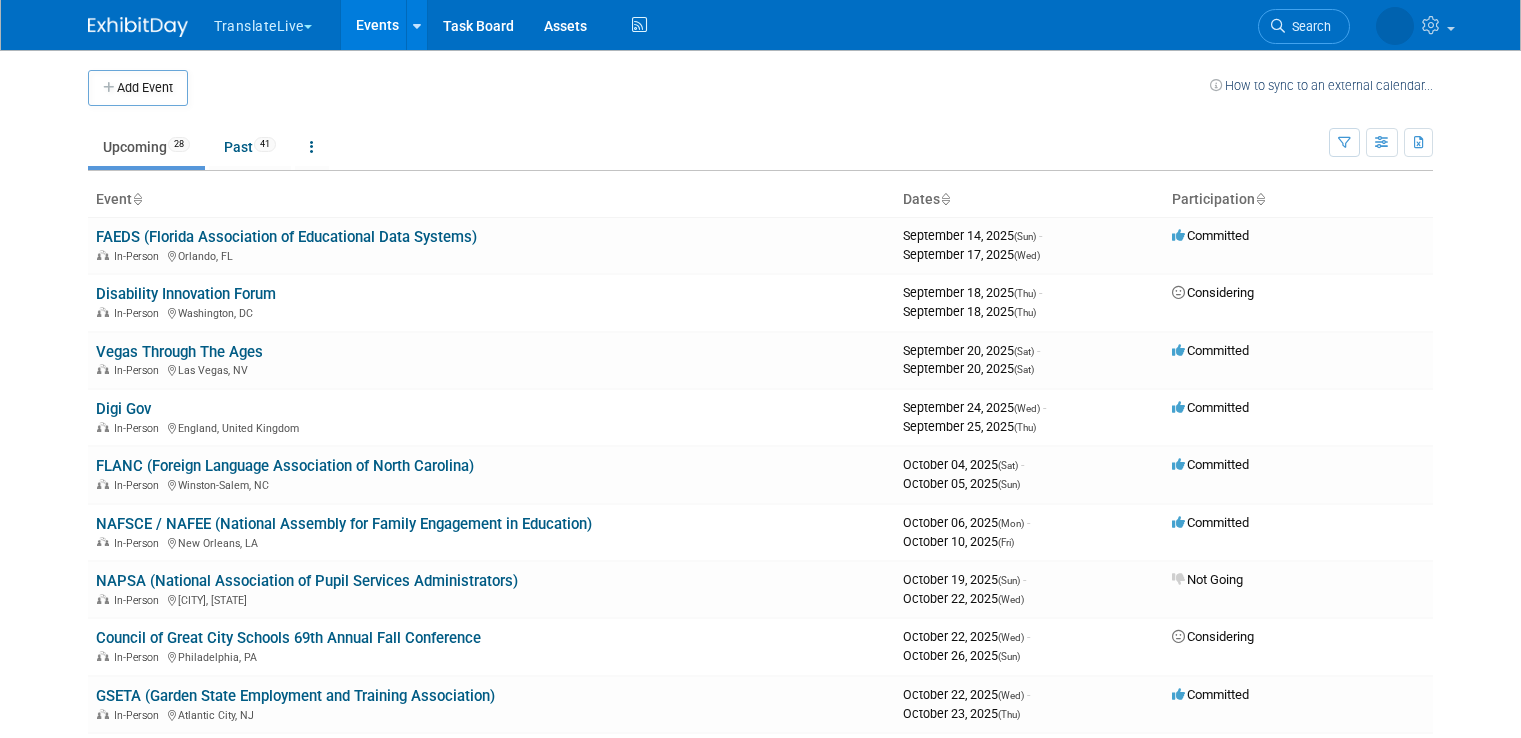 scroll, scrollTop: 0, scrollLeft: 0, axis: both 